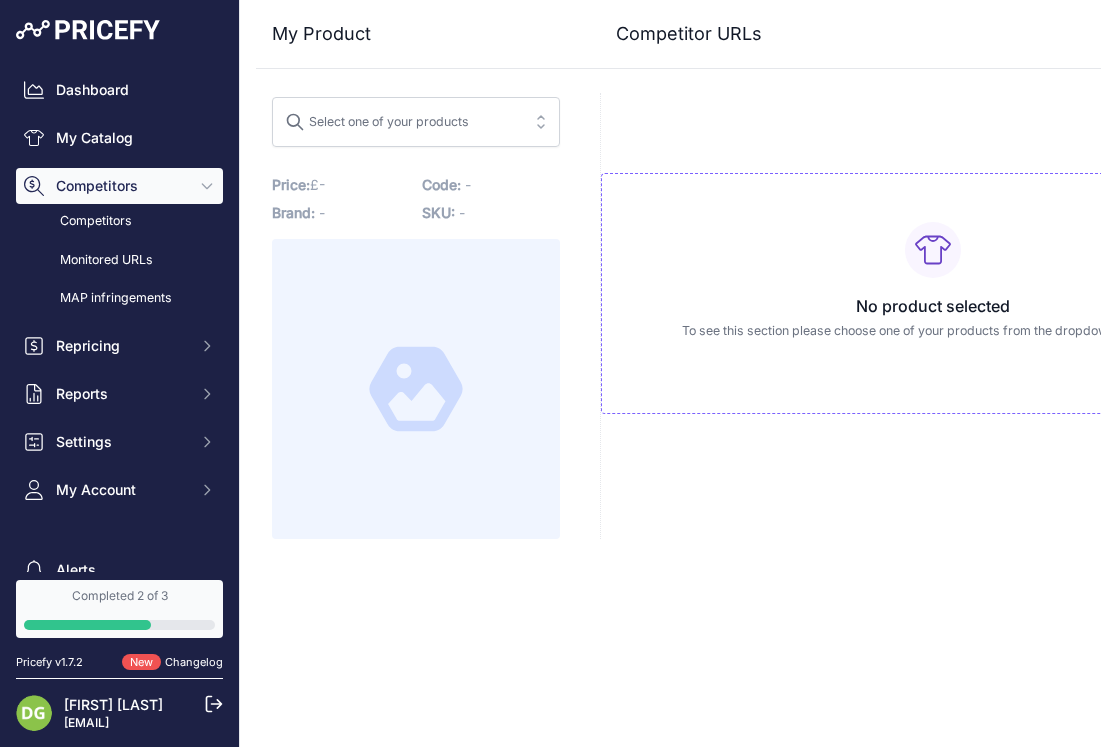scroll, scrollTop: 0, scrollLeft: 0, axis: both 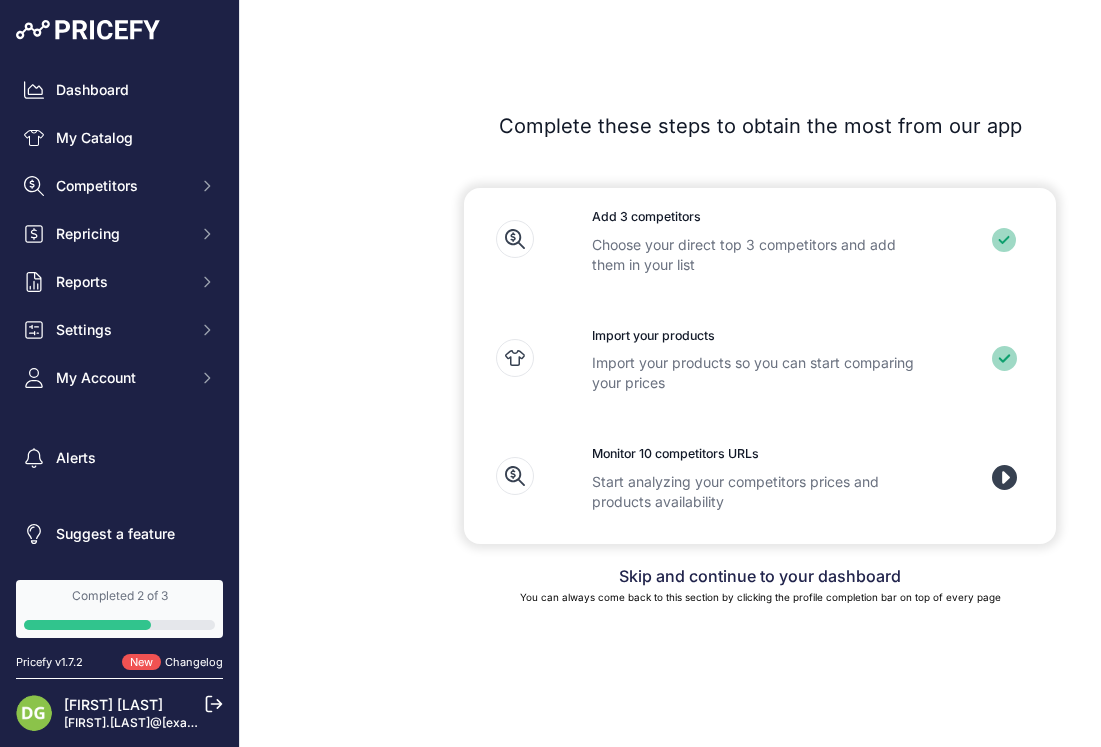click at bounding box center (1004, 477) 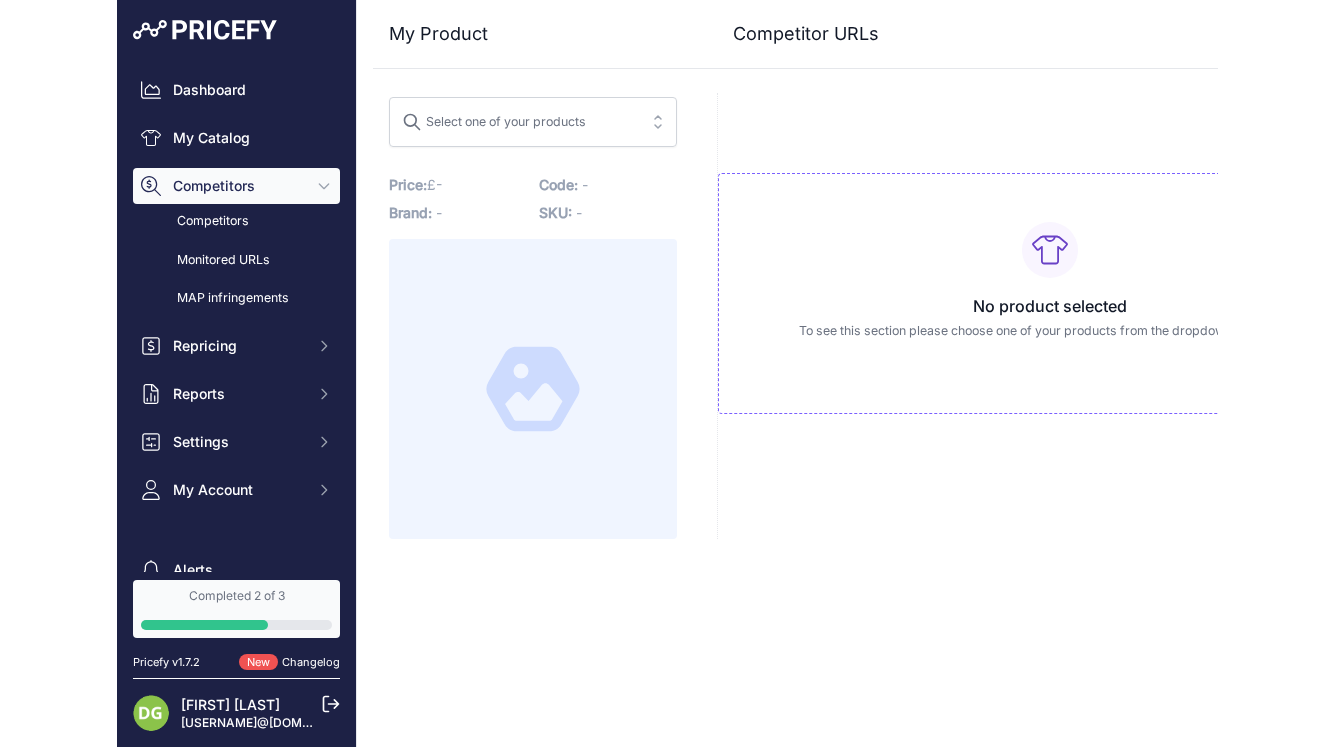 scroll, scrollTop: 0, scrollLeft: 0, axis: both 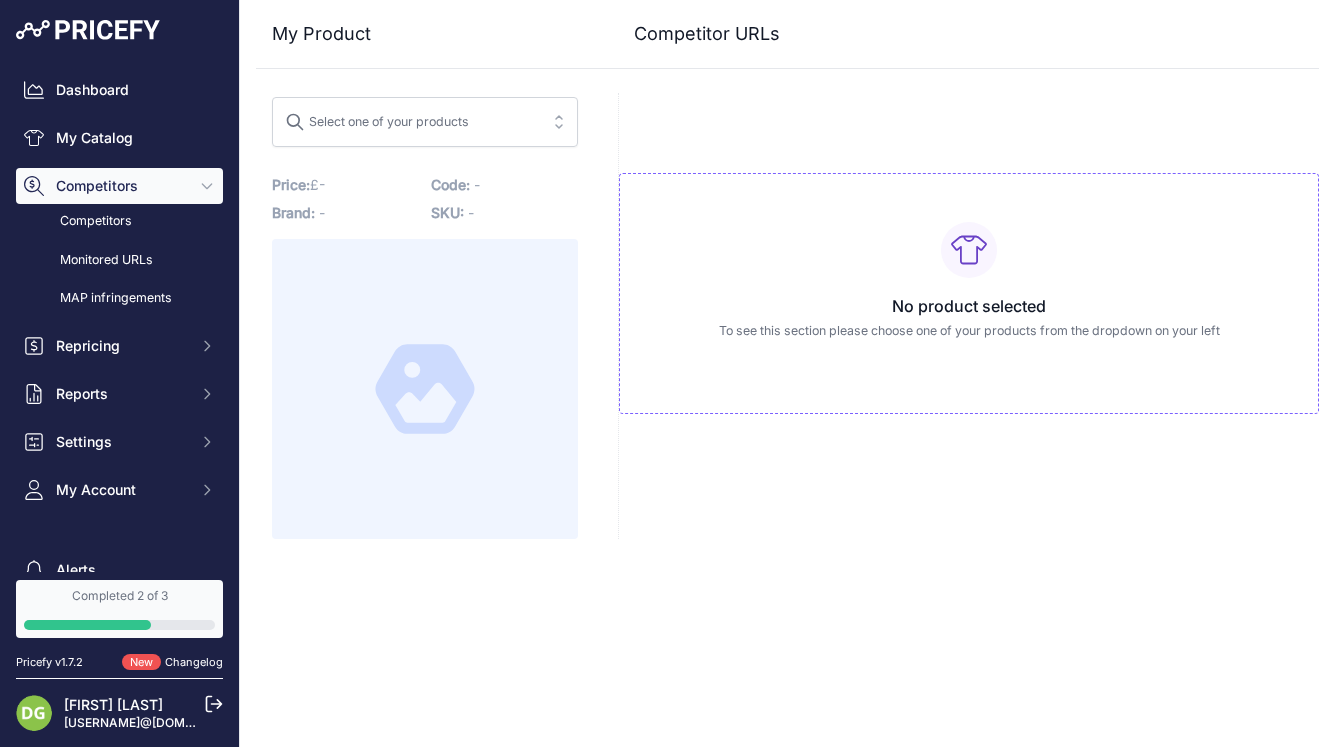 click on "Select one of your products" at bounding box center [377, 127] 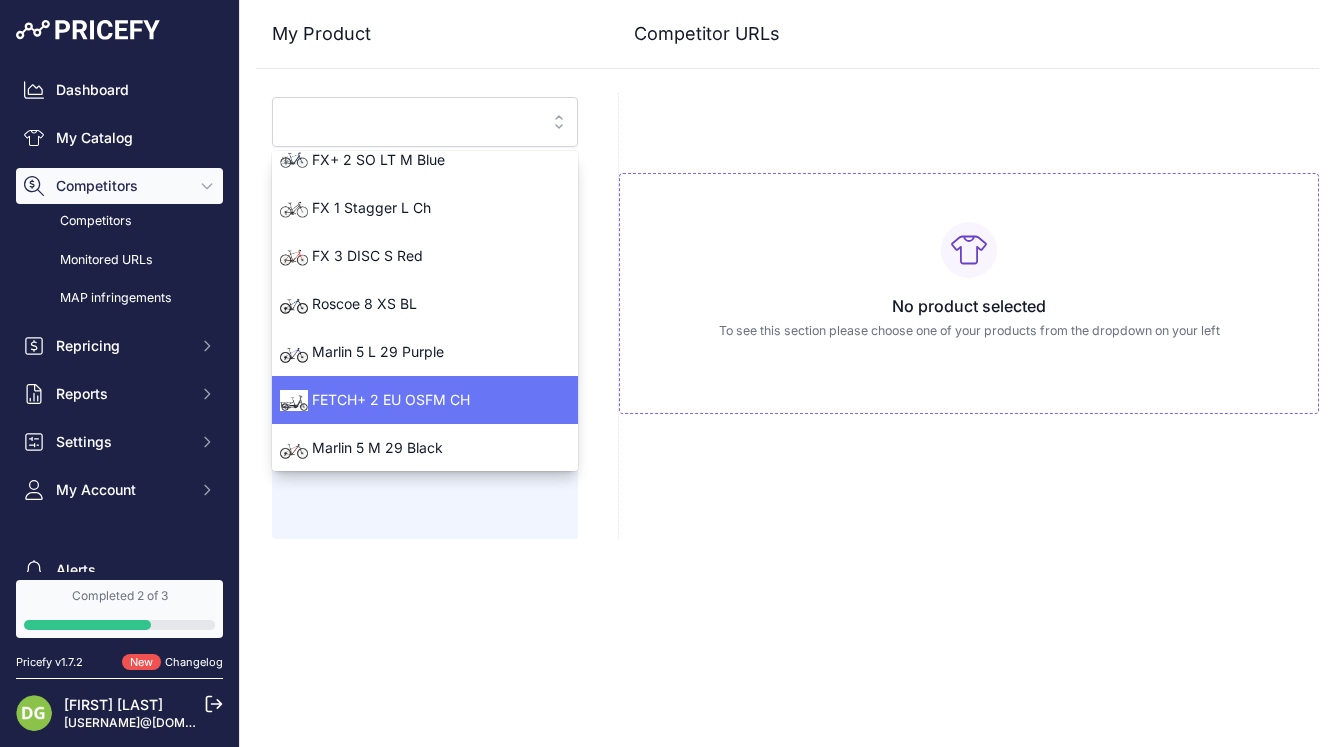 scroll, scrollTop: 15, scrollLeft: 0, axis: vertical 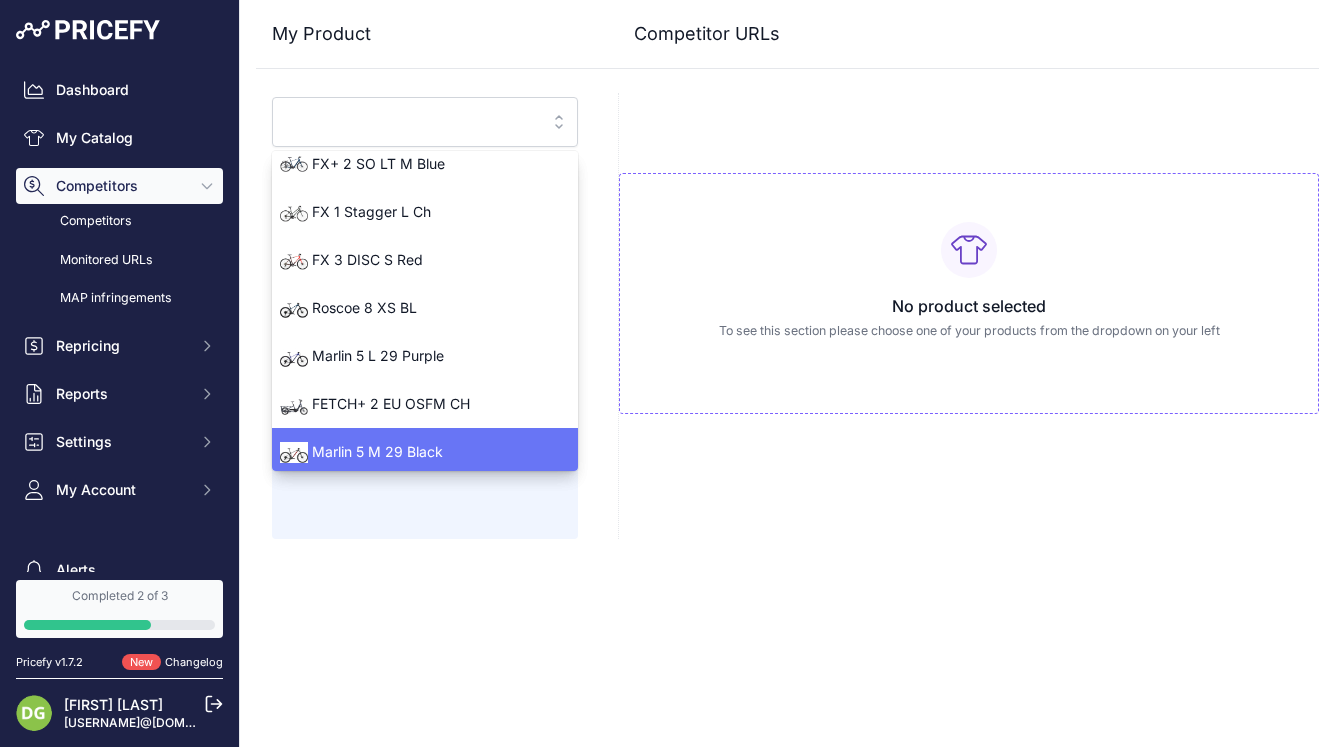 click on "Marlin 5 M 29 Black" at bounding box center [425, 452] 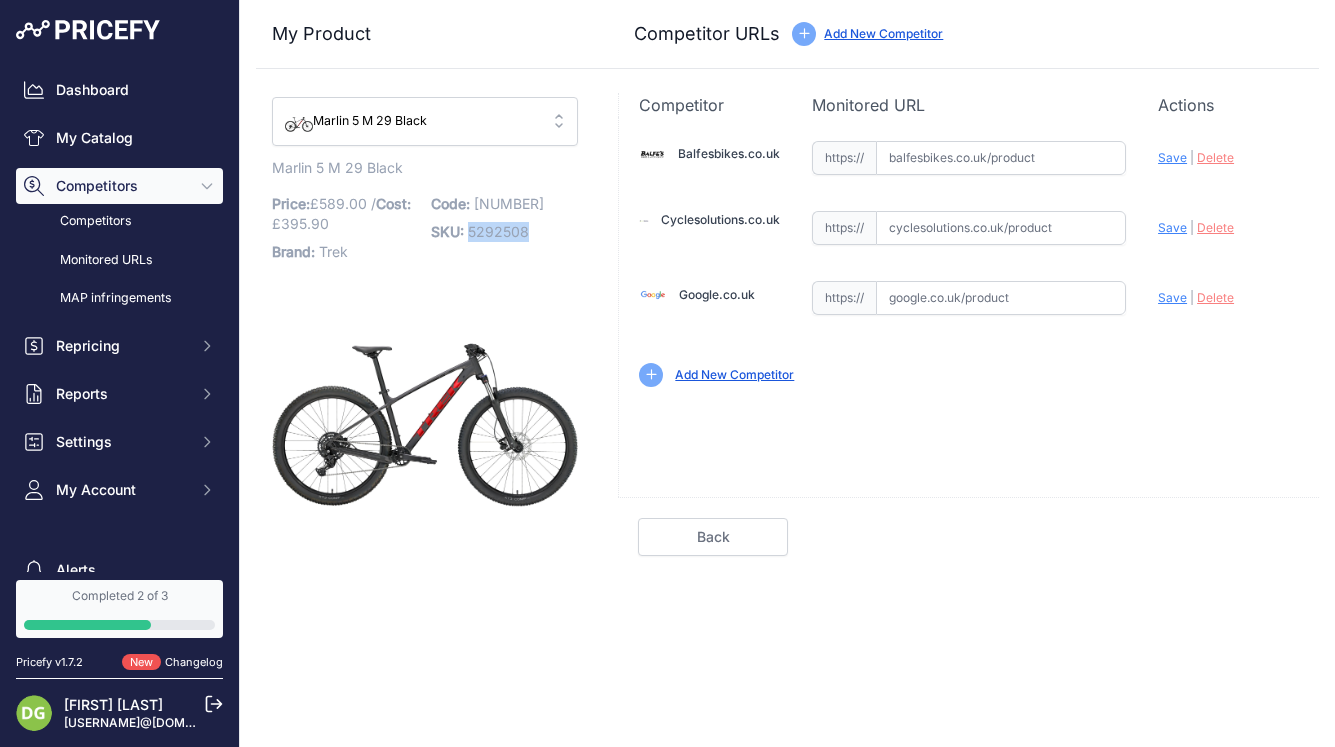 drag, startPoint x: 470, startPoint y: 231, endPoint x: 545, endPoint y: 234, distance: 75.059975 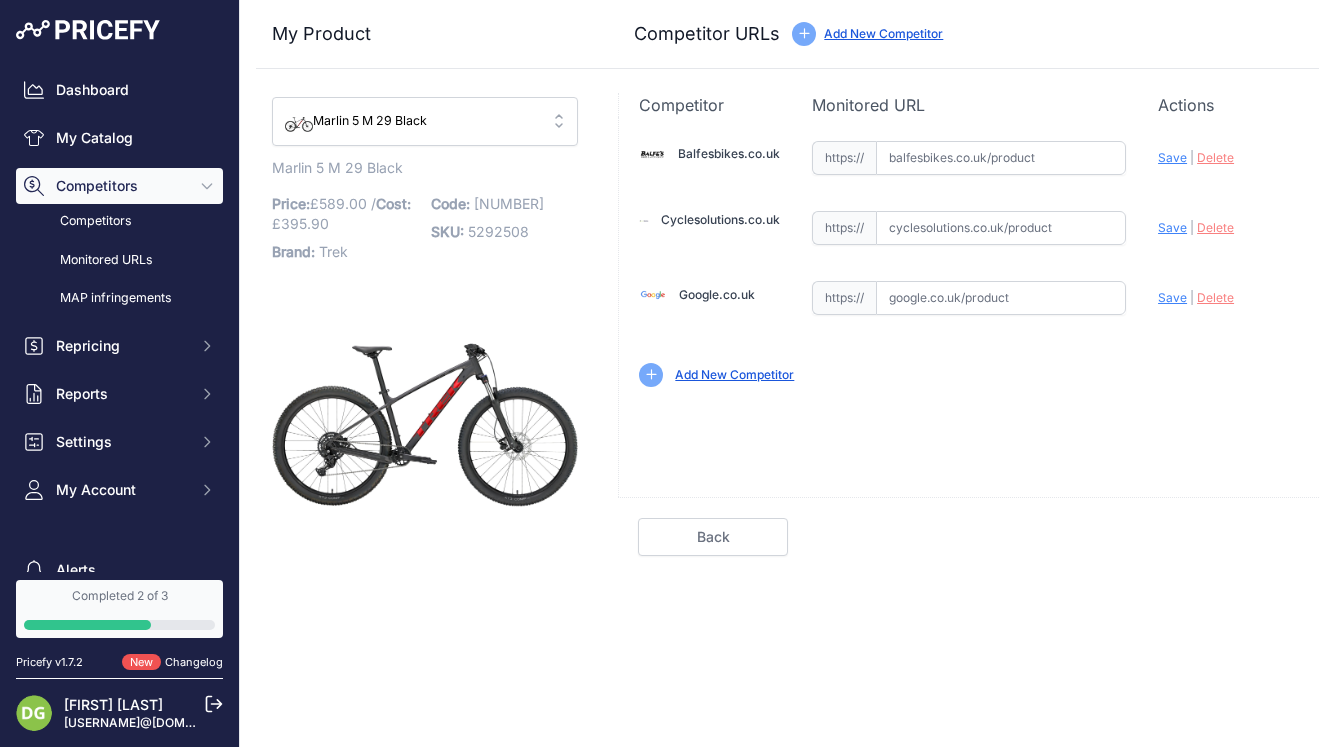 click at bounding box center [1001, 158] 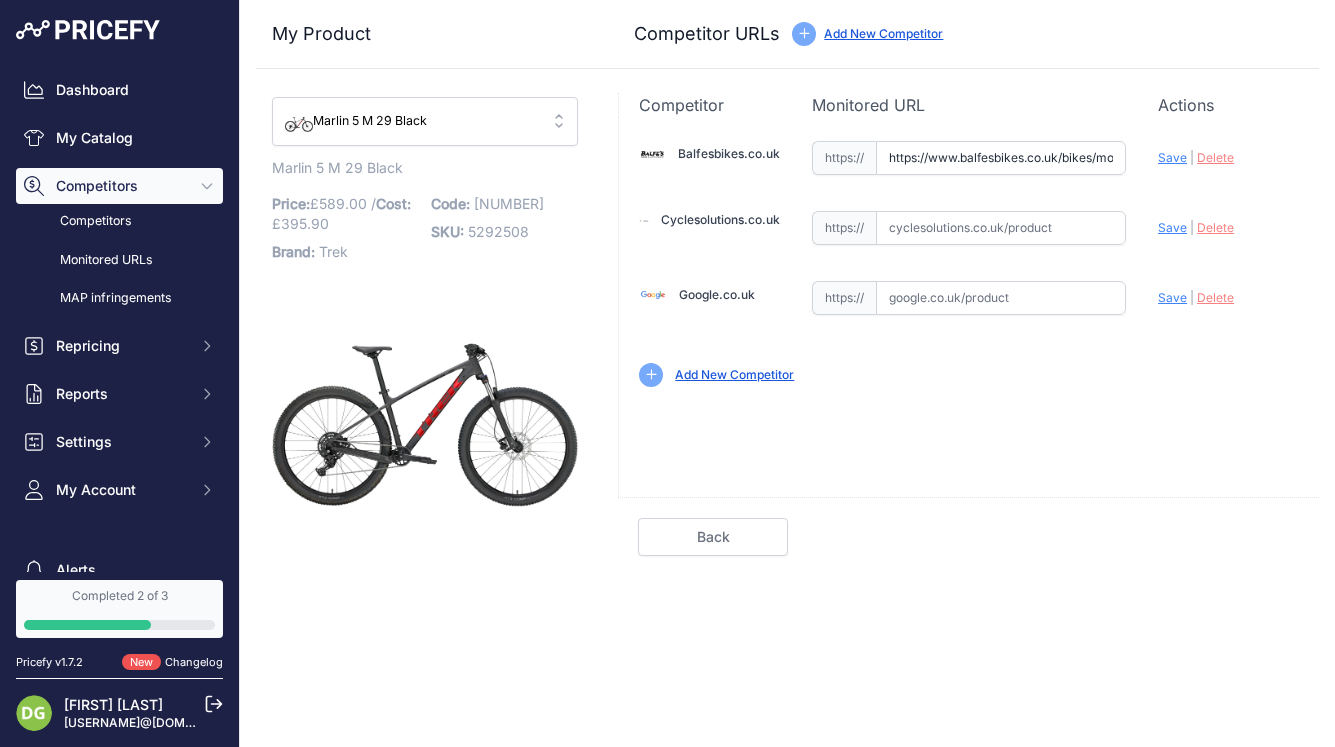 scroll, scrollTop: 0, scrollLeft: 543, axis: horizontal 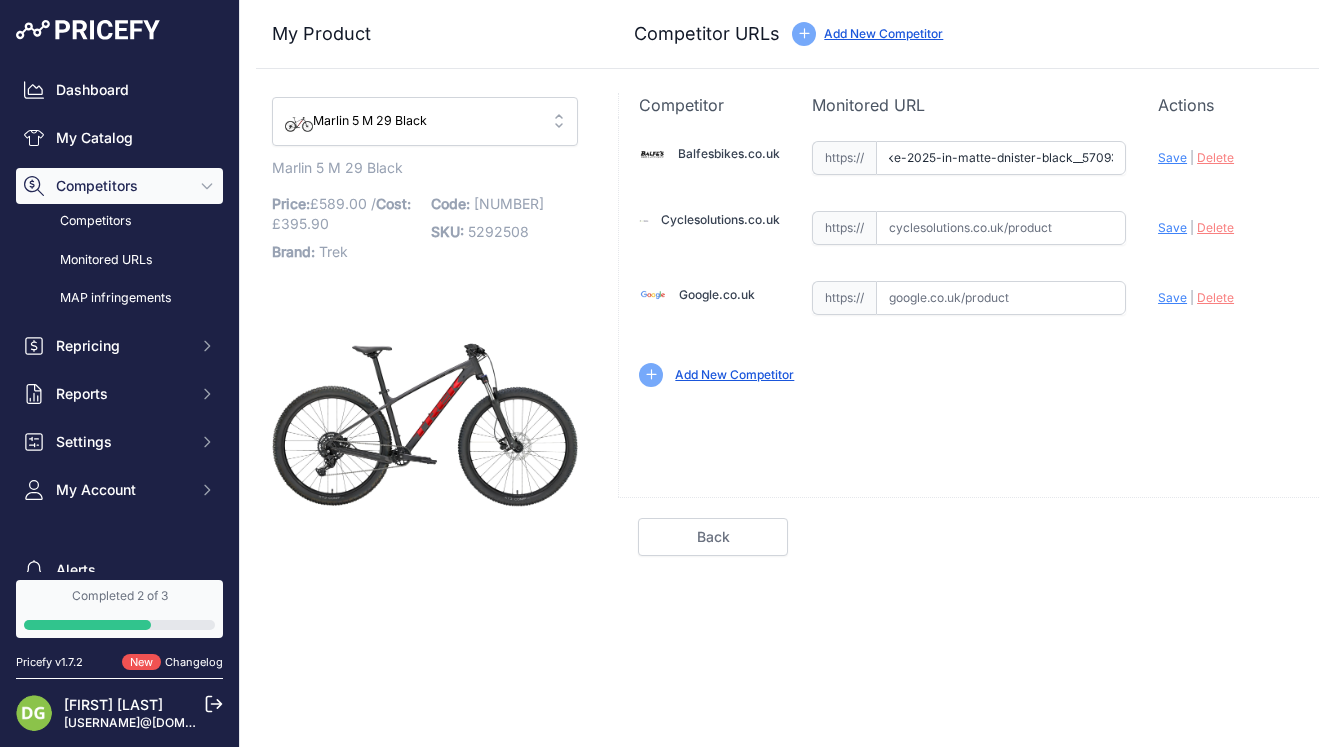 type on "https://www.balfesbikes.co.uk/bikes/mountain-bikes/trek-marlin-5-gen-3-hardtail-mountain-bike-2025-in-matte-dnister-black__57093" 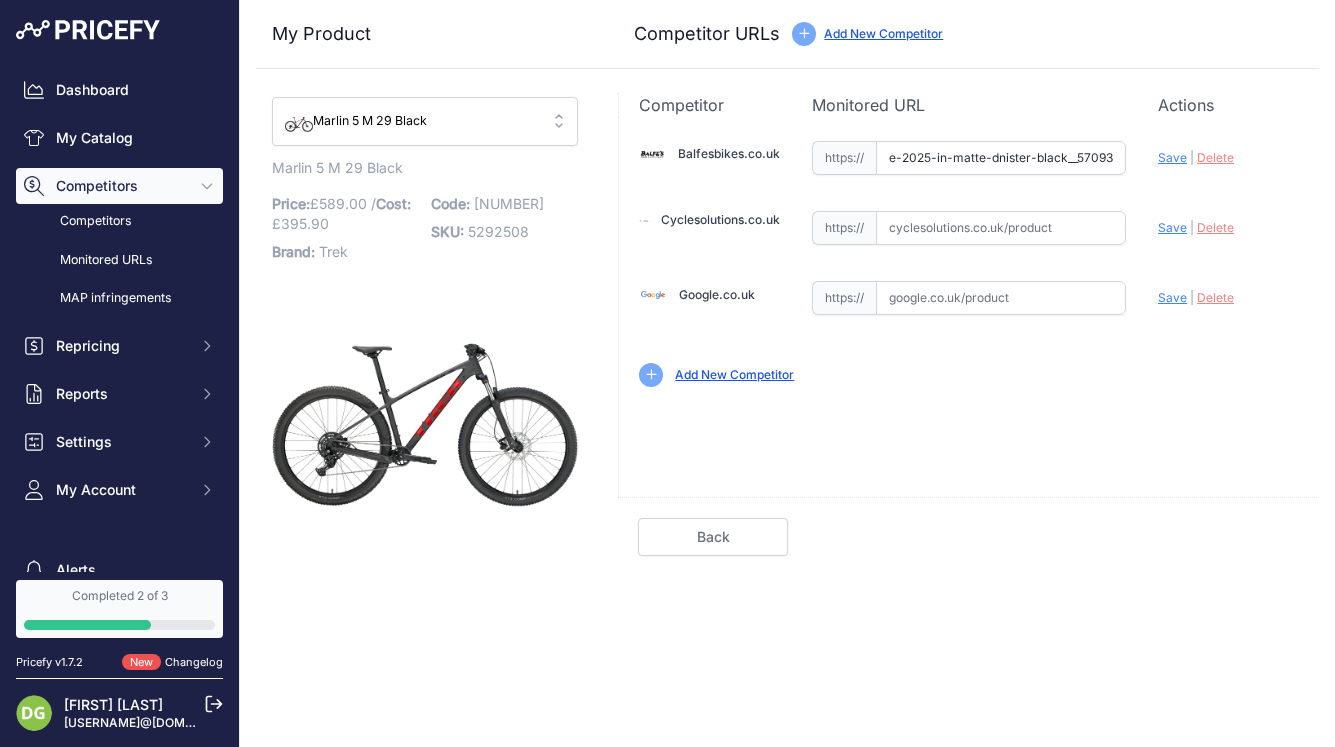 scroll, scrollTop: 0, scrollLeft: 0, axis: both 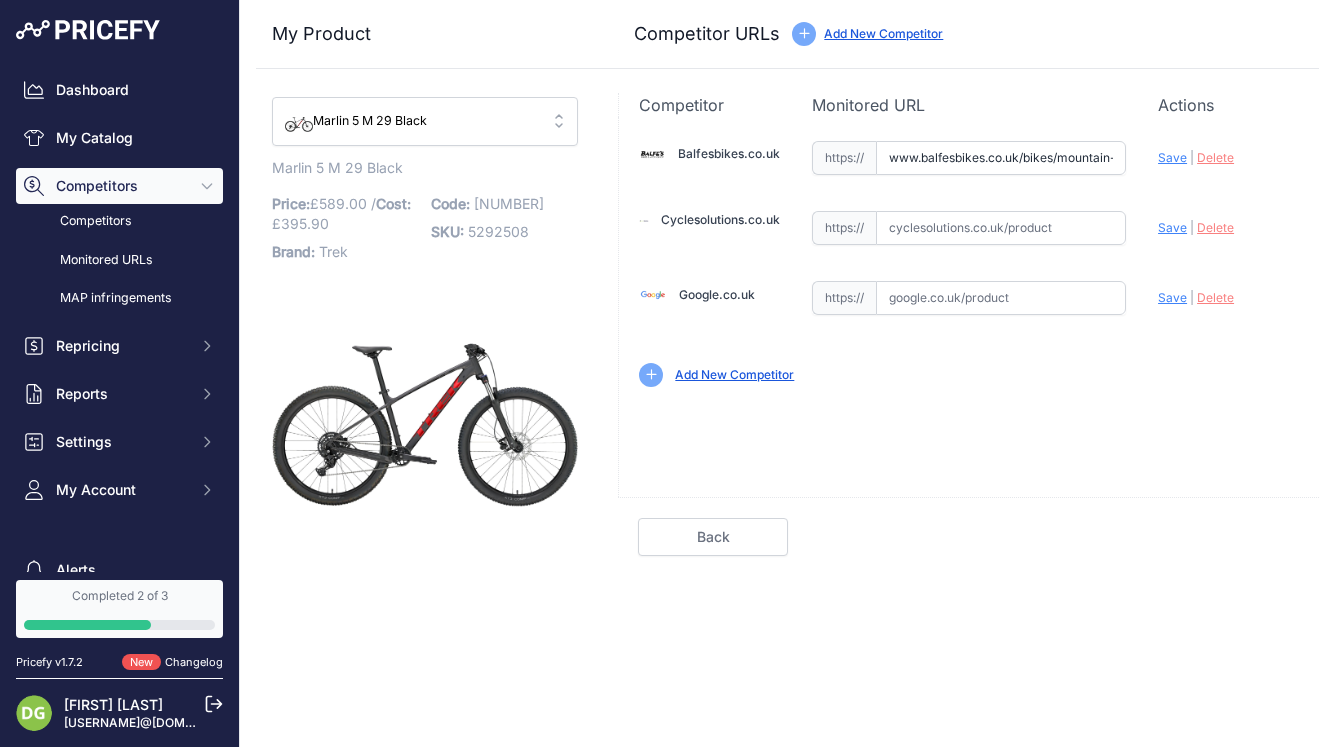 click on "Save" at bounding box center (1172, 157) 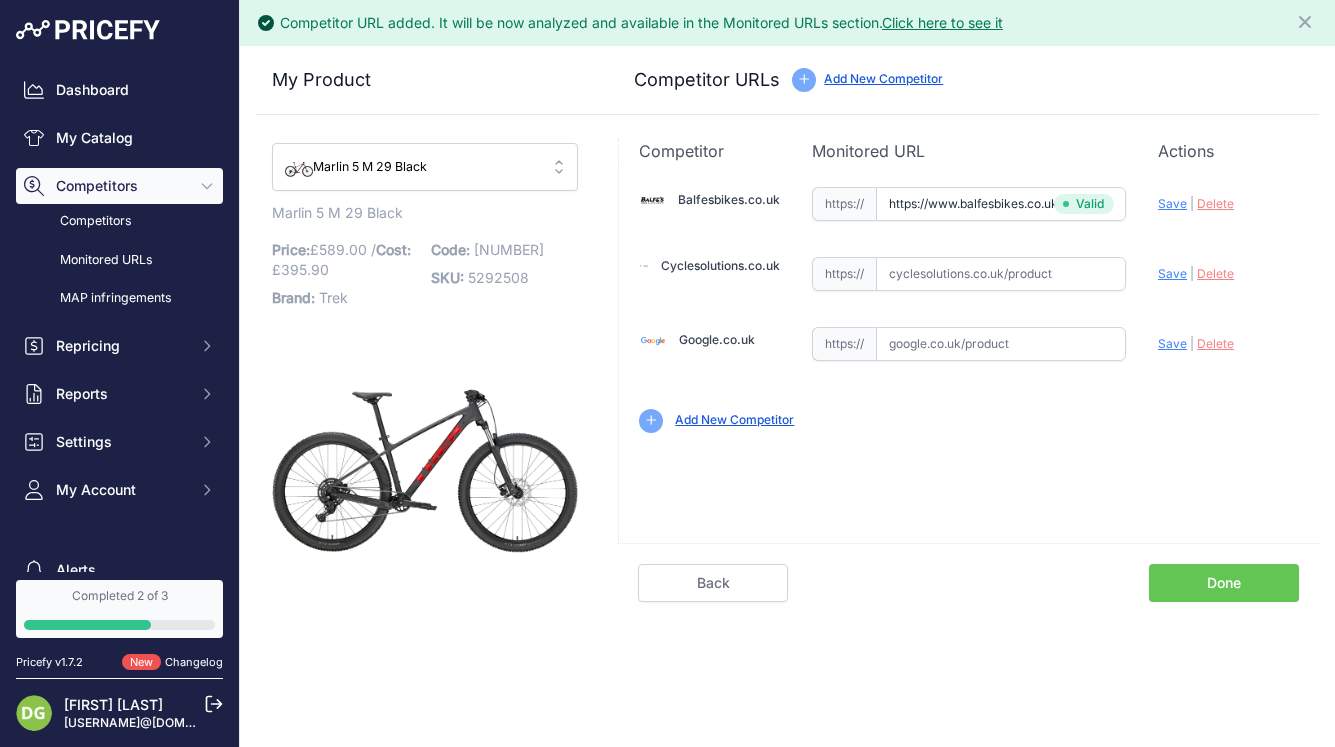 click on "Cyclesolutions.co.uk" at bounding box center (720, 265) 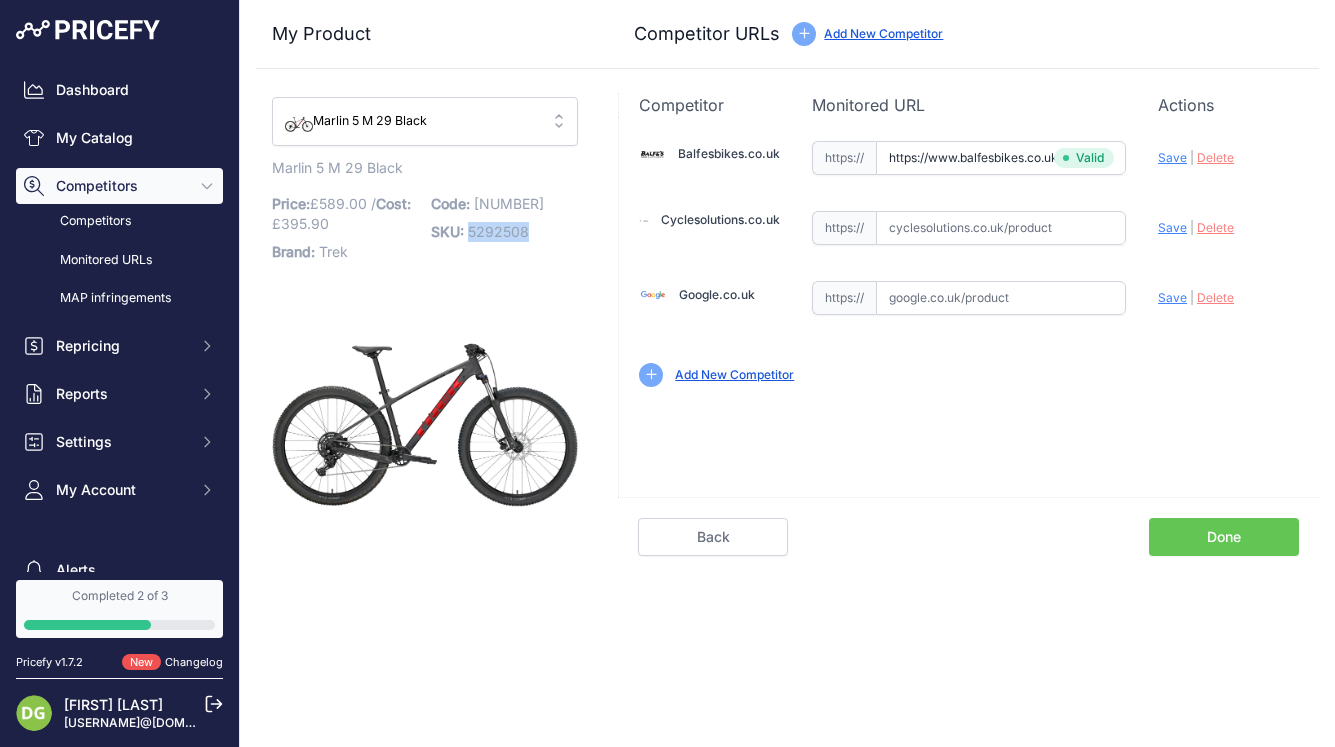 drag, startPoint x: 467, startPoint y: 232, endPoint x: 537, endPoint y: 235, distance: 70.064255 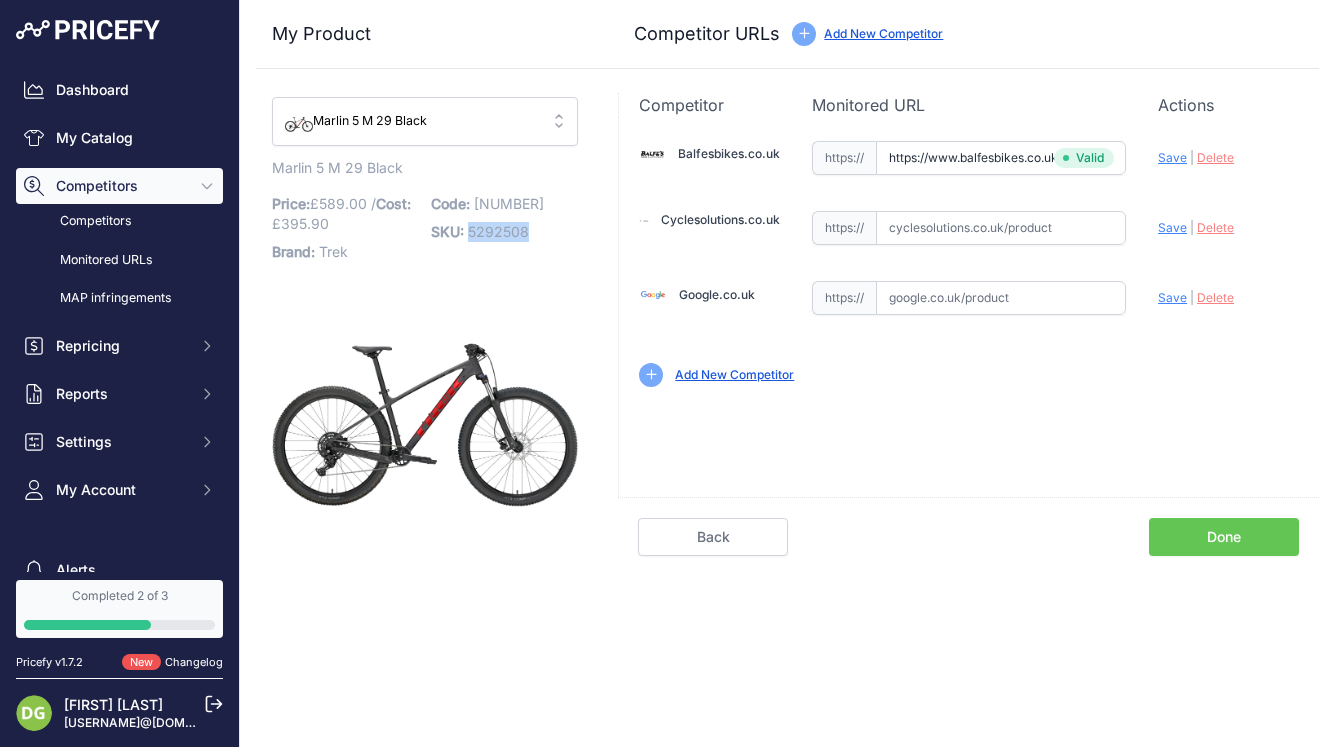 copy on "5292508" 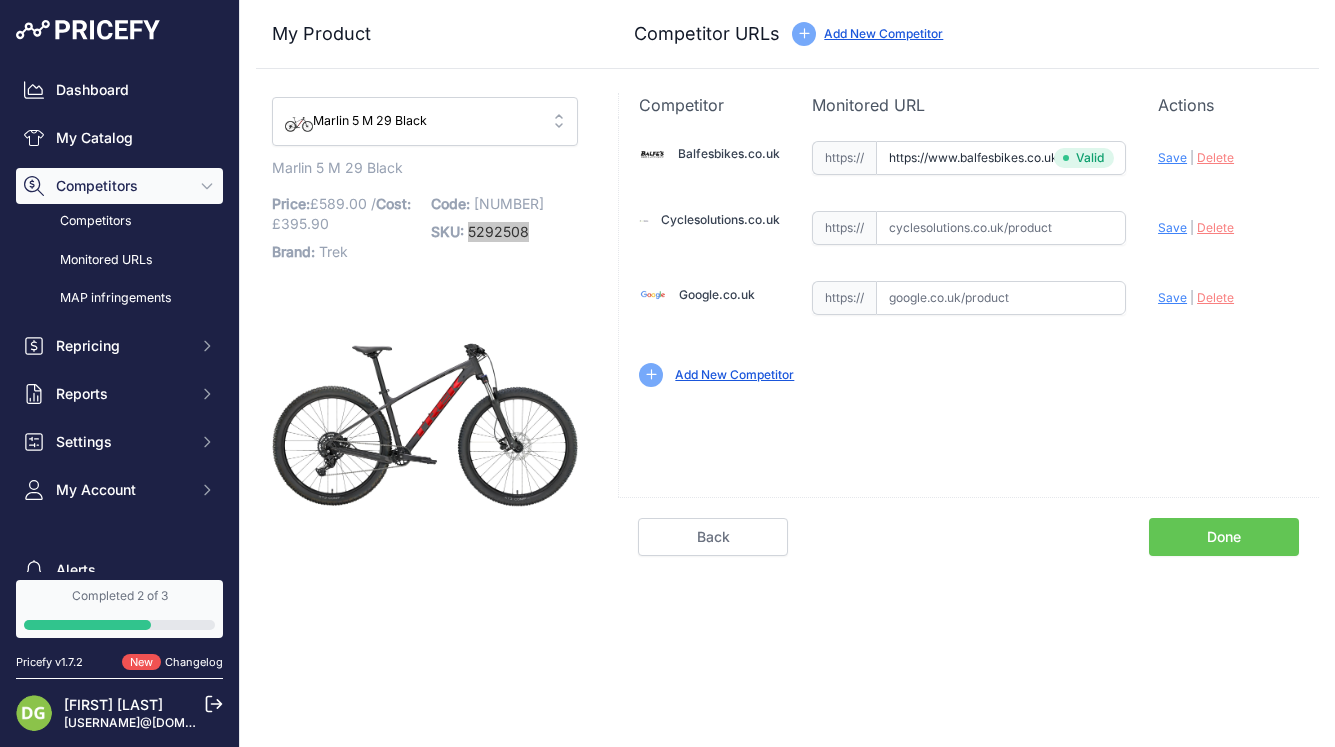 drag, startPoint x: 508, startPoint y: 233, endPoint x: 1164, endPoint y: 2, distance: 695.4833 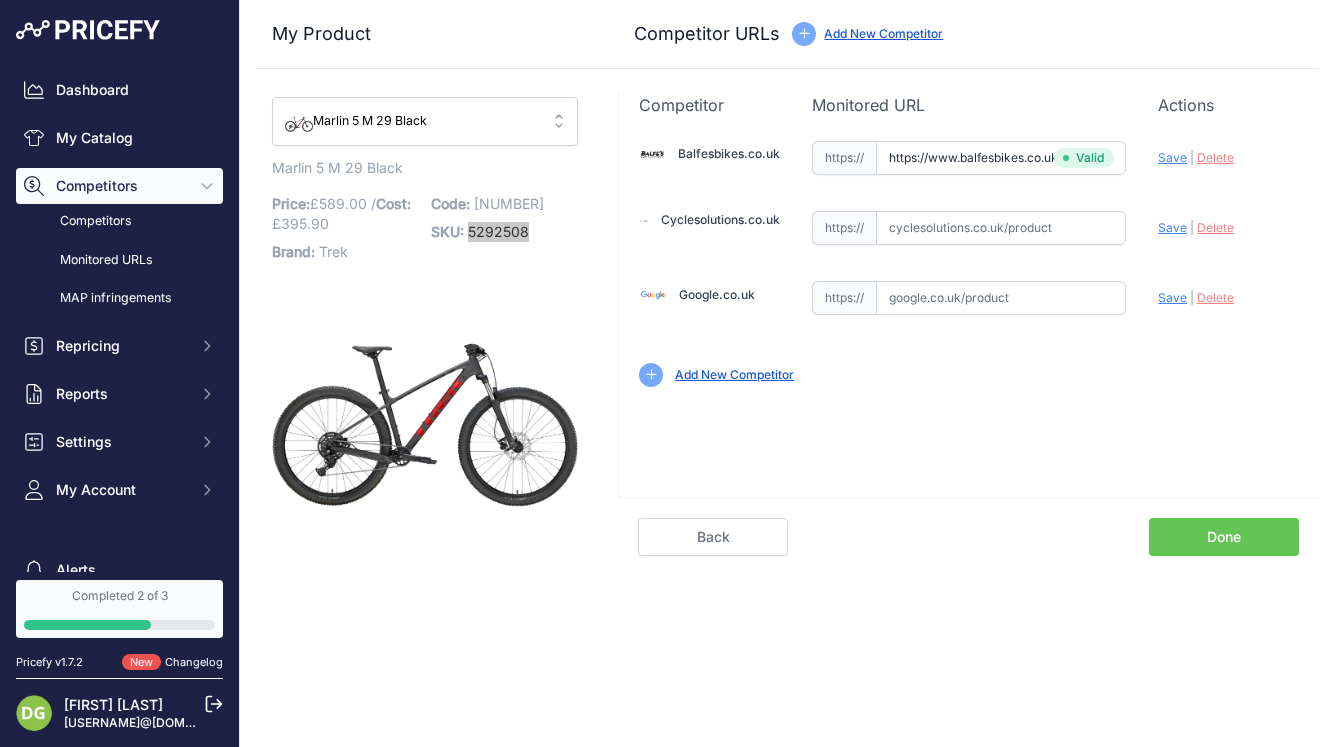 click on "Dashboard My Catalog Competitors Monitored URLs MAP infringements Repricing My Repricing Rules" at bounding box center [667, 373] 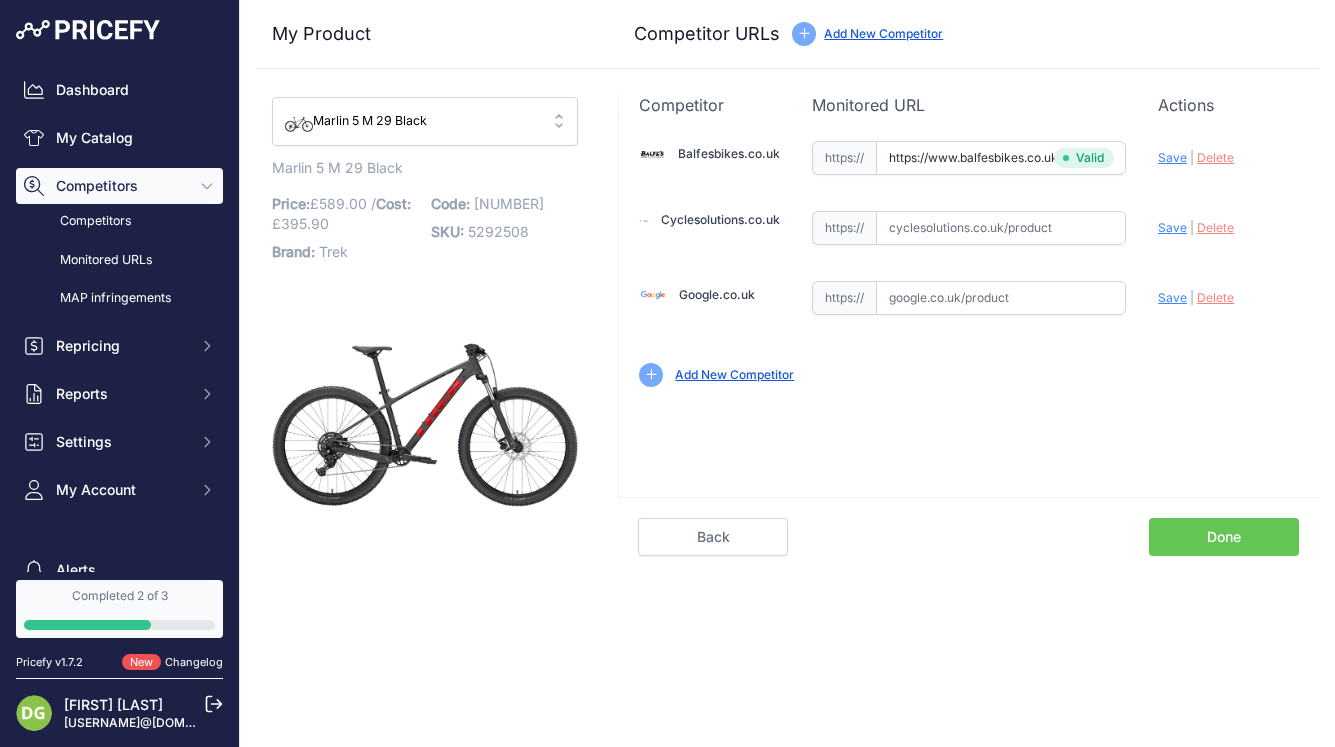 click at bounding box center (1001, 228) 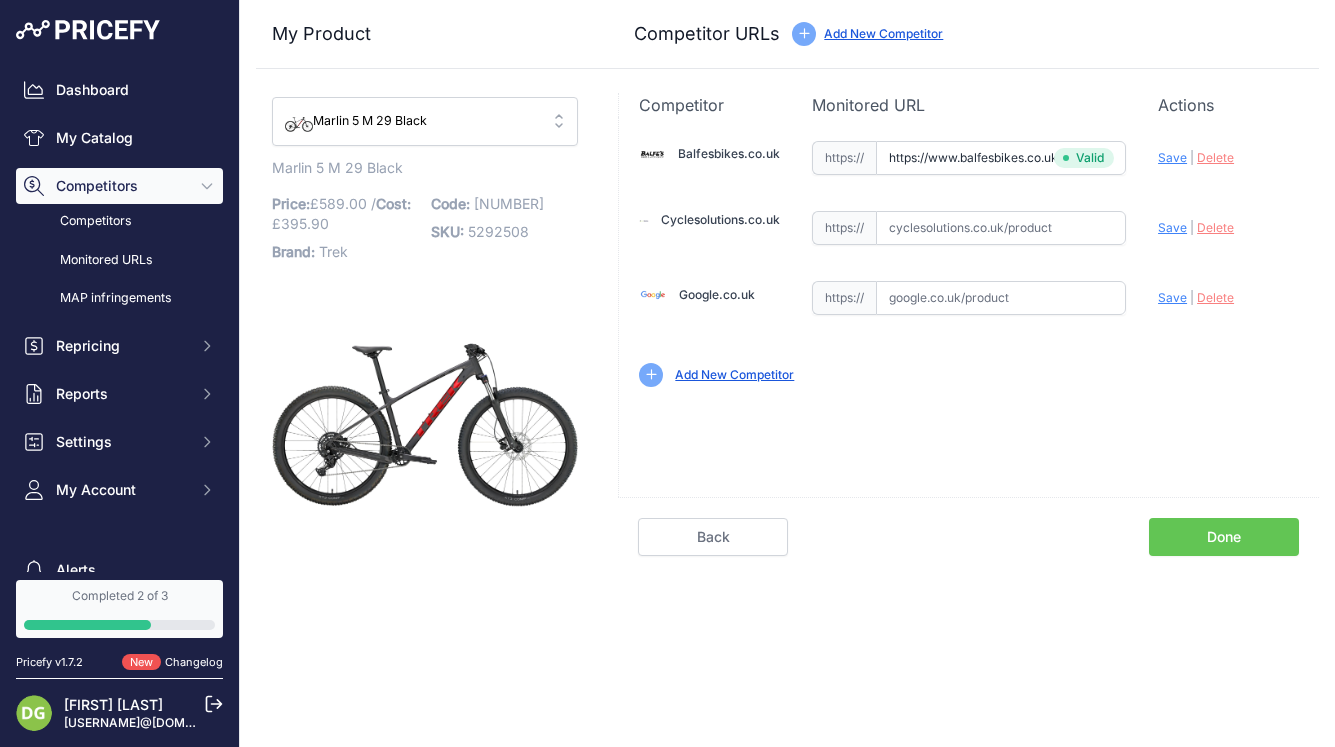paste on "https://www.cyclesolutions.co.uk/bikes/mountain-bikes/trek-marlin-5-gen-3-2025-hardtail-mountain-bike--dnister-black__110549" 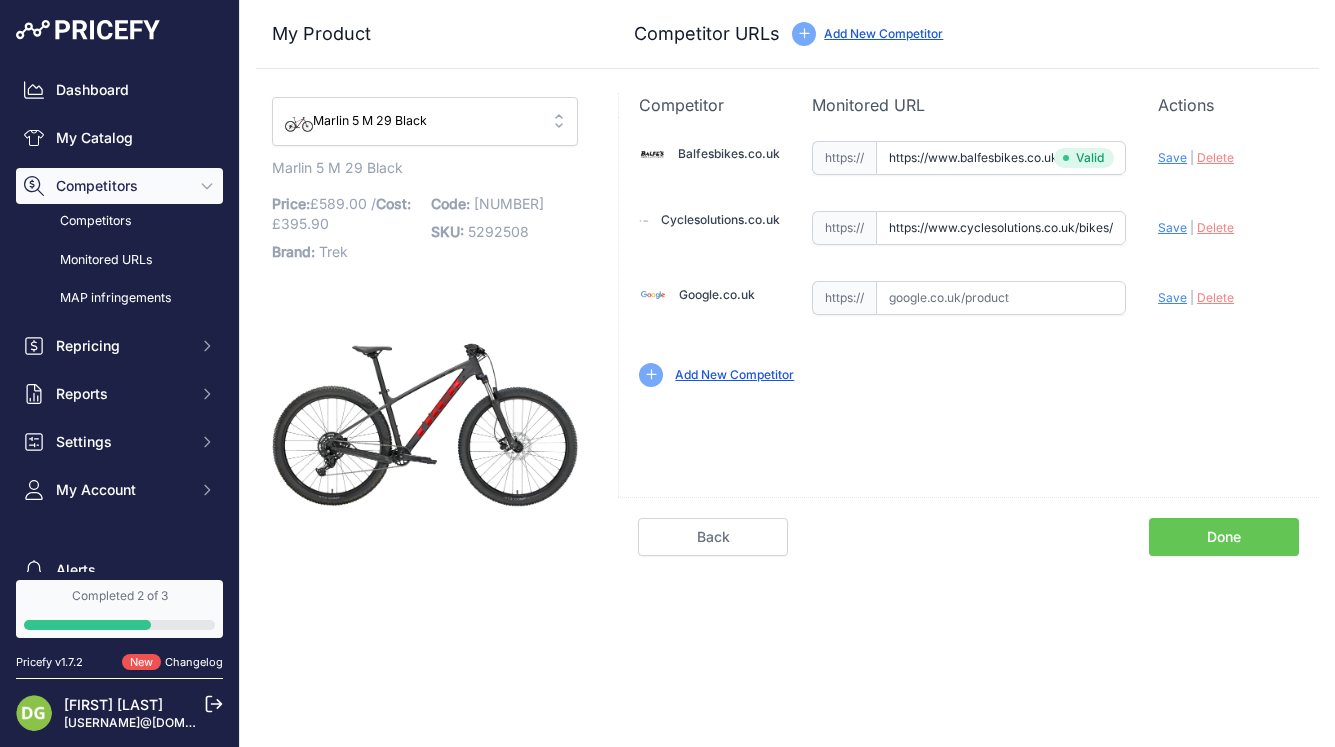 scroll, scrollTop: 0, scrollLeft: 515, axis: horizontal 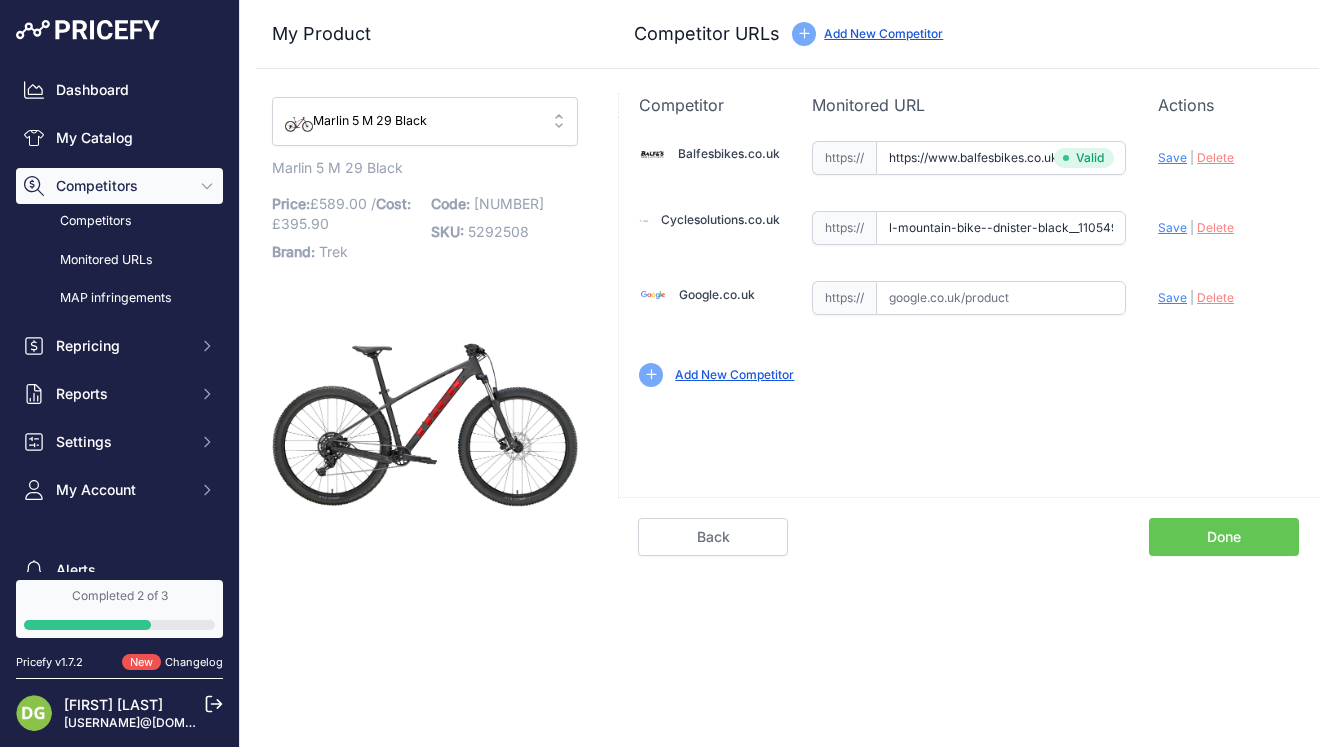 type on "https://www.cyclesolutions.co.uk/bikes/mountain-bikes/trek-marlin-5-gen-3-2025-hardtail-mountain-bike--dnister-black__110549" 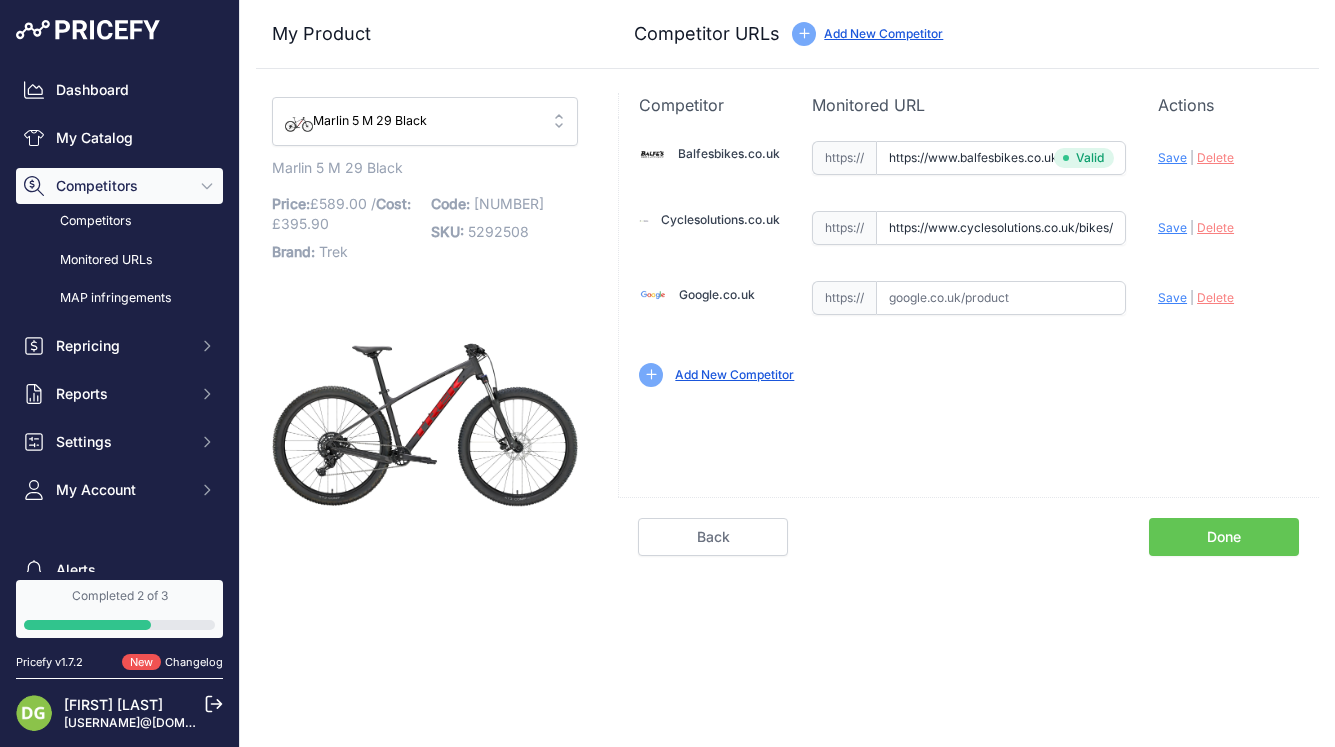 click on "Save" at bounding box center (1172, 227) 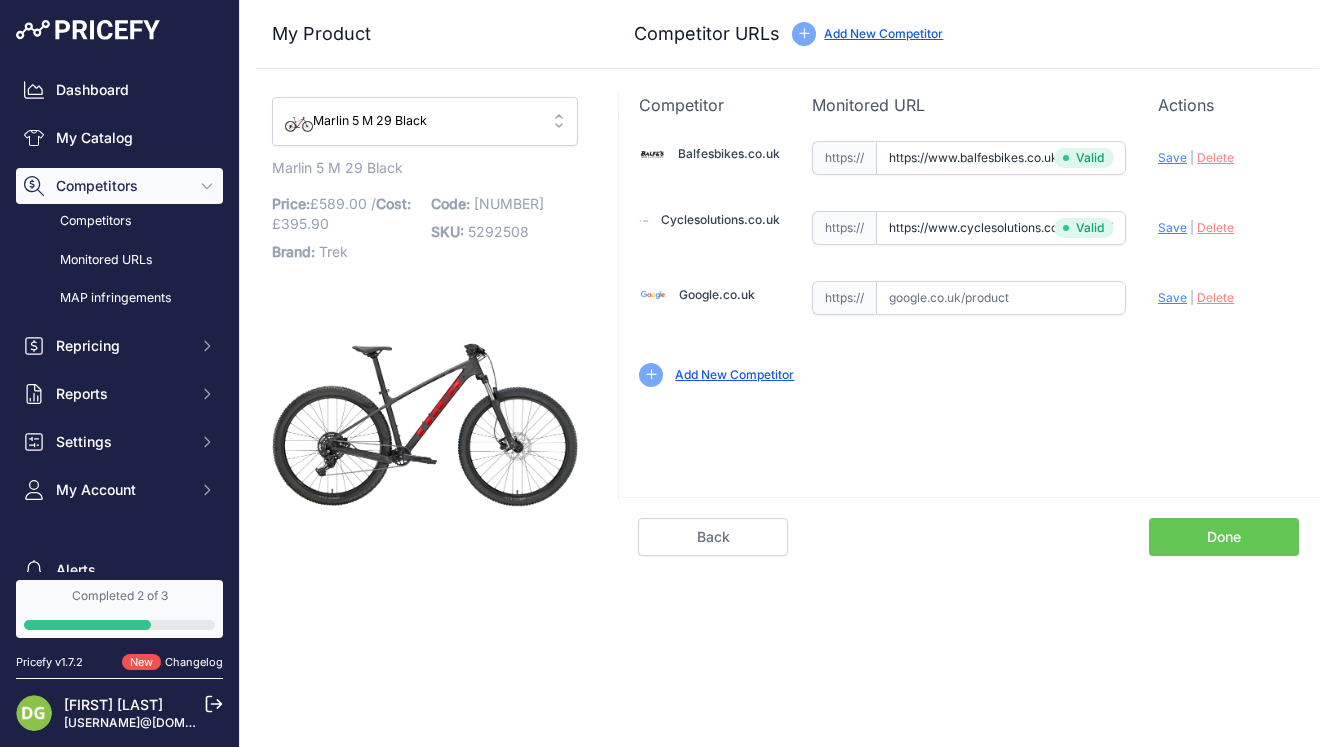 click on "Google.co.uk" at bounding box center [717, 294] 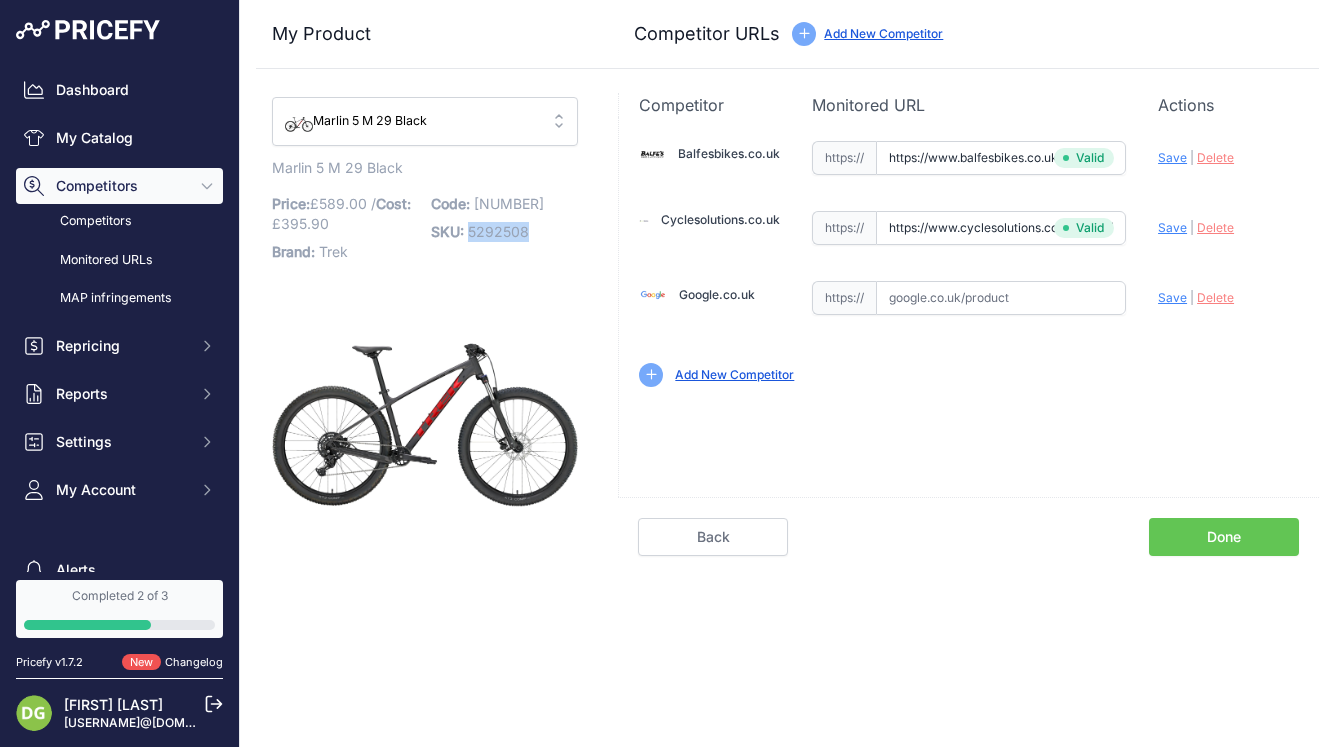 drag, startPoint x: 471, startPoint y: 230, endPoint x: 542, endPoint y: 232, distance: 71.02816 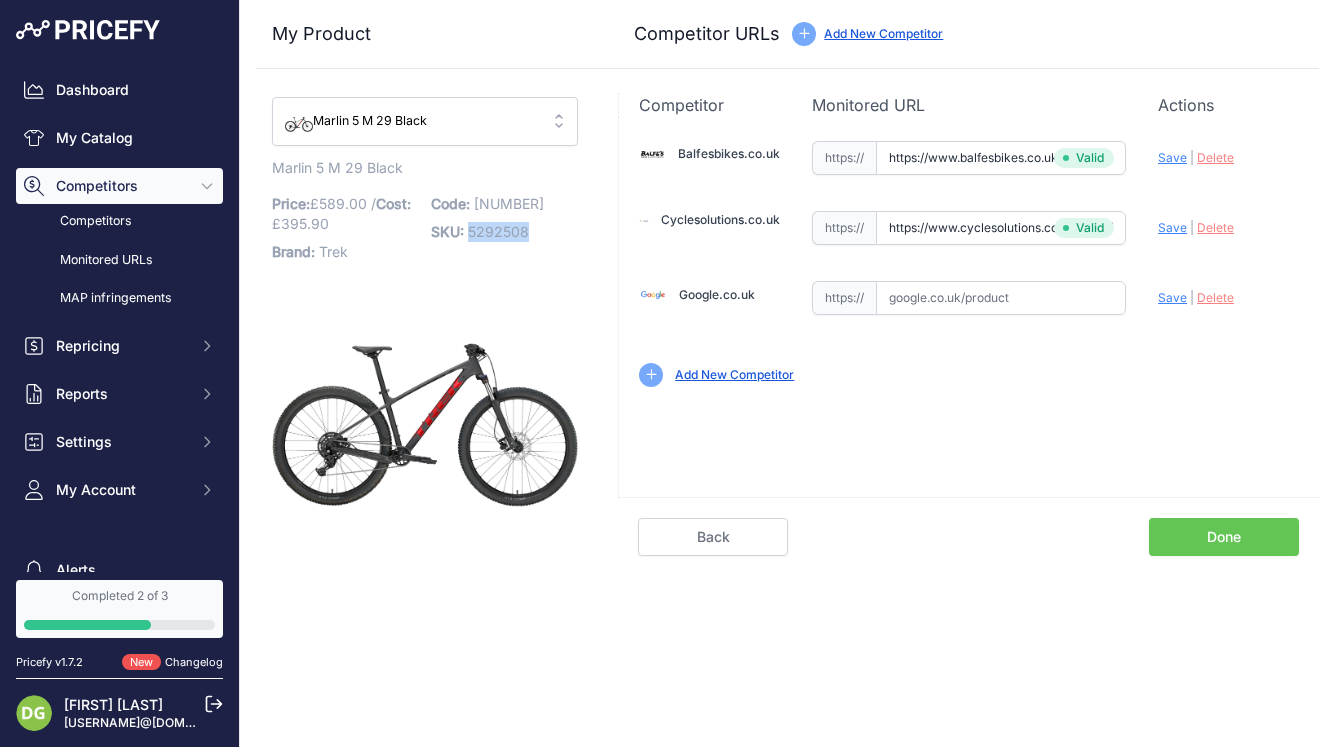 copy on "5292508" 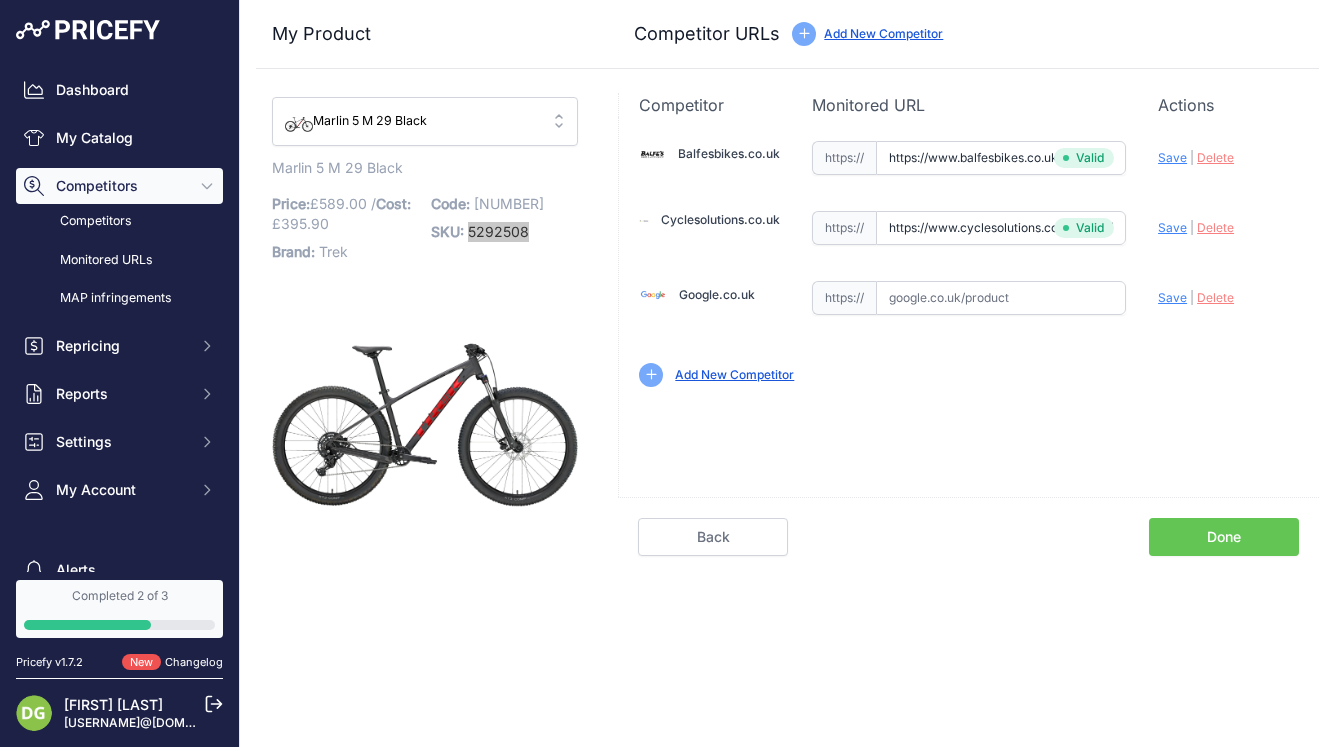 click on "Dashboard
My Catalog
Competitors
Competitors
Monitored URLs
MAP infringements
Repricing
My Repricing Rules" at bounding box center (667, 373) 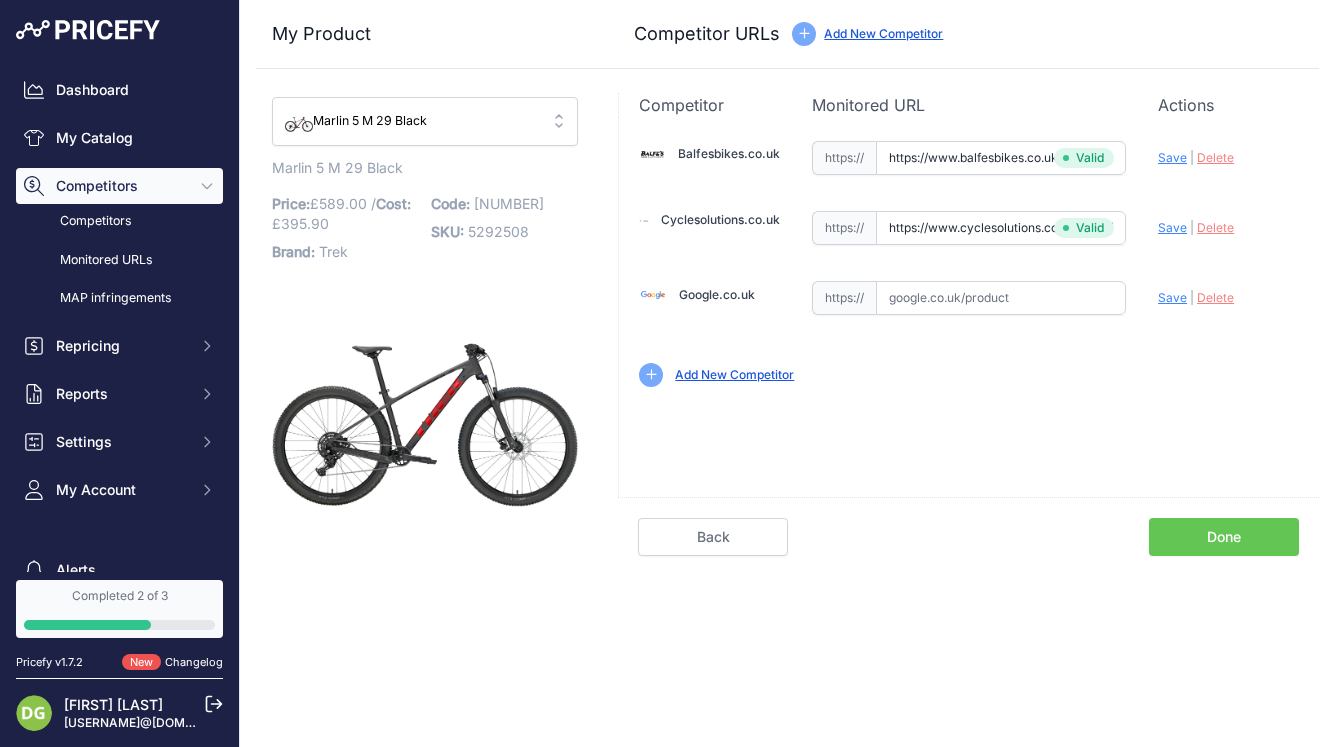 click at bounding box center (1001, 298) 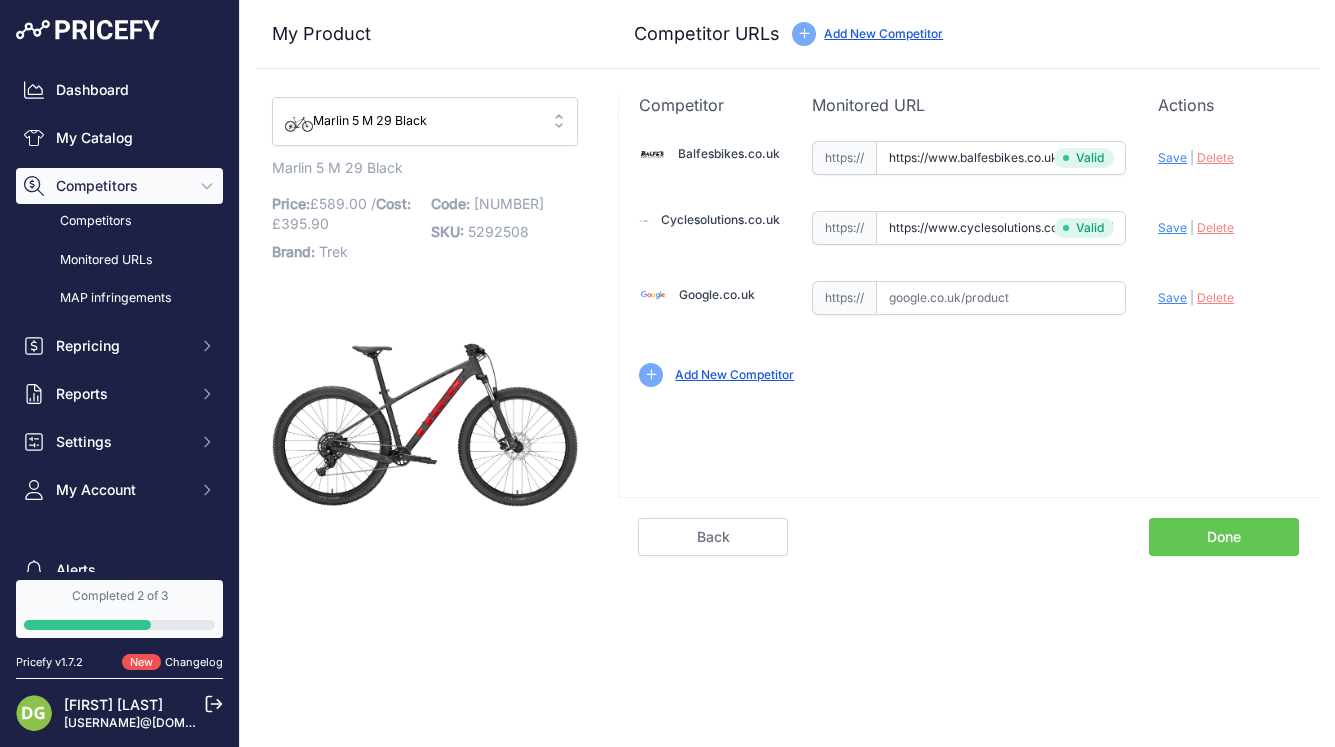 paste on "https://www.google.com/search?q=5292508&sca_esv=8db88439da67627d&source=hp&ei=AZtmaLjhJpW0hbIPsrnoyQk&iflsig=AOw8s4IAAAAAaGapEStQqW5FtlOevqBQ66V7g5IFZw7n&ved=0ahUKEwj45daV-qCOAxUVWkEAHbIcOpkQ4dUDCBk&uact=5&oq=5292508&gs_lp=Egdnd3Mtd2l6Igc1MjkyNTA4MgUQABjvBTIFEAAY7wUyCBAAGIAEGKIEMgUQABjvBTIFEAAY7wVI_mZQAFicYHABeACQAQCYATygATyqAQExuAEDyAEA-AEC-AEBmAICoAJJqAIKwgIKEAAYAxjqAhiPAZgDCfEFfCeCdFmmtDeSBwEyoAe9ArIHATG4Bz_CBwUwLjEuMcgHCg&sclient=gws-wiz" 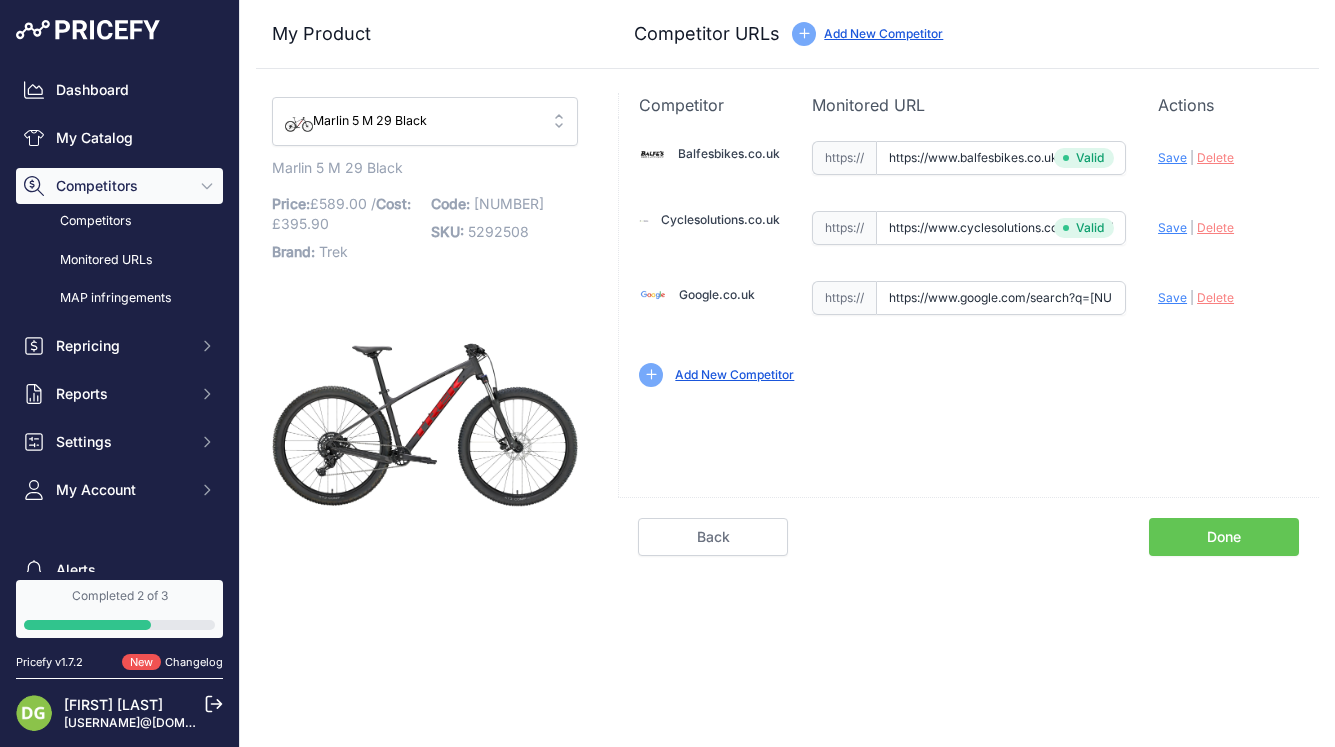 scroll, scrollTop: 0, scrollLeft: 2956, axis: horizontal 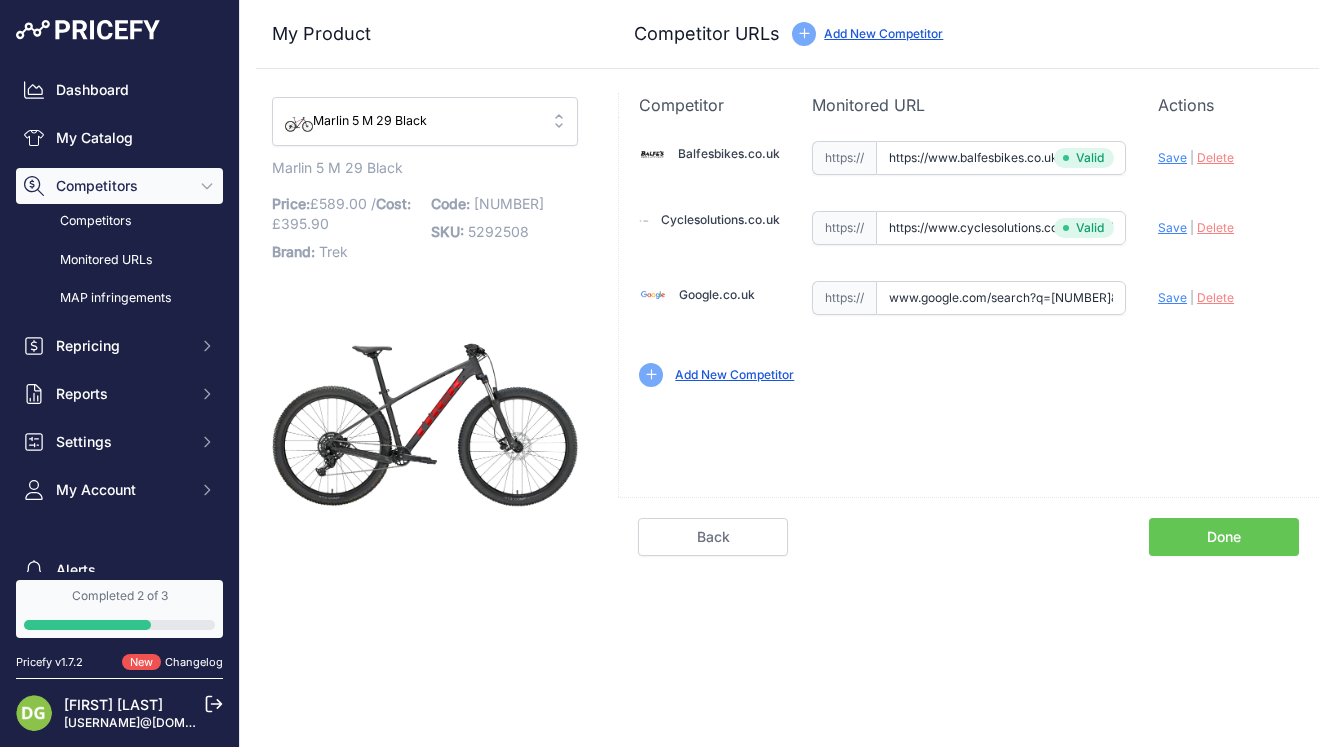 click on "Save" at bounding box center [1172, 297] 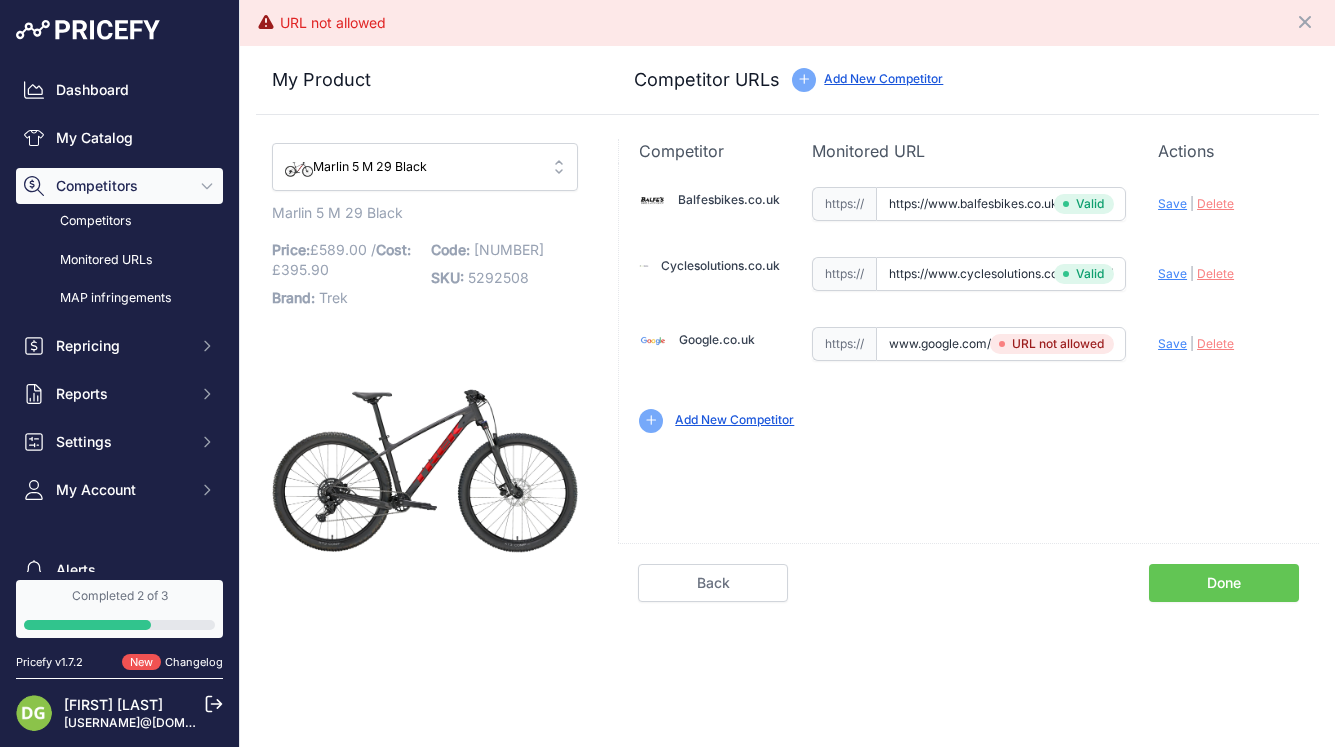 click on "Add New Competitor" at bounding box center (969, 413) 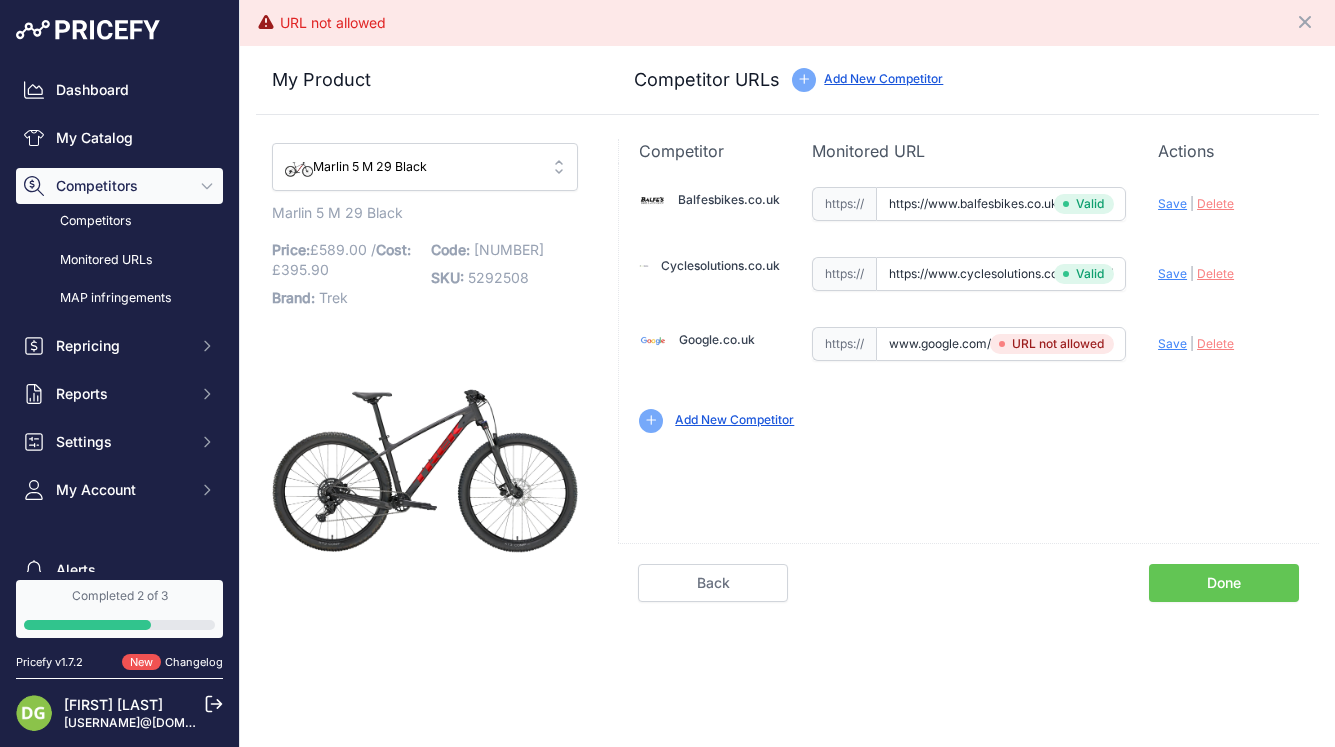 click on "www.google.com/search?q=5292508&sca_esv=8db88439da67627d&source=hp&ei=AZtmaLjhJpW0hbIPsrnoyQk&iflsig=AOw8s4IAAAAAaGapEStQqW5FtlOevqBQ66V7g5IFZw7n&ved=0ahUKEwj45daV-qCOAxUVWkEAHbIcOpkQ4dUDCBk&uact=5&oq=5292508&gs_lp=Egdnd3Mtd2l6Igc1MjkyNTA4MgUQABjvBTIFEAAY7wUyCBAAGIAEGKIEMgUQABjvBTIFEAAY7wVI_mZQAFicYHABeACQAQCYATygATyqAQExuAEDyAEA-AEC-AEBmAICoAJJqAIKwgIKEAAYAxjqAhiPAZgDCfEFfCeCdFmmtDeSBwEyoAe9ArIHATG4Bz_CBwUwLjEuMcgHCg&sclient=gws-wiz" at bounding box center [1001, 344] 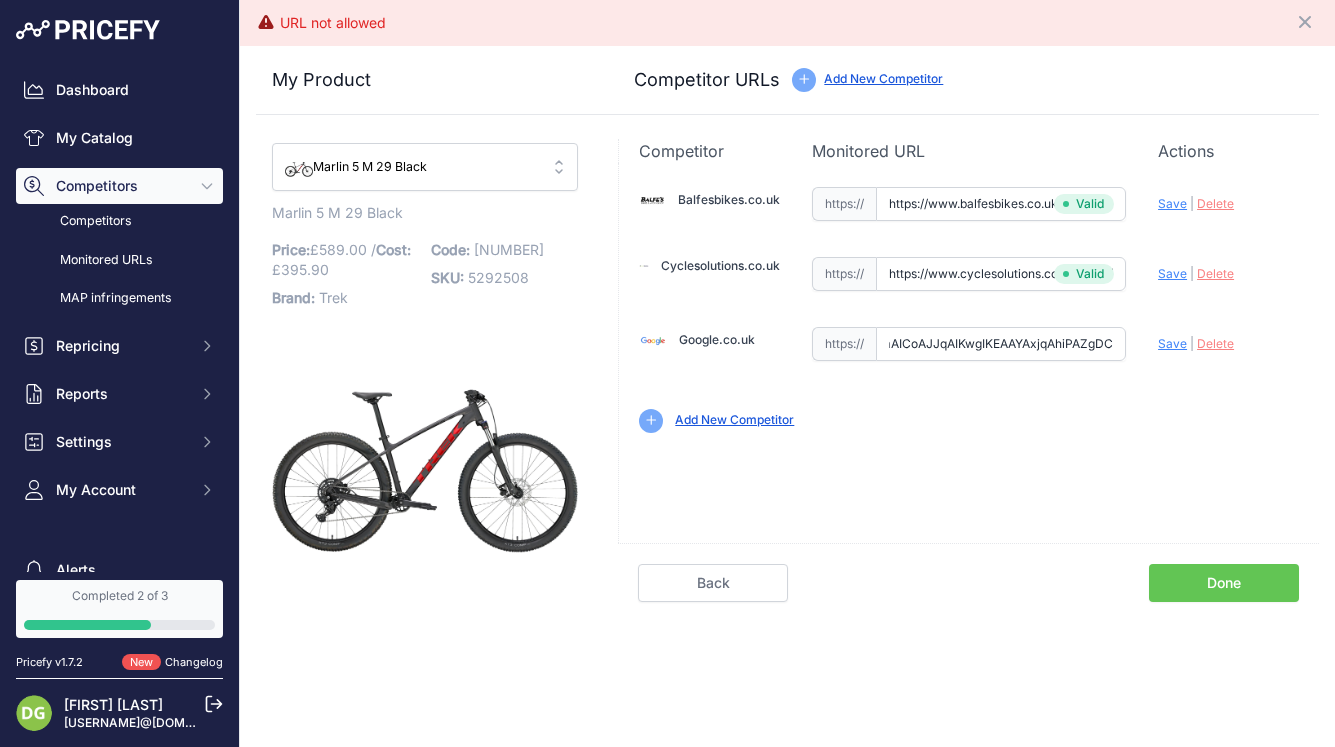 drag, startPoint x: 885, startPoint y: 342, endPoint x: 1311, endPoint y: 359, distance: 426.33908 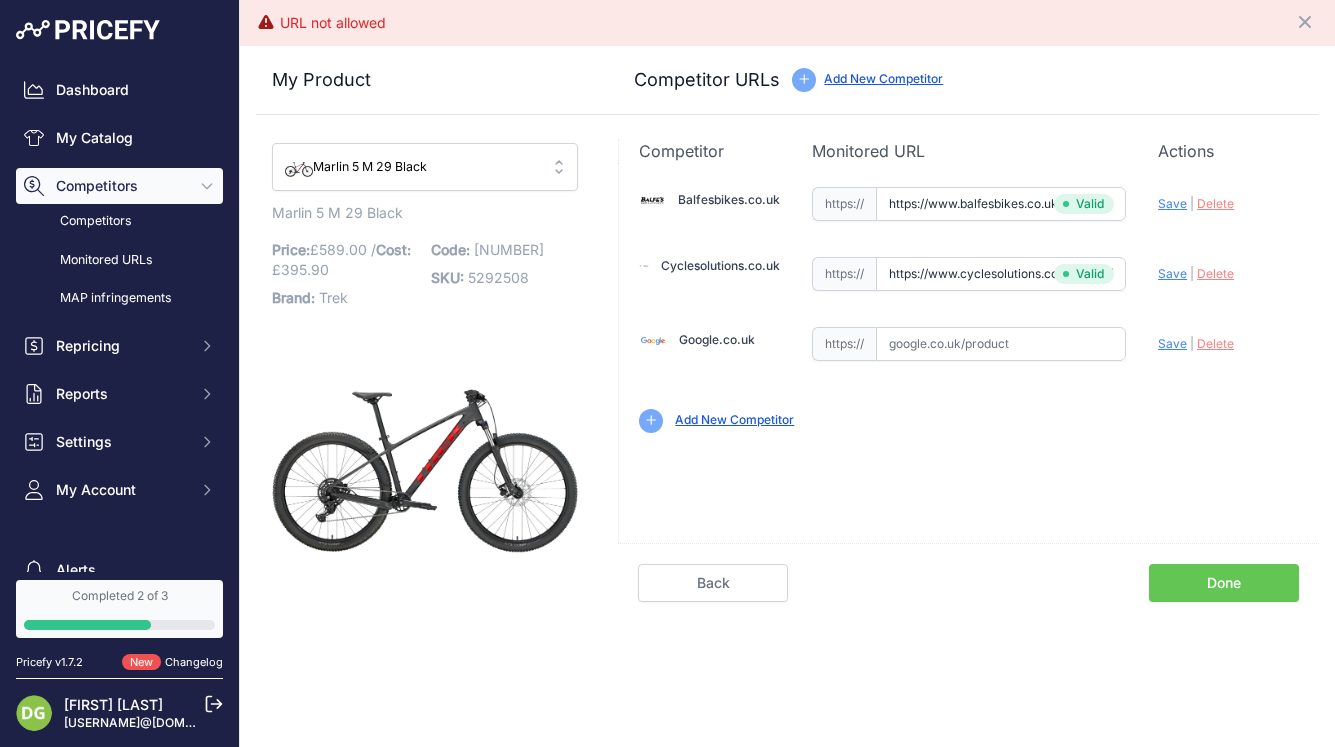 scroll, scrollTop: 0, scrollLeft: 0, axis: both 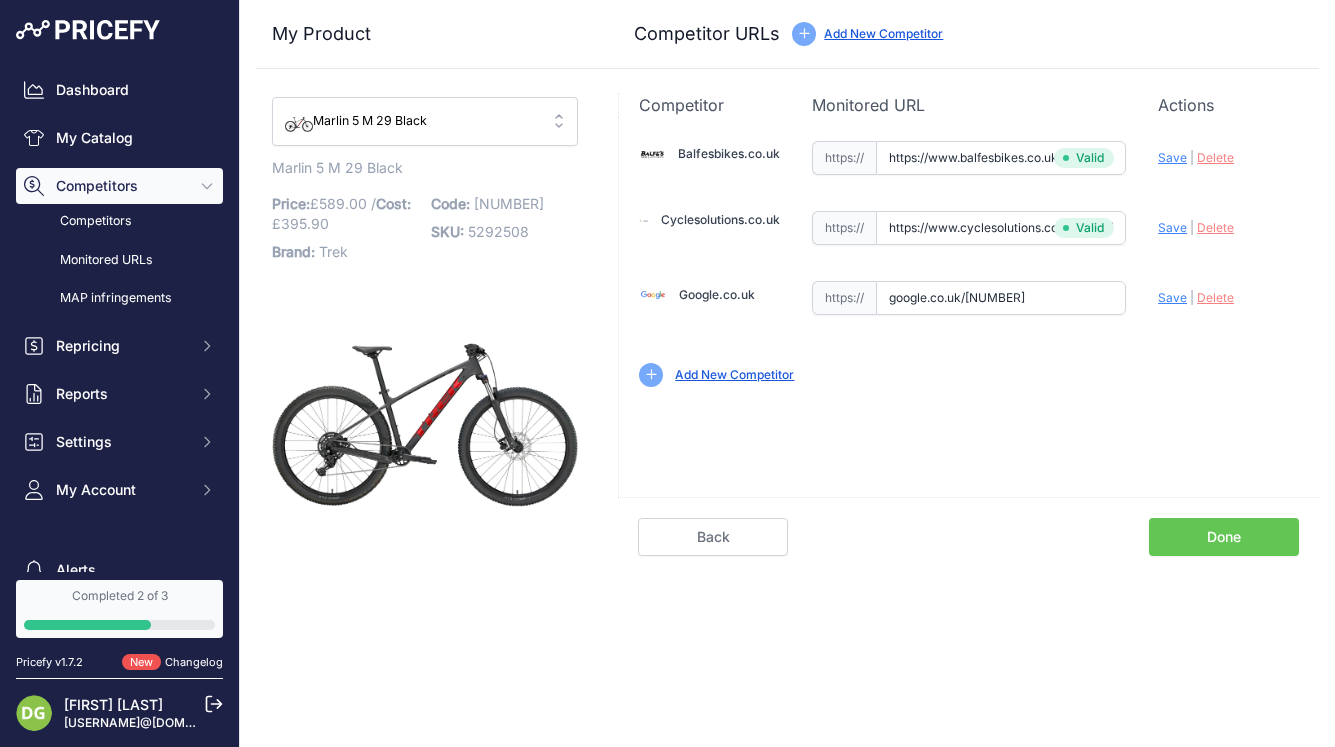 type on "google.co.uk/5292508" 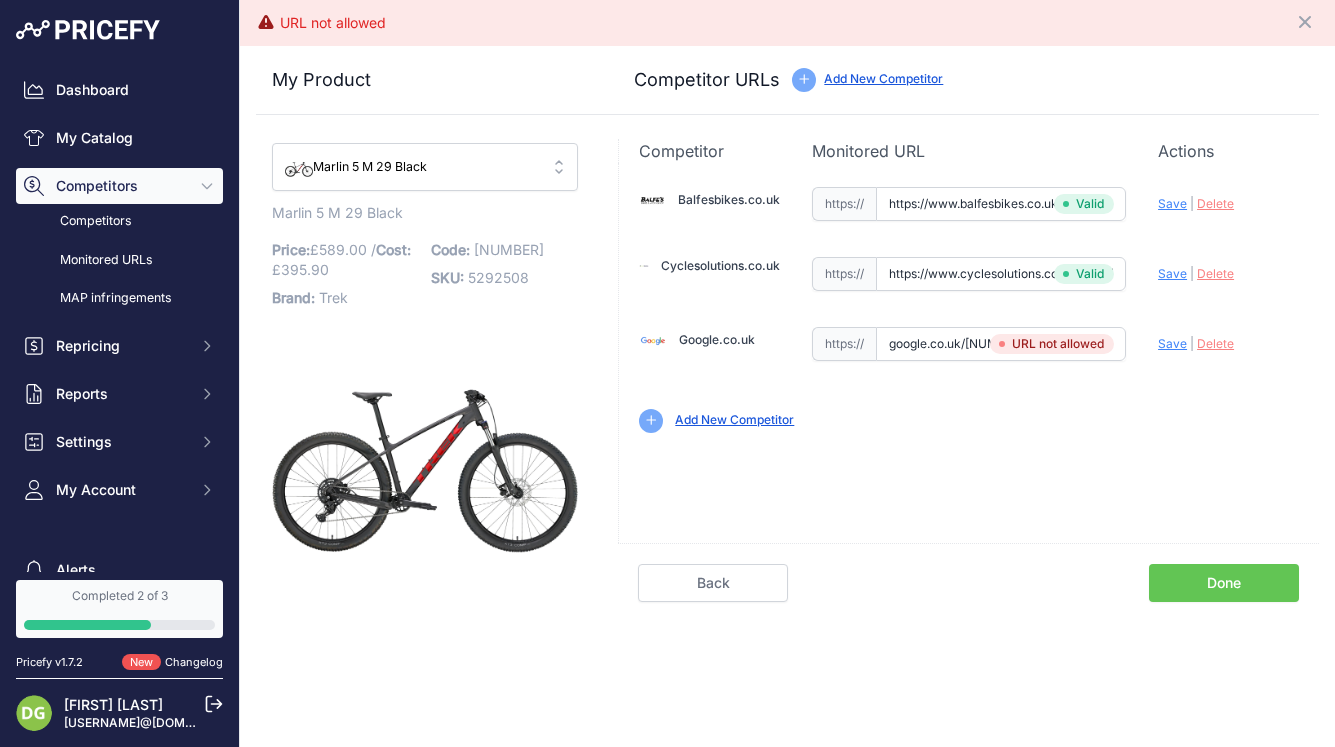 click on "Add New Competitor" at bounding box center (969, 421) 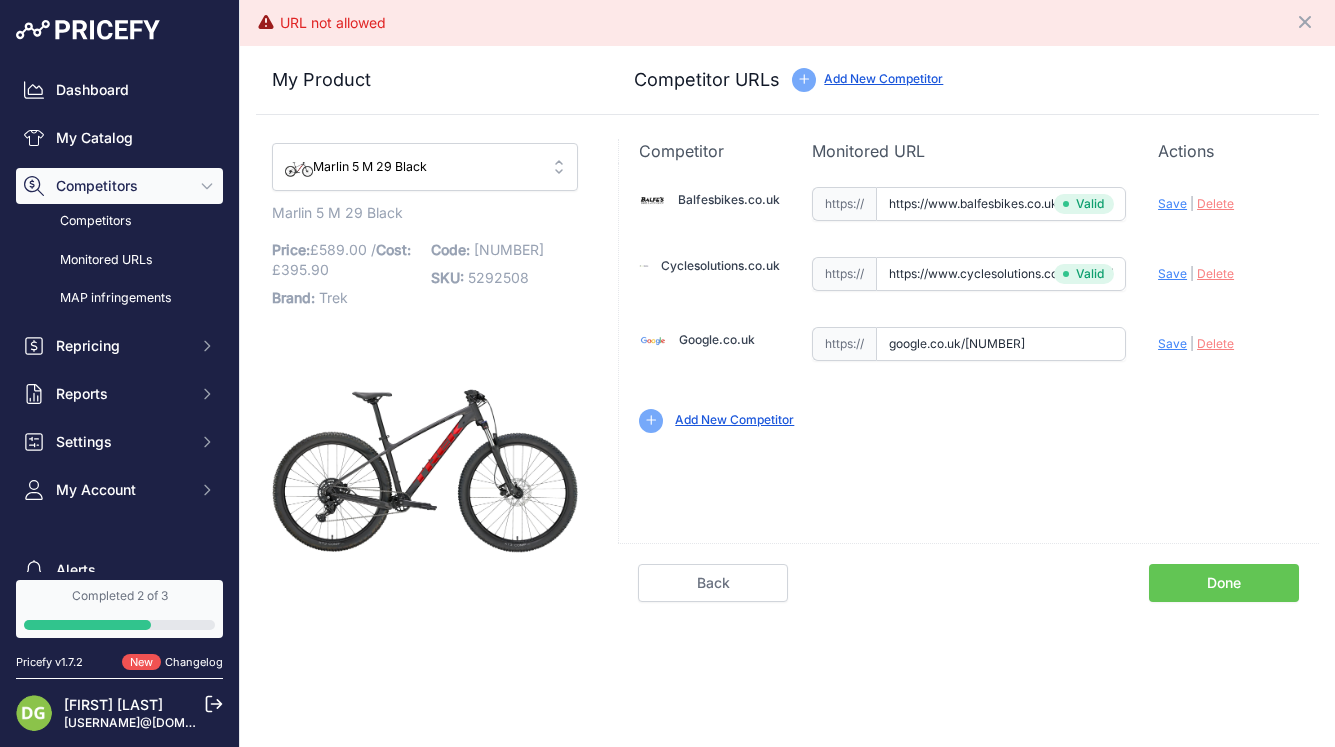 drag, startPoint x: 881, startPoint y: 337, endPoint x: 883, endPoint y: 351, distance: 14.142136 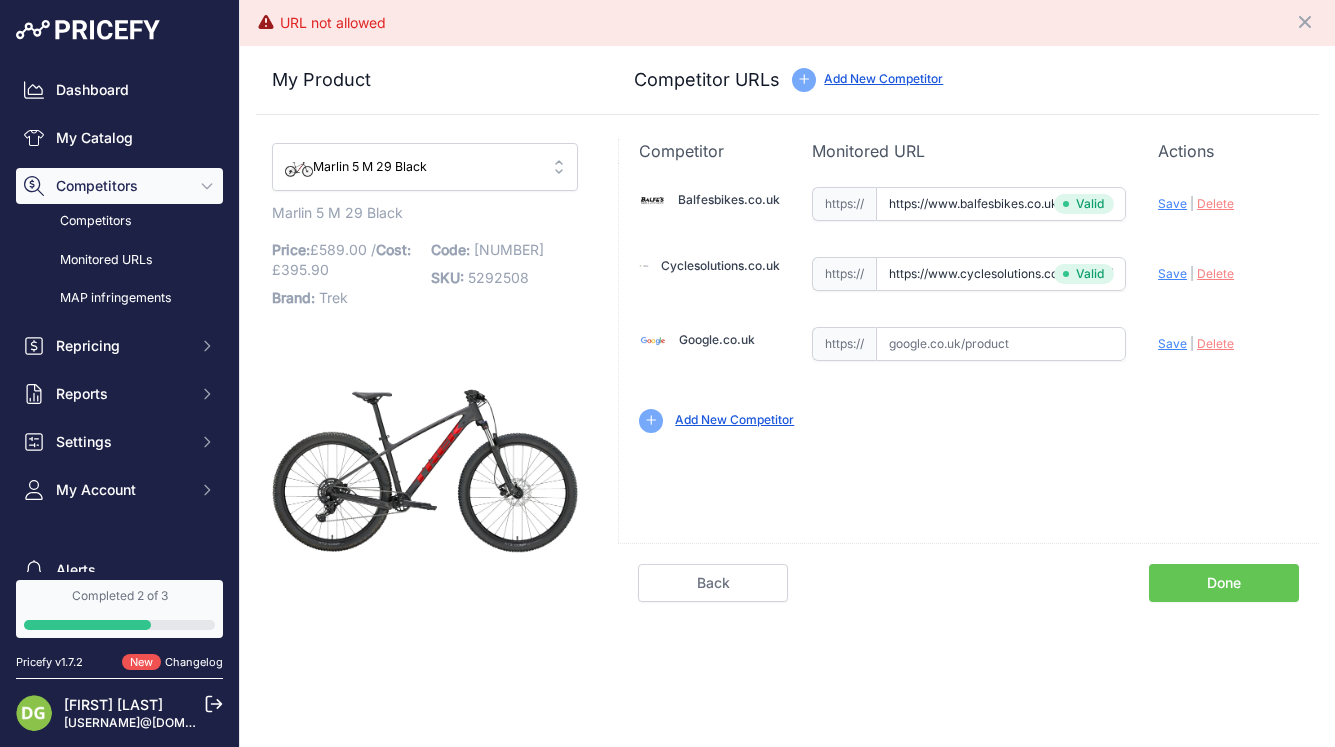 type 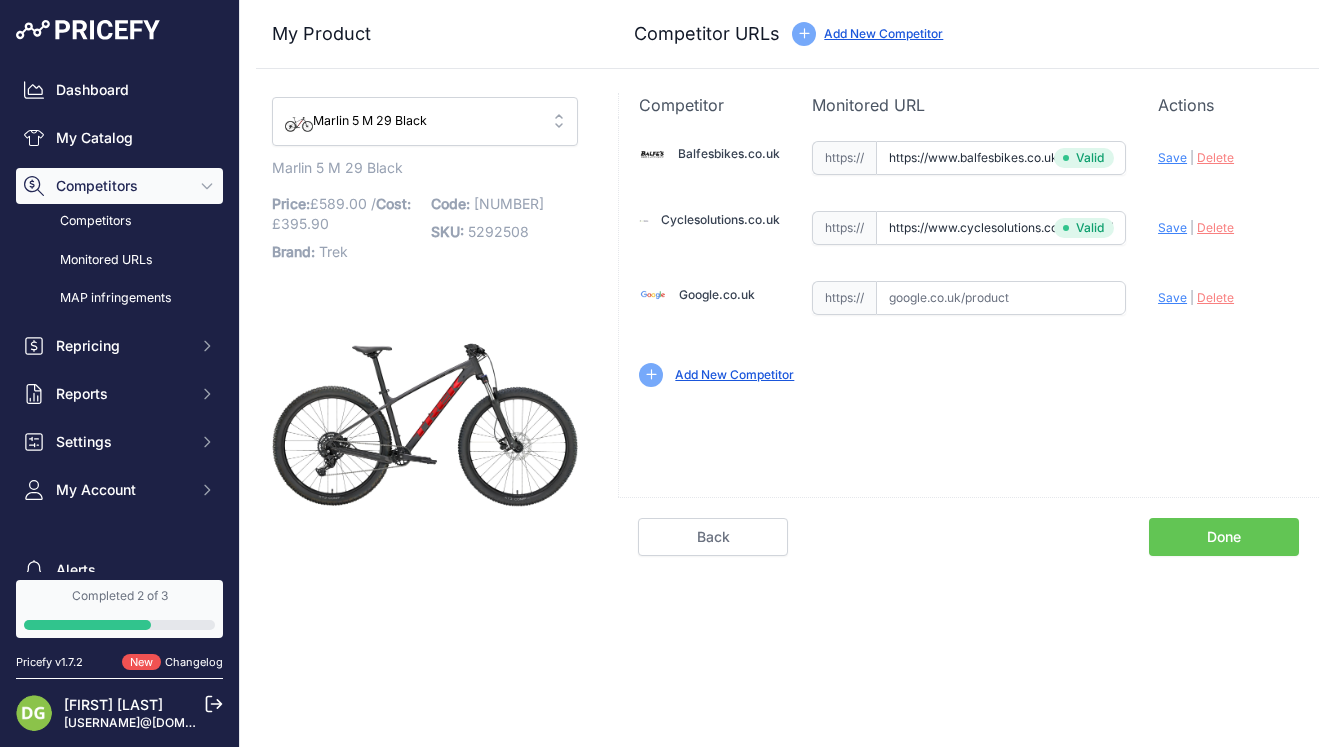 click on "Balfesbikes.co.uk
Valid Invalid Save | Delete |" at bounding box center [968, 307] 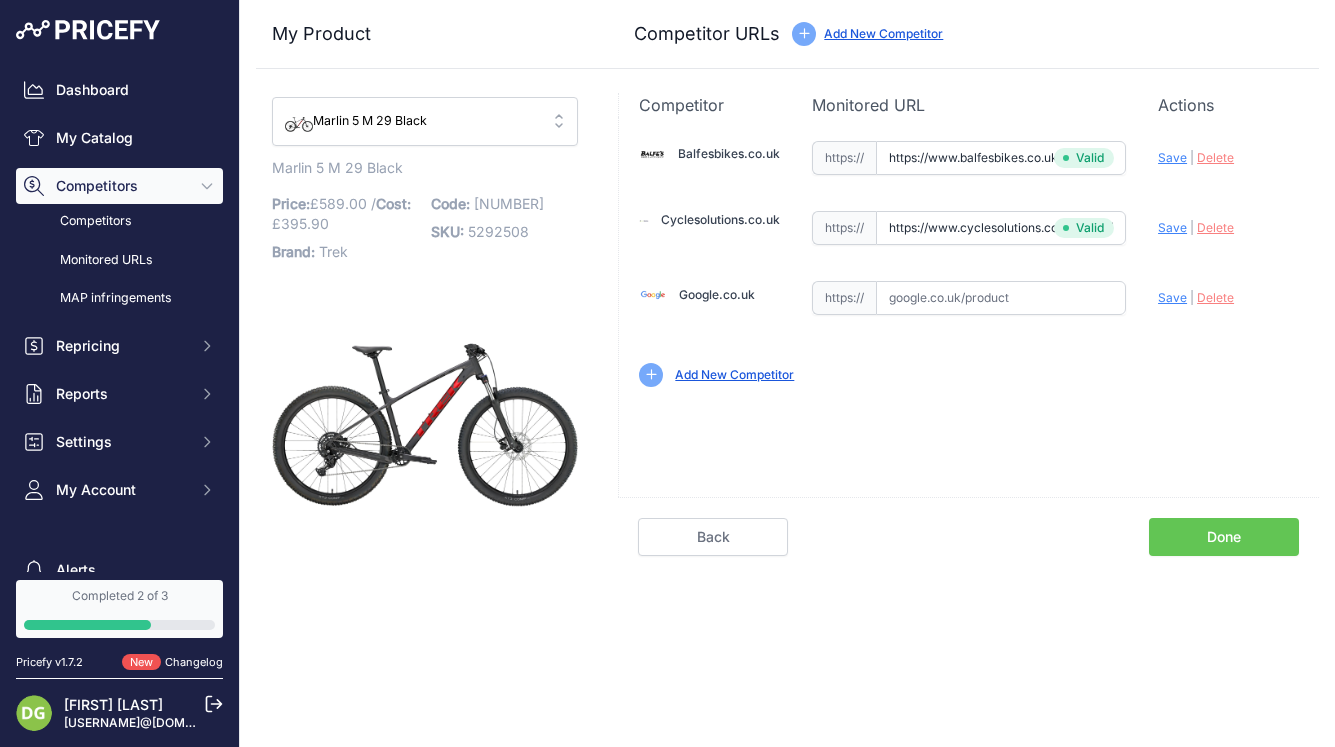 click on "Add New Competitor" at bounding box center [734, 374] 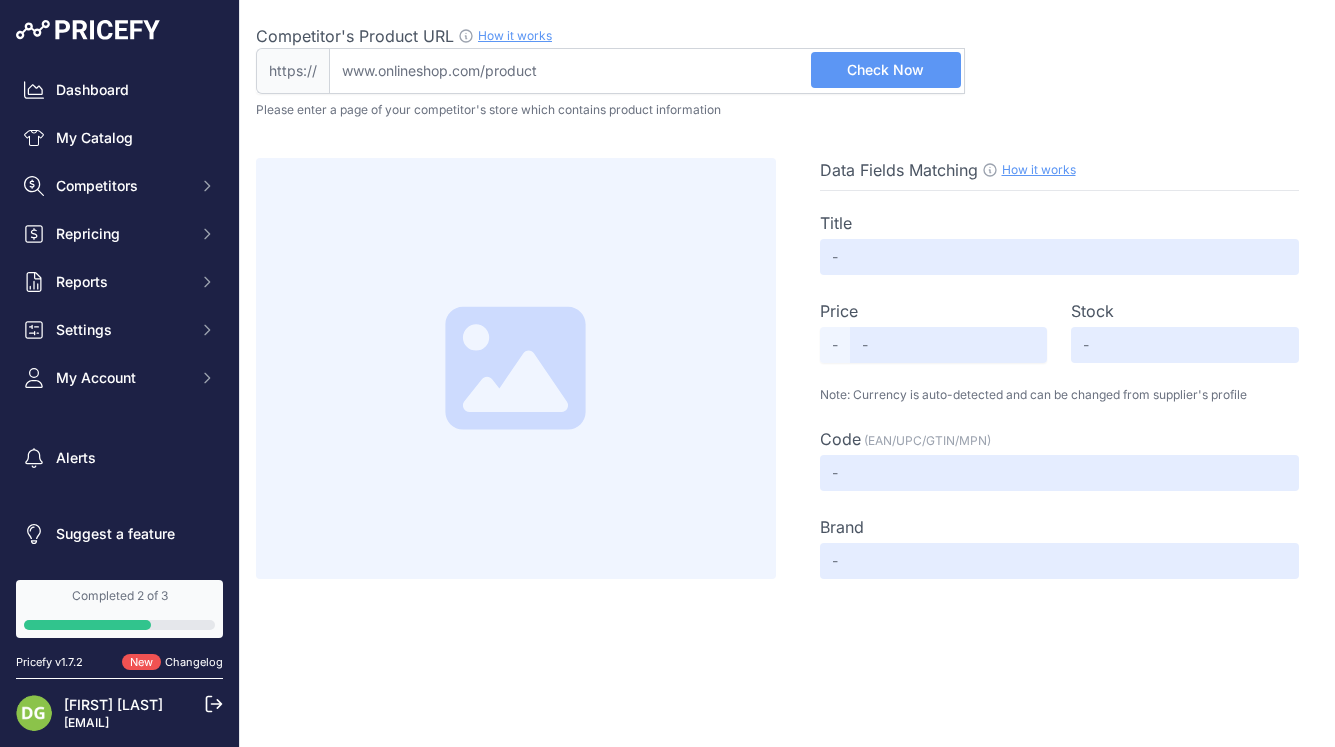 scroll, scrollTop: 0, scrollLeft: 0, axis: both 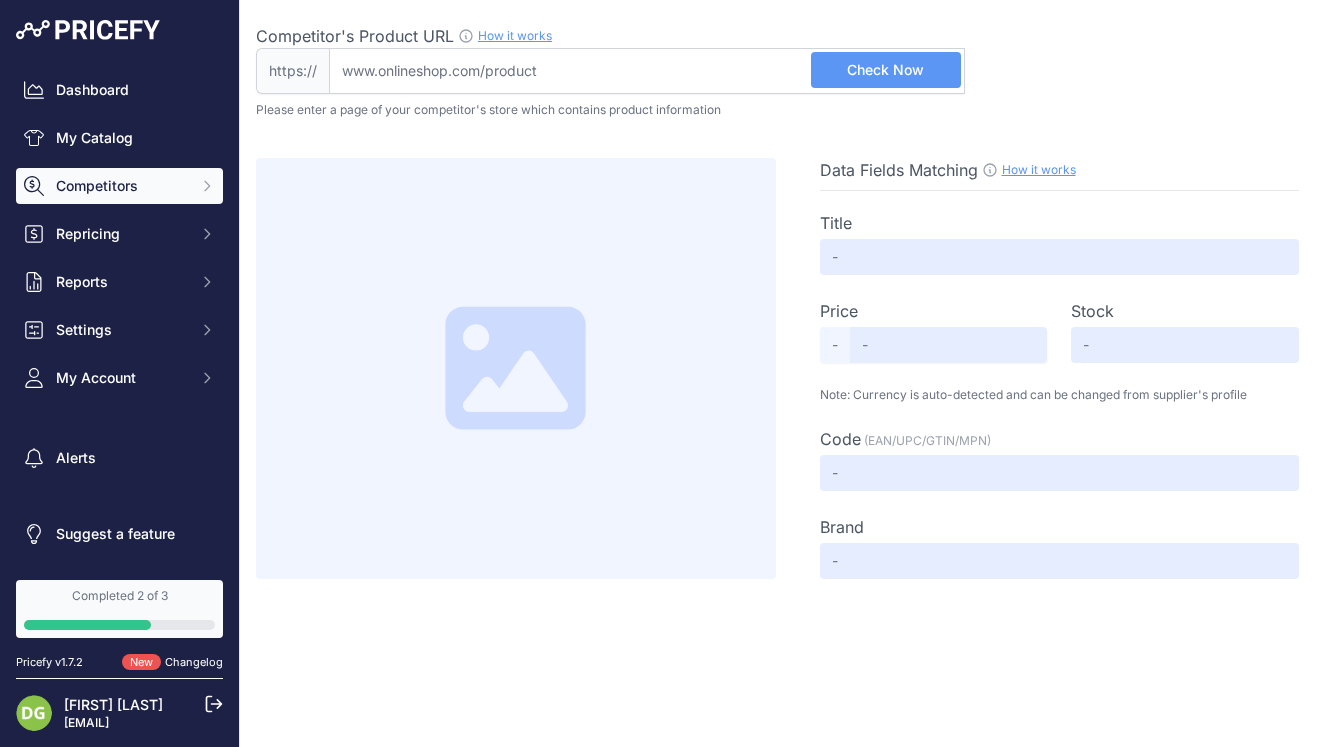 click on "Competitors" at bounding box center (121, 186) 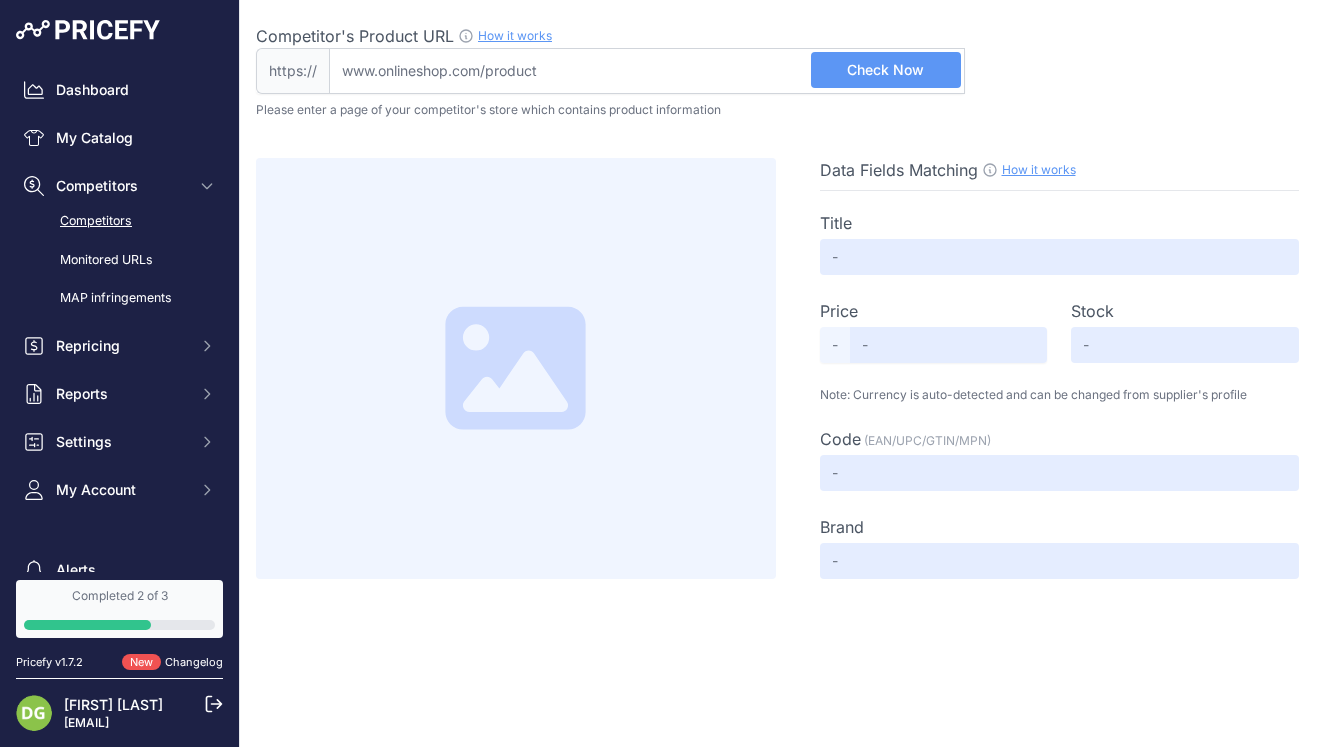 click on "Competitors" at bounding box center (119, 221) 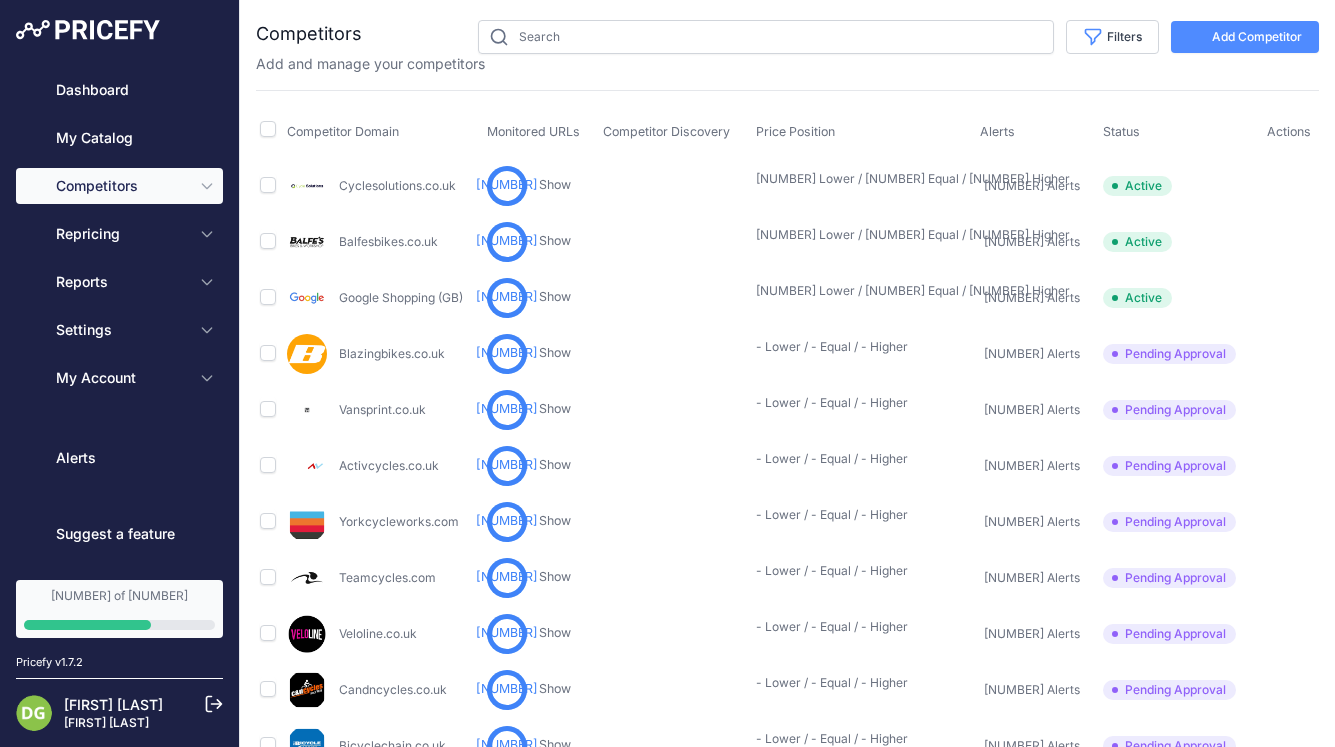 scroll, scrollTop: 0, scrollLeft: 0, axis: both 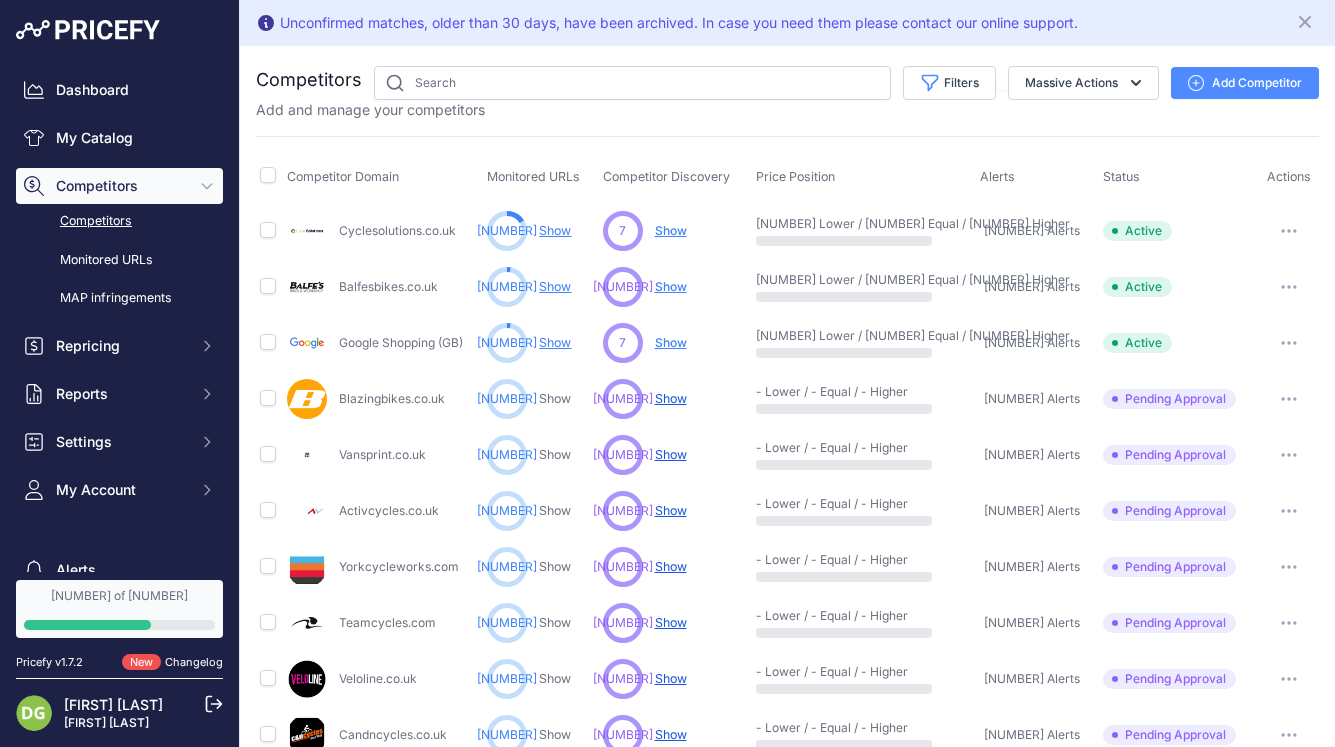 click on "1 Alerts" at bounding box center [1032, 231] 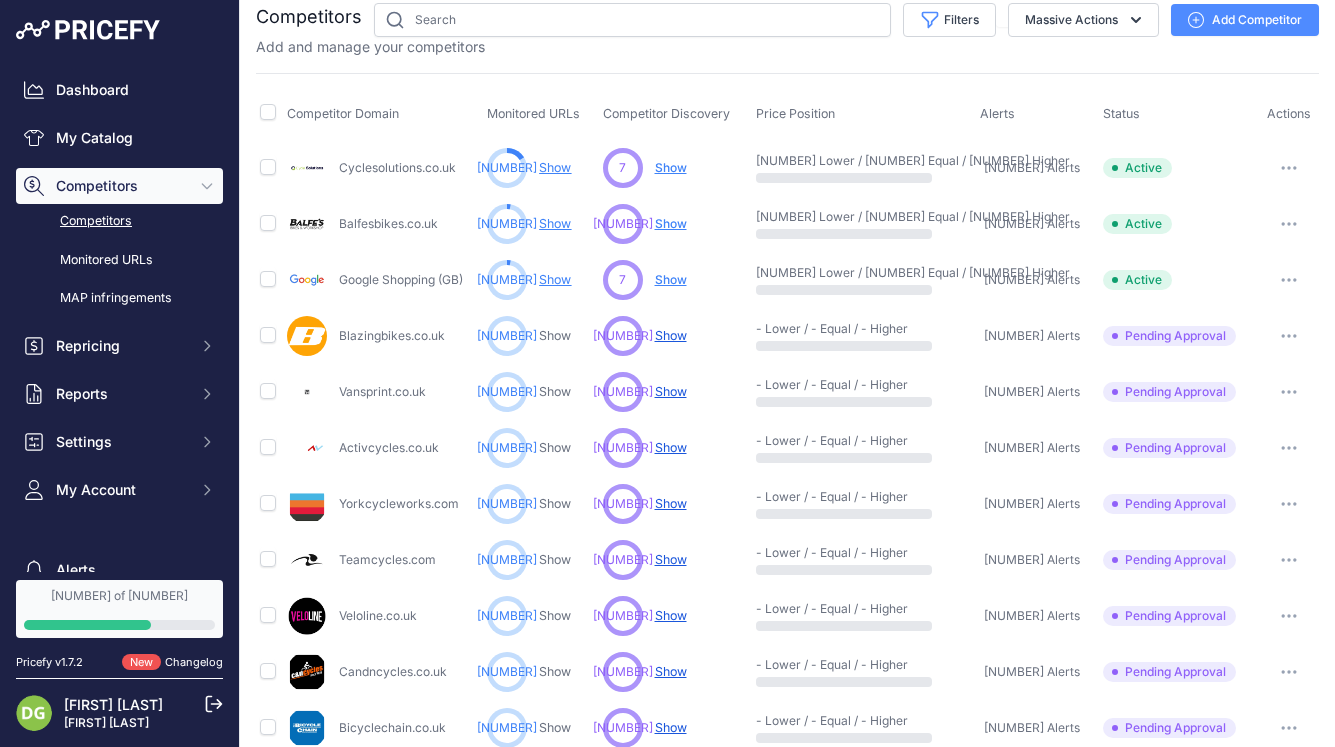 scroll, scrollTop: 75, scrollLeft: 0, axis: vertical 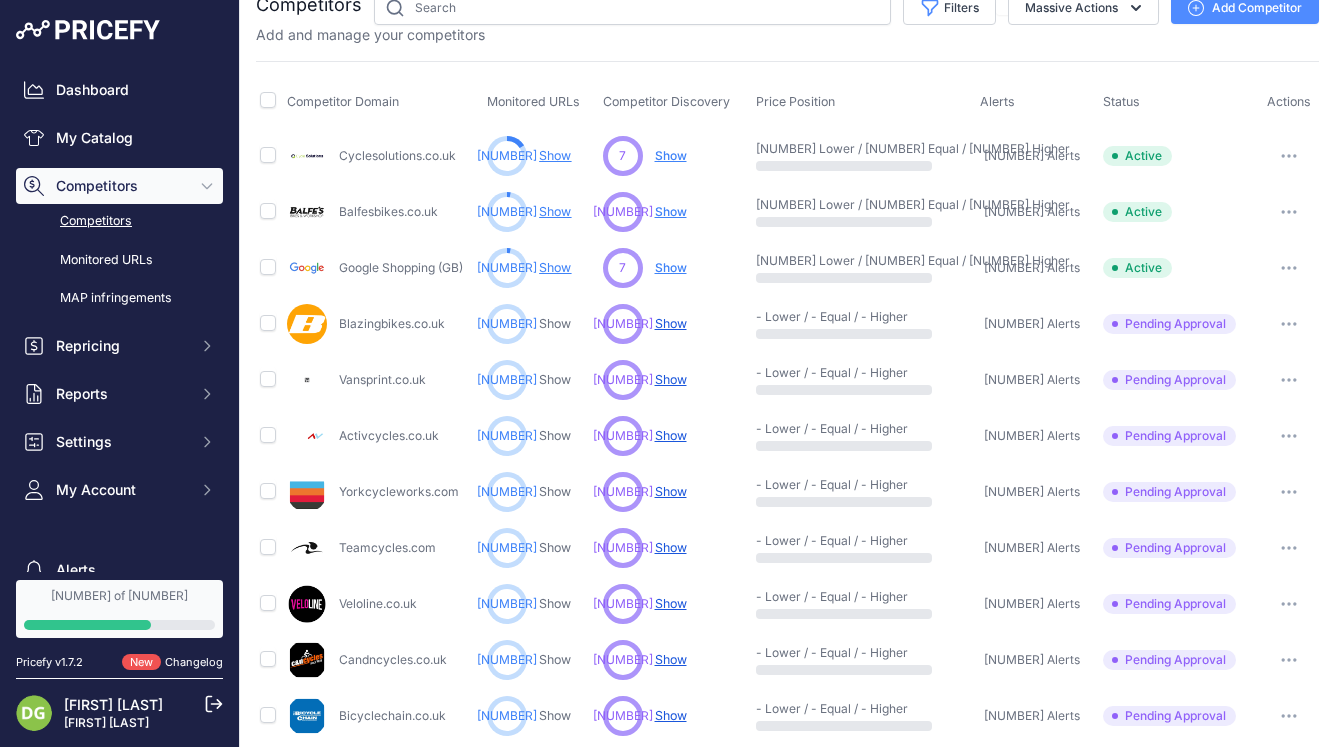 click on "Show" at bounding box center [671, 155] 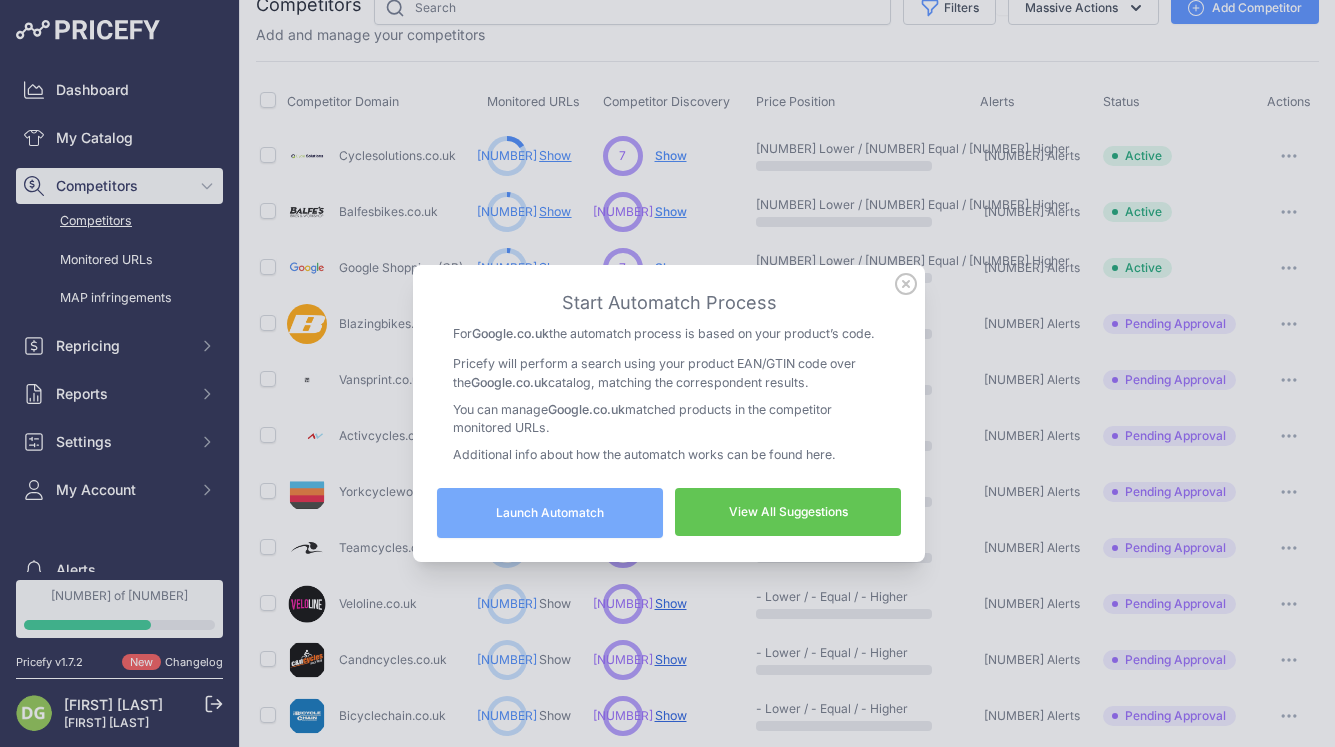 click on "Launch Automatch" at bounding box center (550, 513) 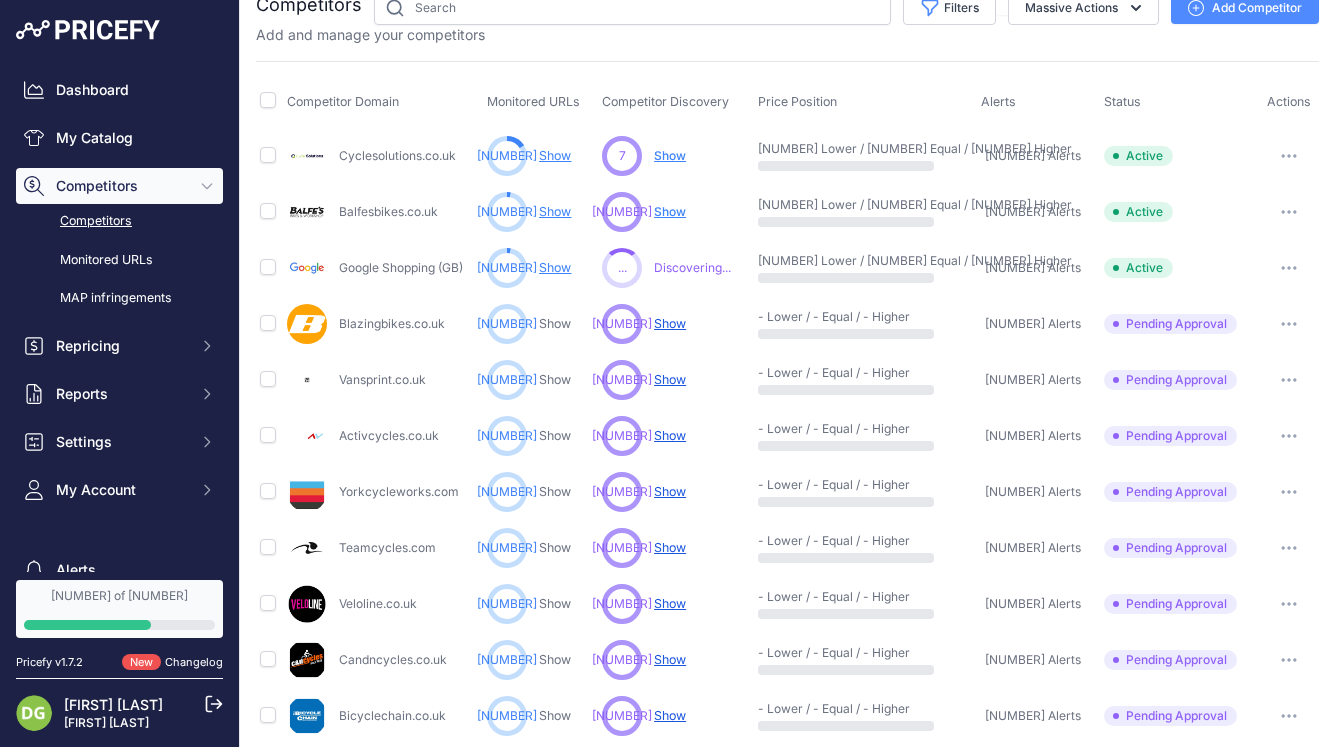 click on "Show" at bounding box center (670, 323) 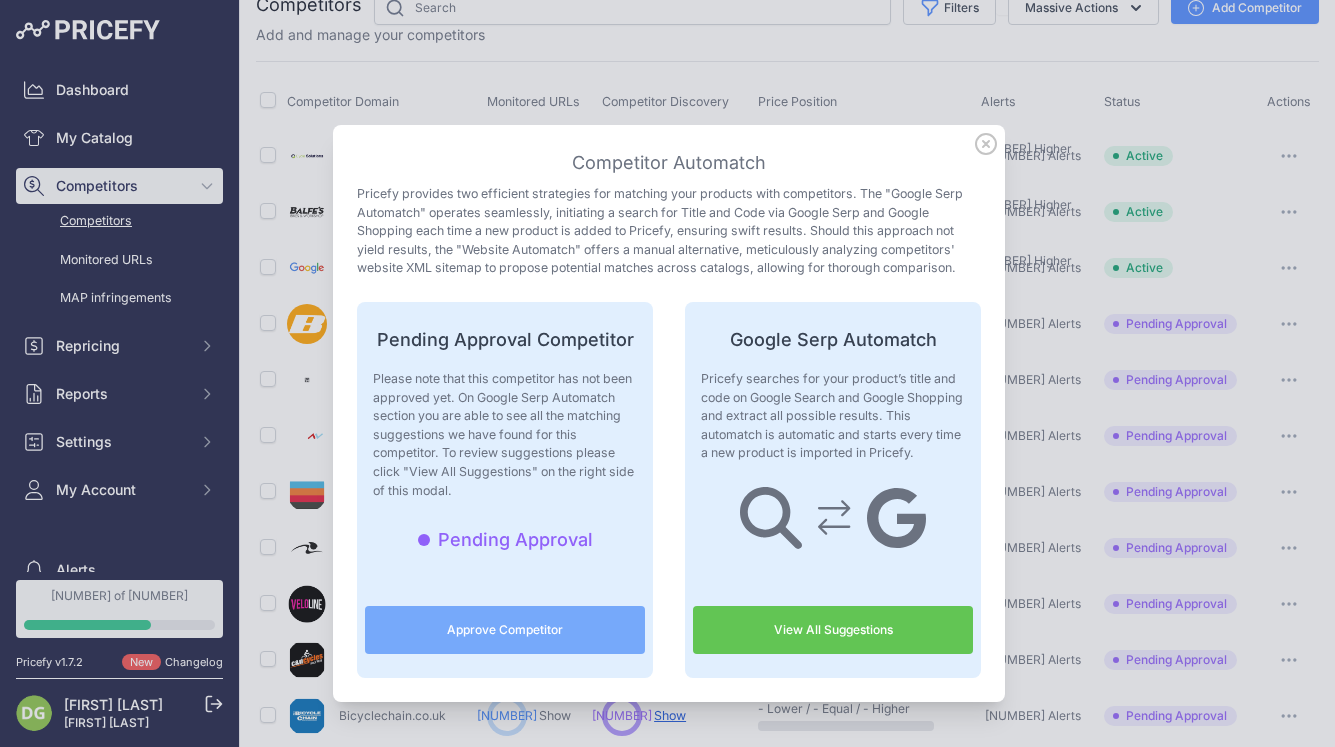 click on "View All Suggestions" at bounding box center (833, 630) 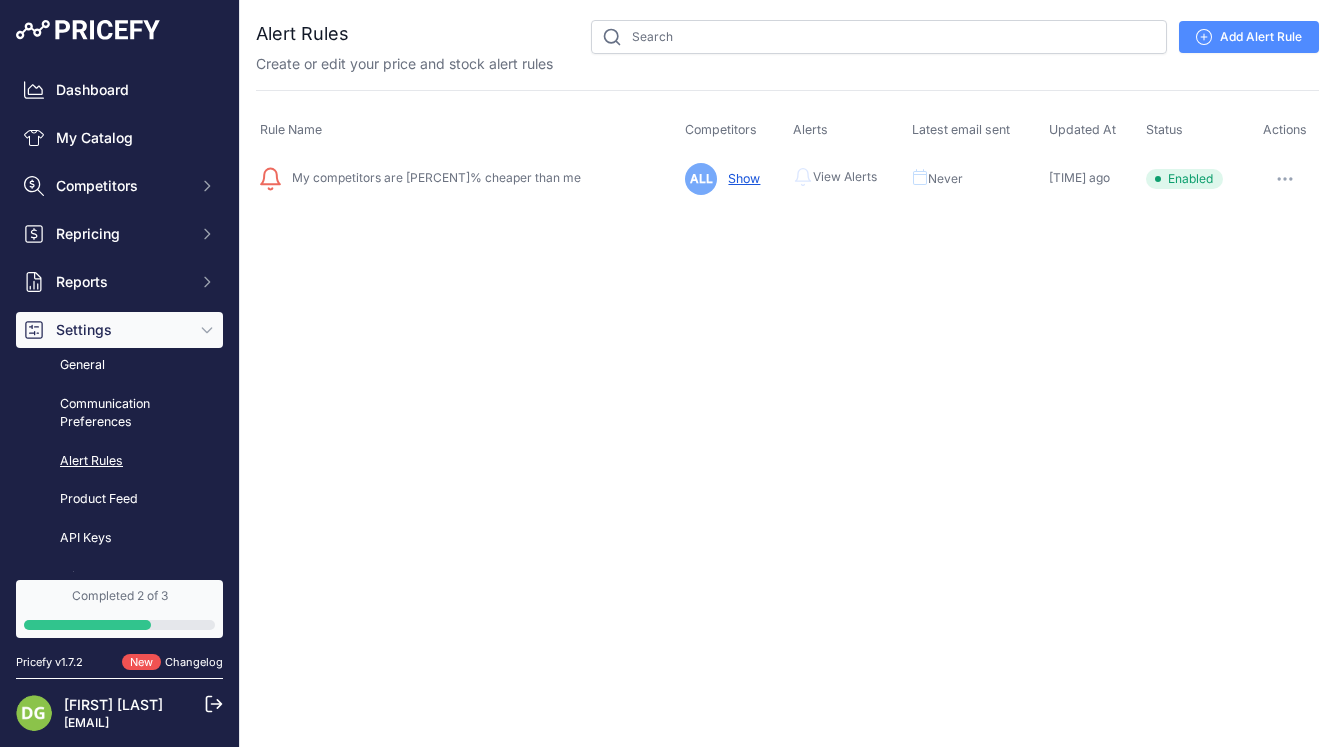 scroll, scrollTop: 0, scrollLeft: 0, axis: both 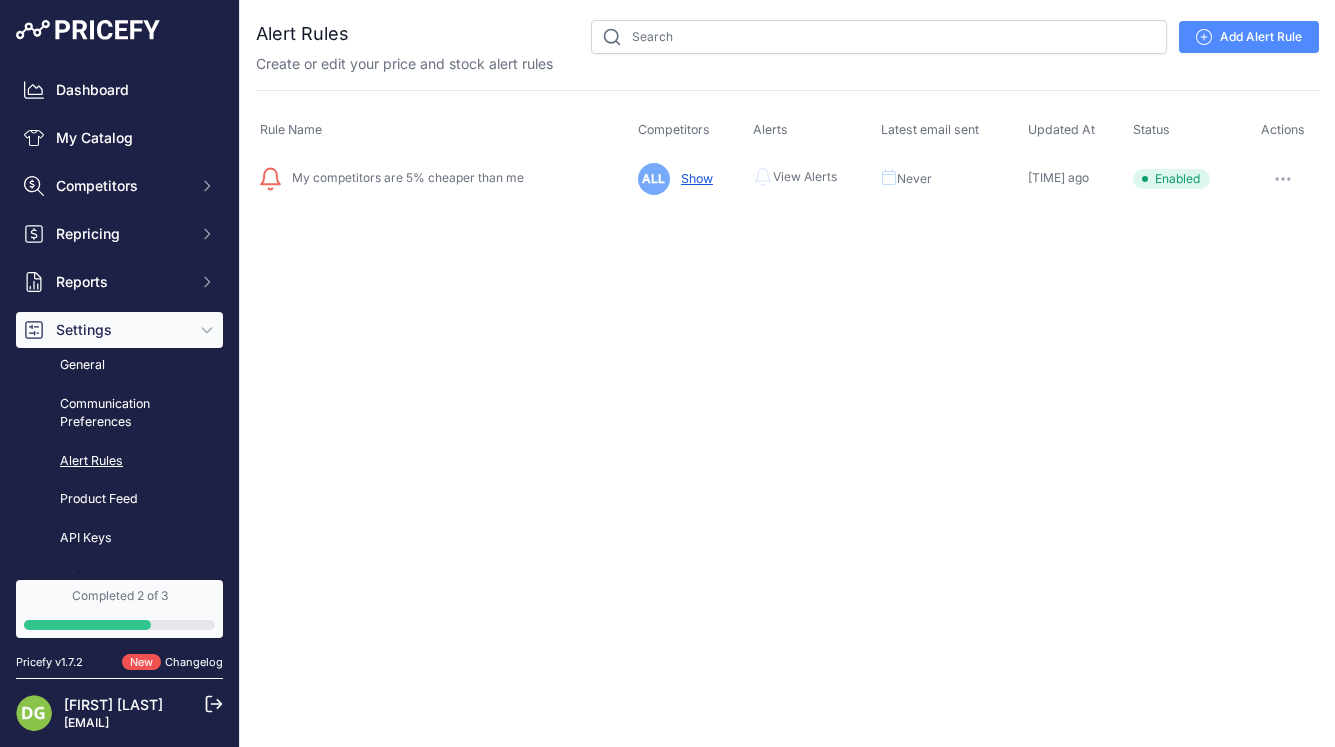 click on "My competitors are [PERCENT]% cheaper than me" at bounding box center [404, 177] 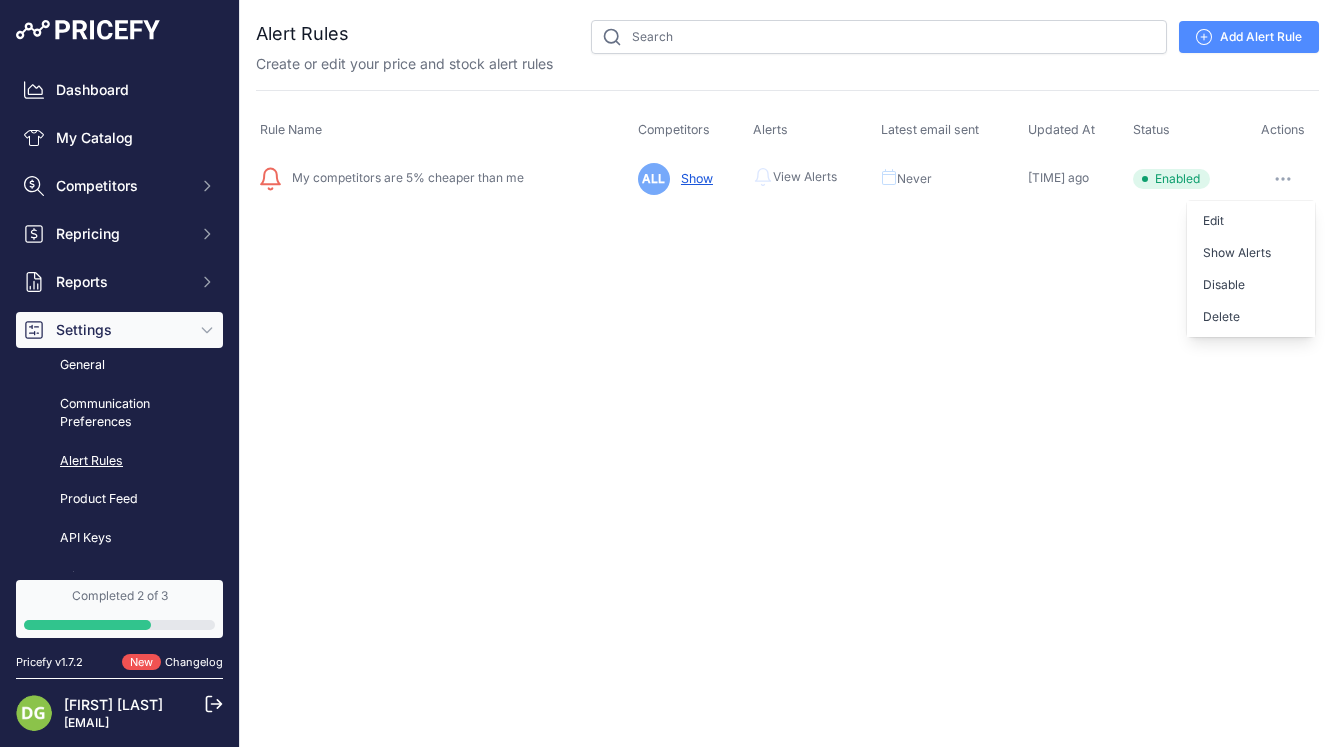 drag, startPoint x: 1010, startPoint y: 295, endPoint x: 830, endPoint y: 308, distance: 180.46883 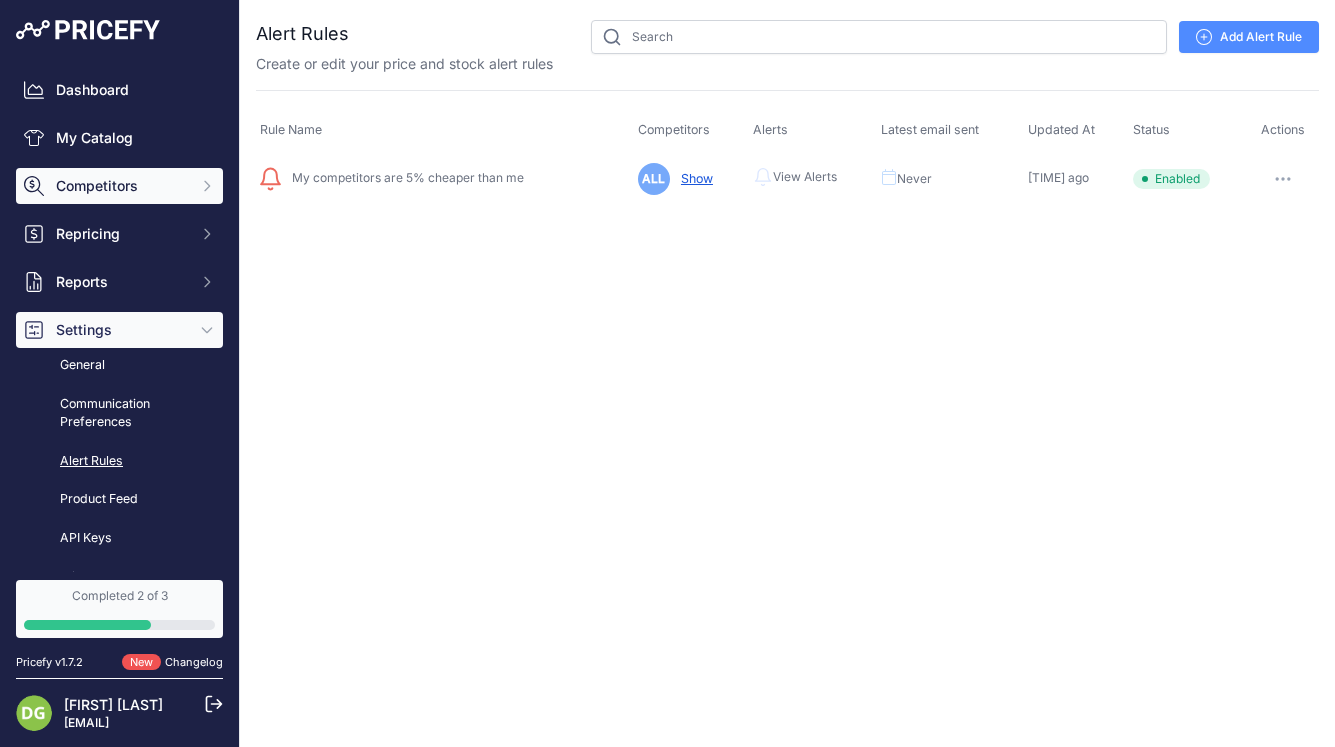click on "Competitors" at bounding box center (121, 186) 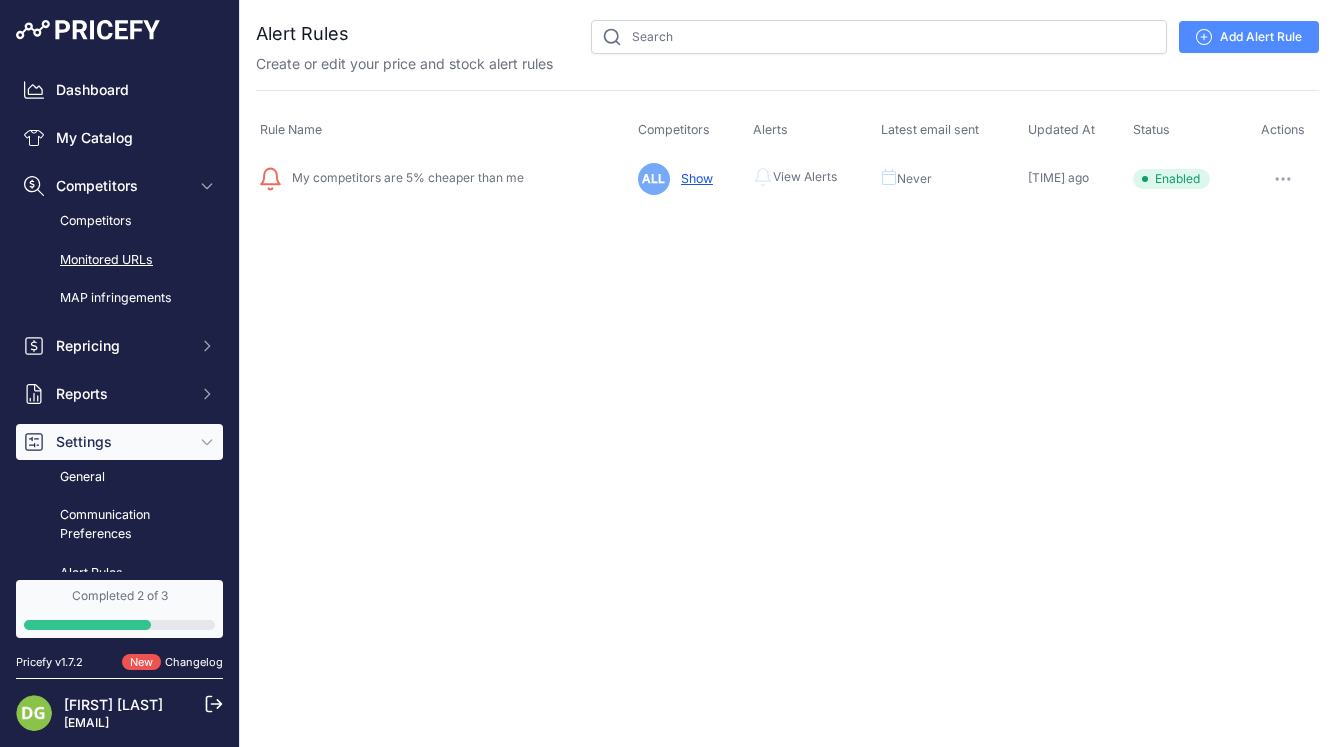 click on "Monitored URLs" at bounding box center [119, 260] 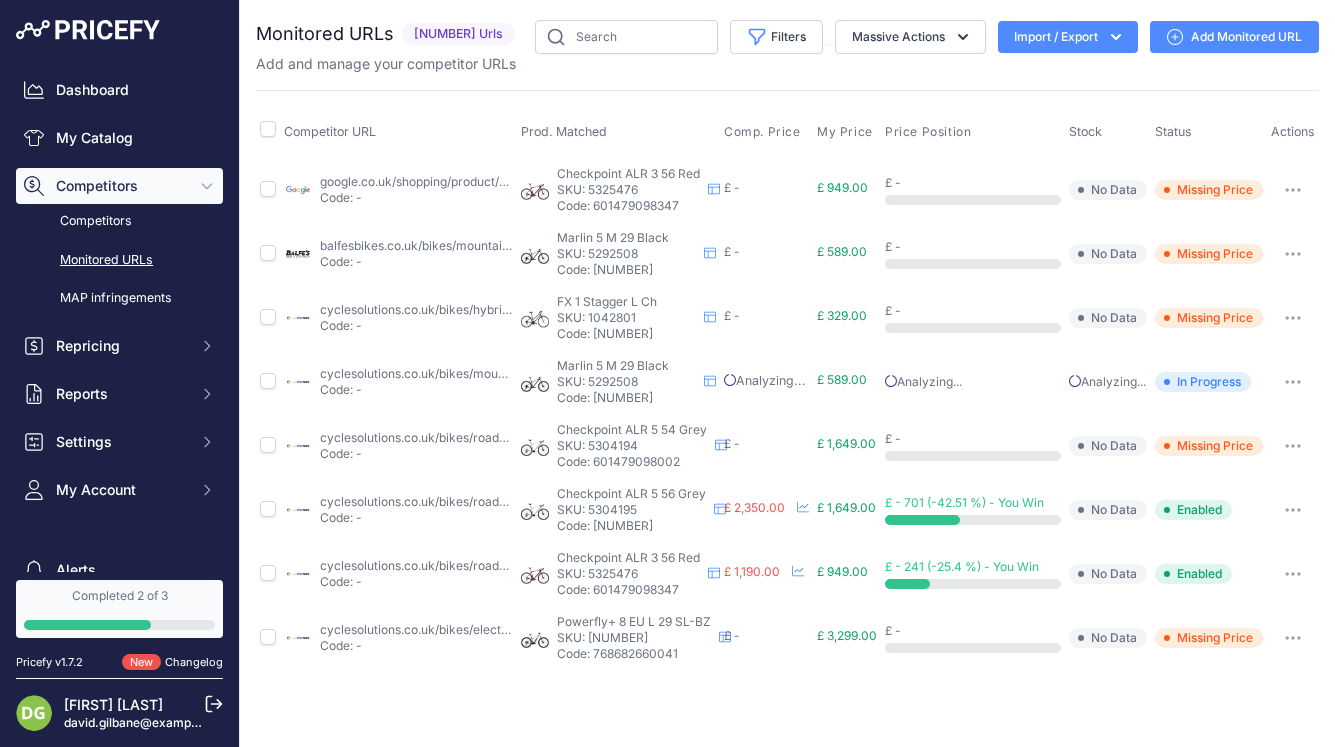 scroll, scrollTop: 0, scrollLeft: 0, axis: both 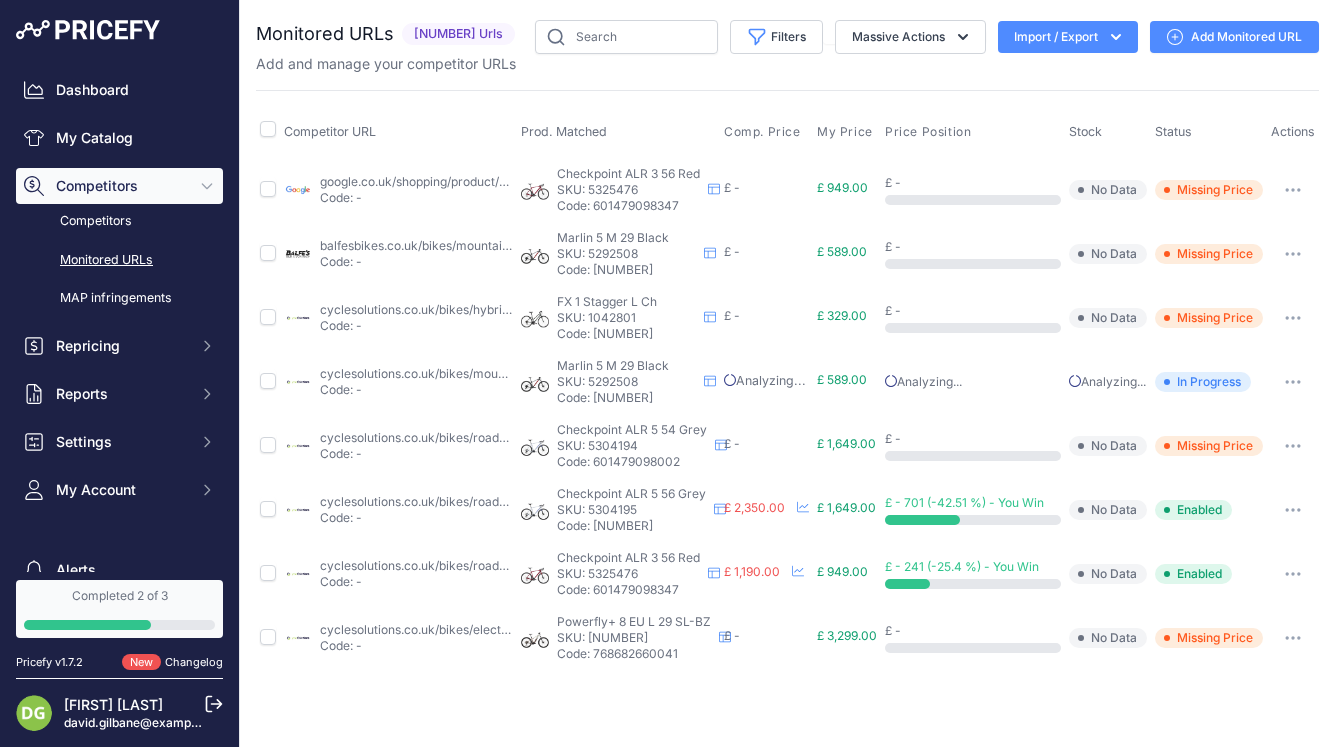 drag, startPoint x: 587, startPoint y: 509, endPoint x: 642, endPoint y: 509, distance: 55 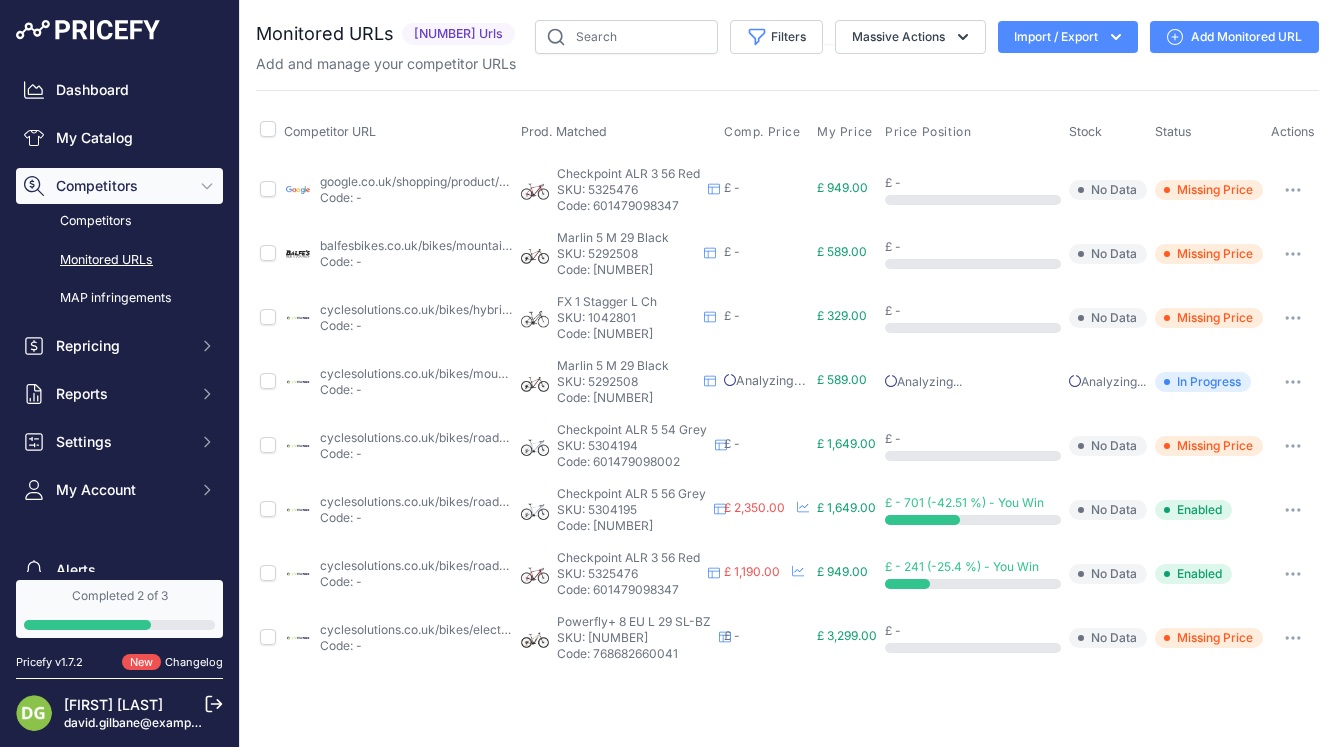 click on "SKU: 5304195" at bounding box center [626, 254] 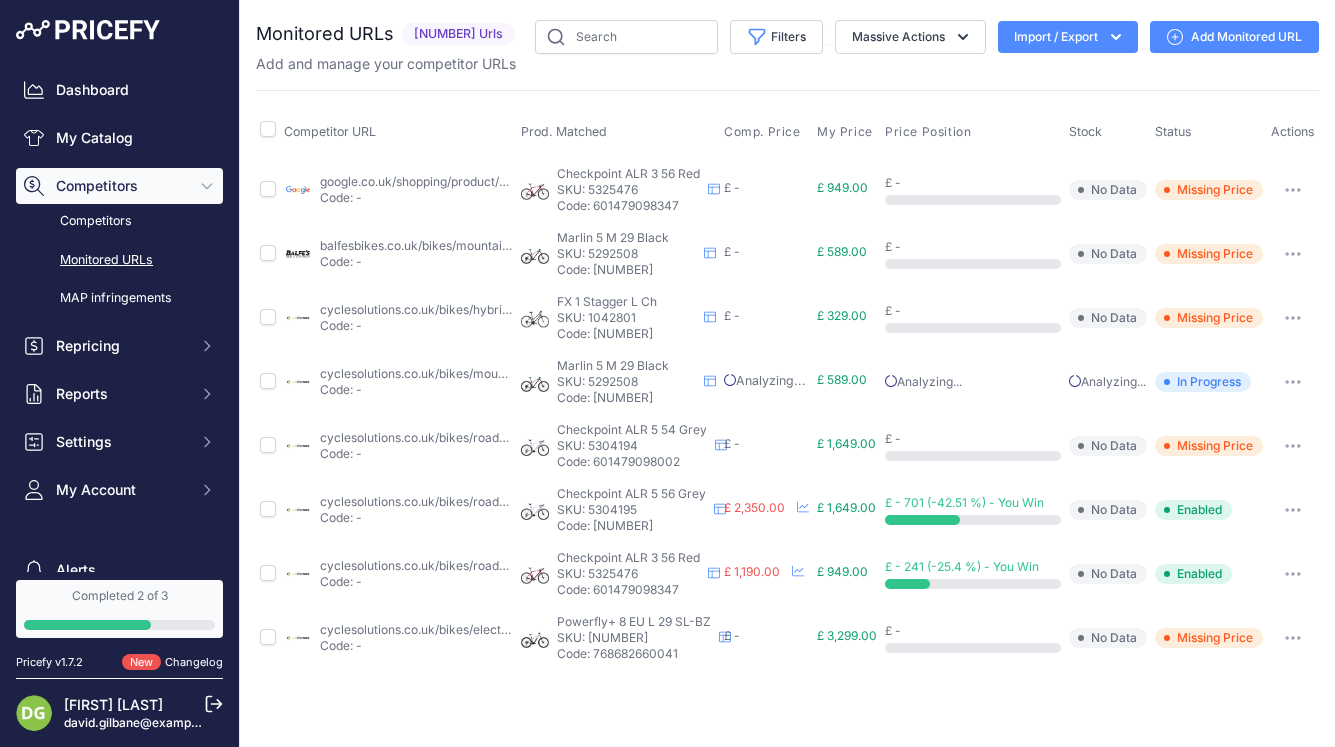 copy on "5304195" 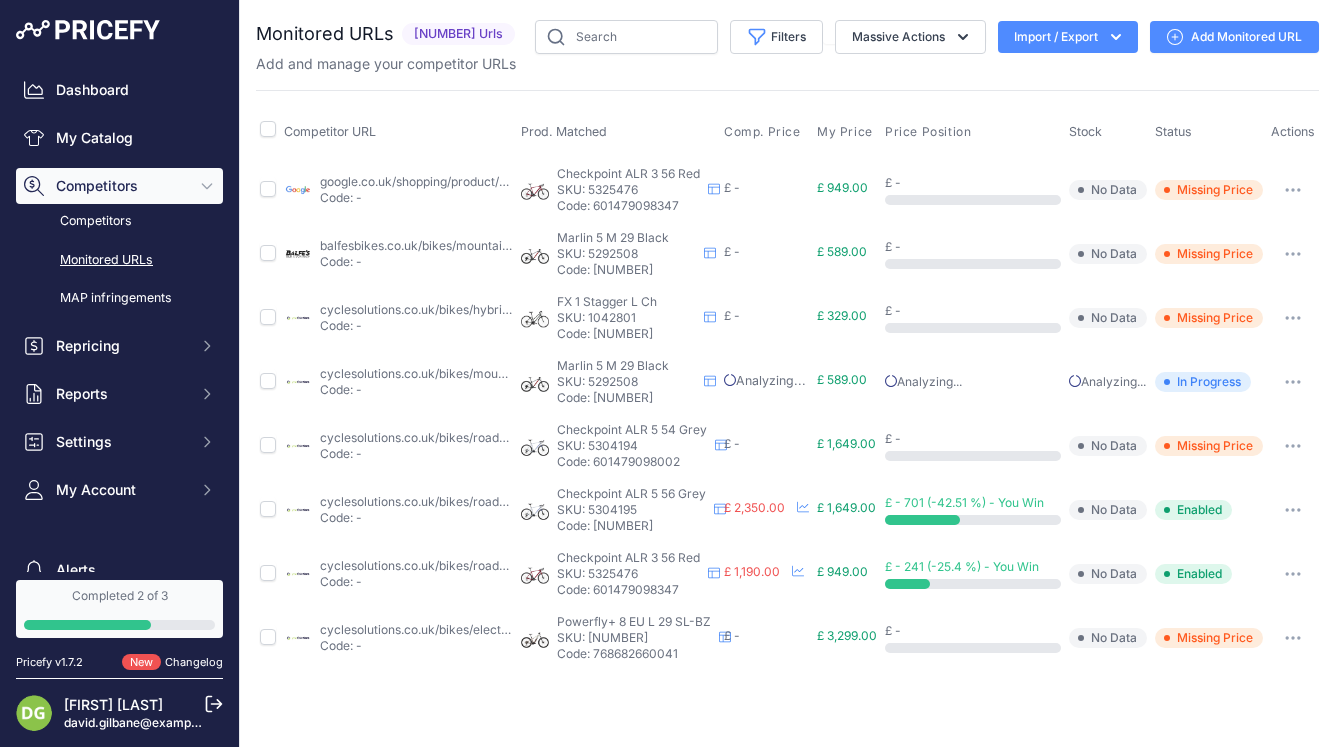 click on "Dashboard
My Catalog
Competitors
Competitors
Monitored URLs
MAP infringements
Repricing
My Repricing Rules" at bounding box center [667, 373] 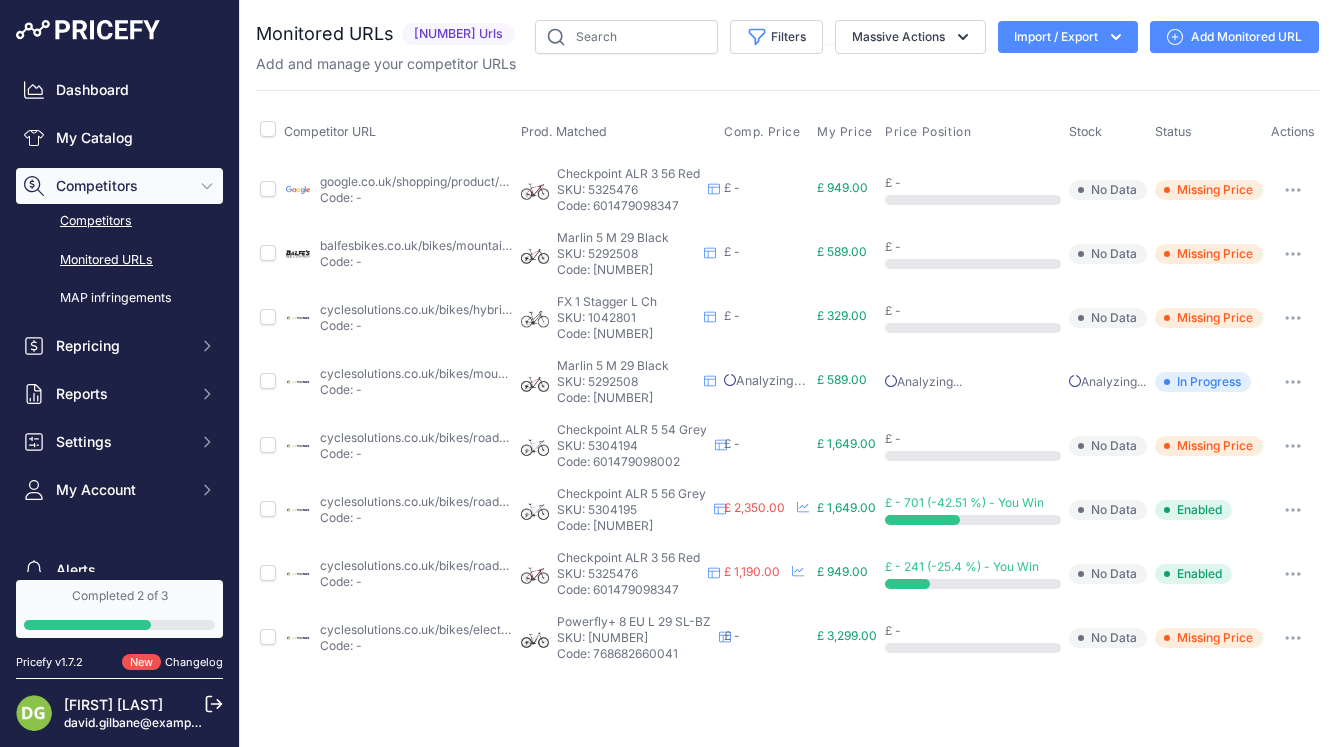 click on "Competitors" at bounding box center [119, 221] 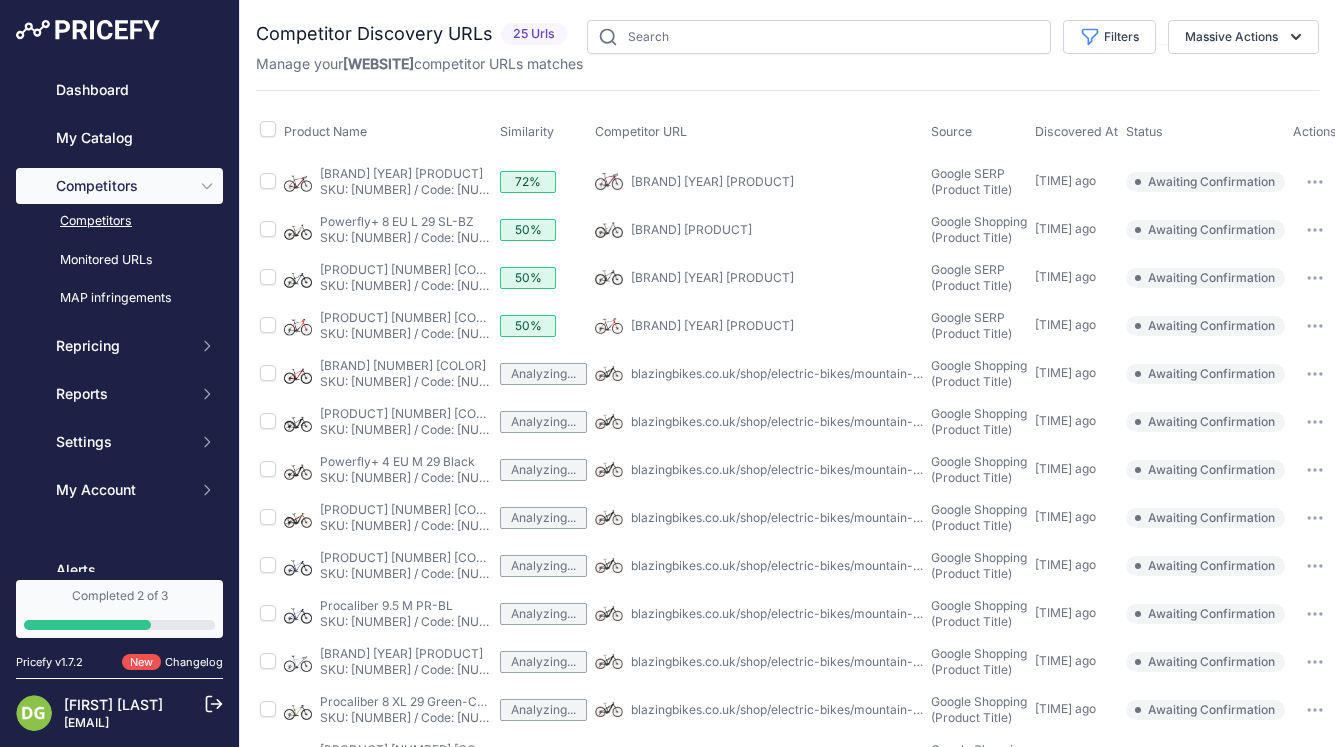 scroll, scrollTop: 0, scrollLeft: 0, axis: both 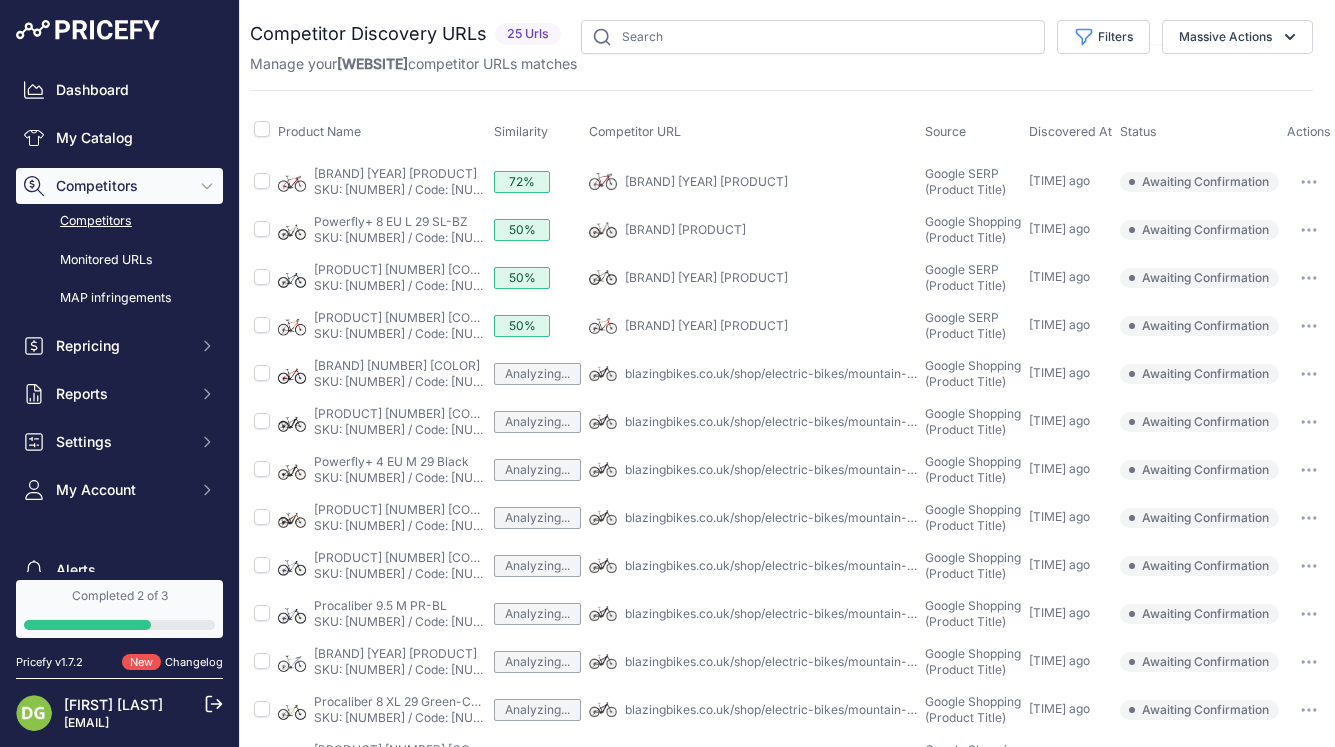 click at bounding box center [0, 0] 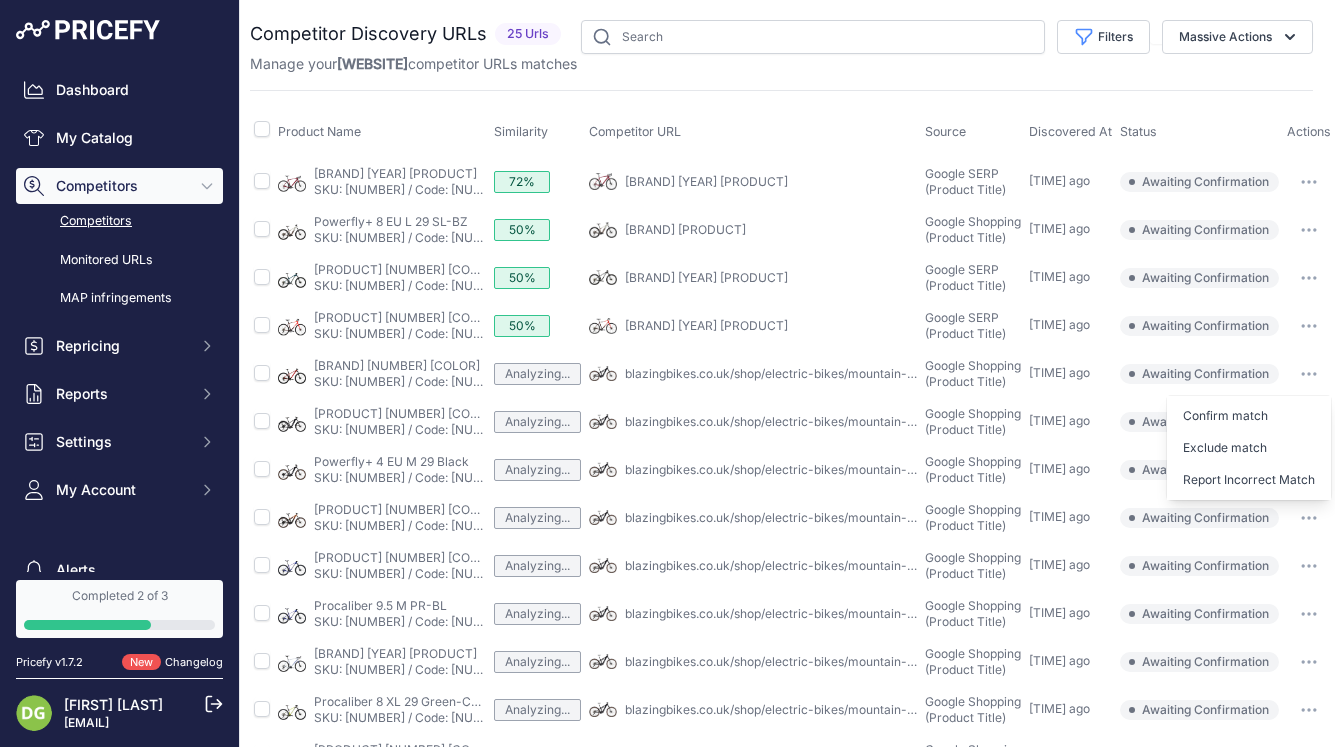 drag, startPoint x: 844, startPoint y: 327, endPoint x: 792, endPoint y: 358, distance: 60.53924 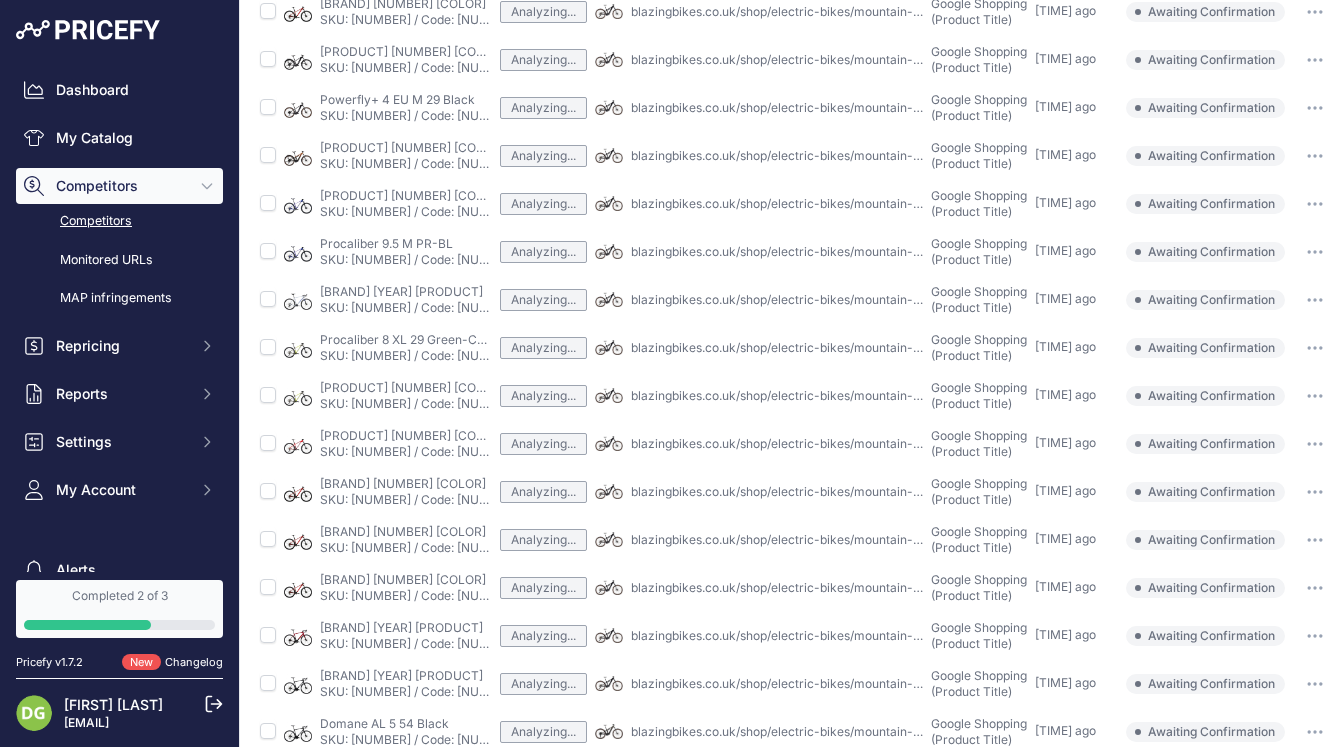 scroll, scrollTop: 454, scrollLeft: 0, axis: vertical 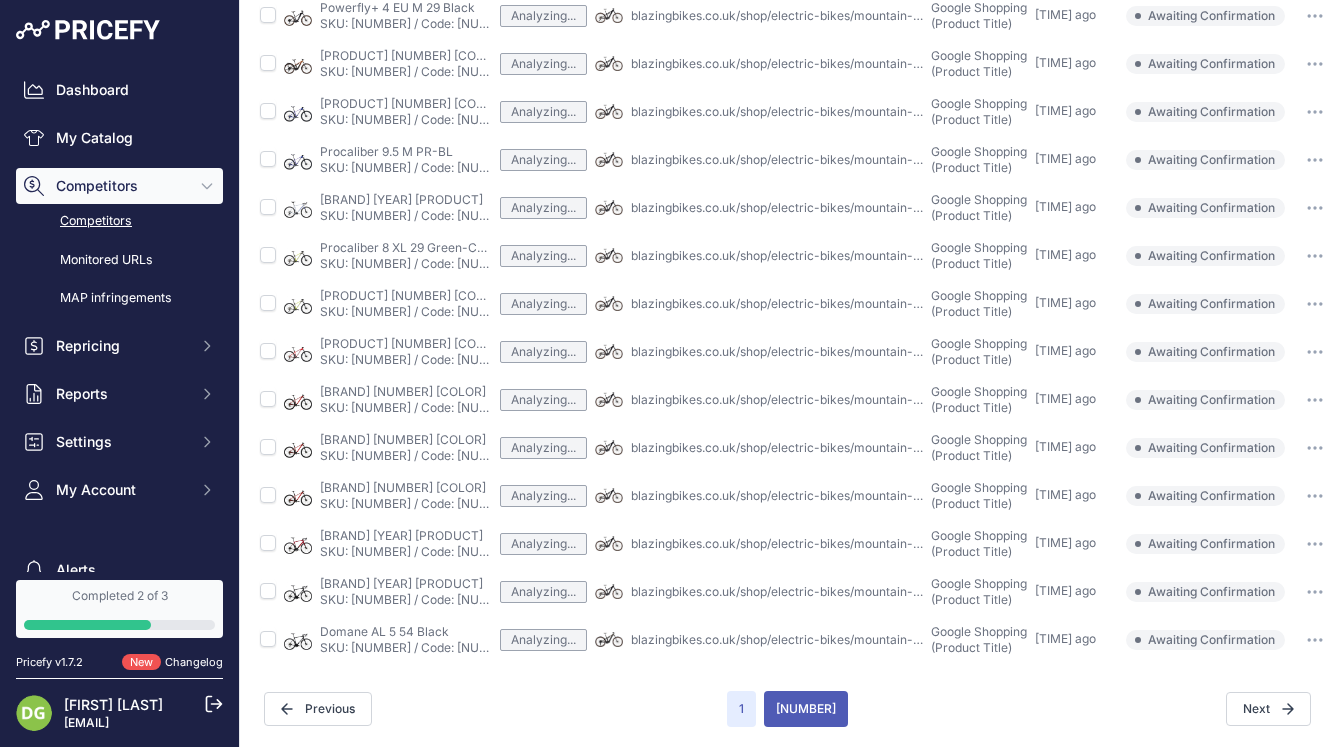 click on "2" at bounding box center (806, 709) 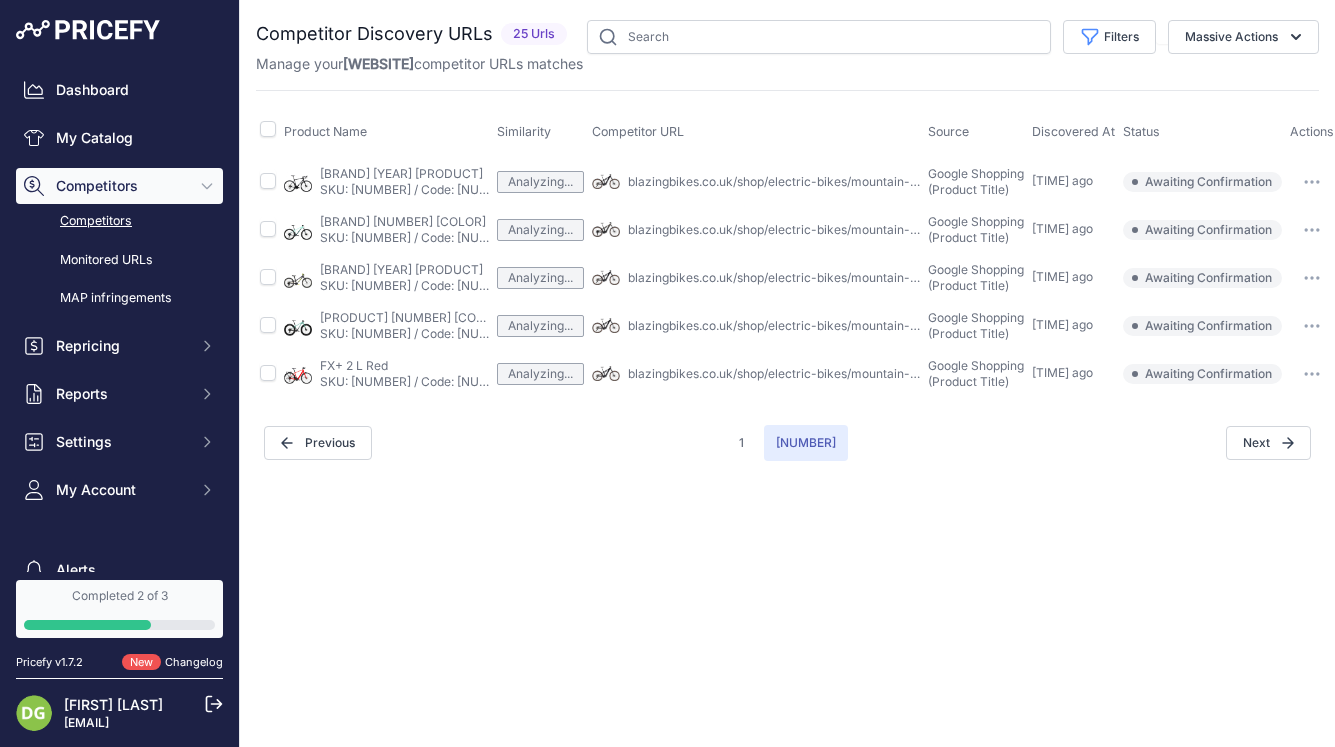 scroll, scrollTop: 0, scrollLeft: 0, axis: both 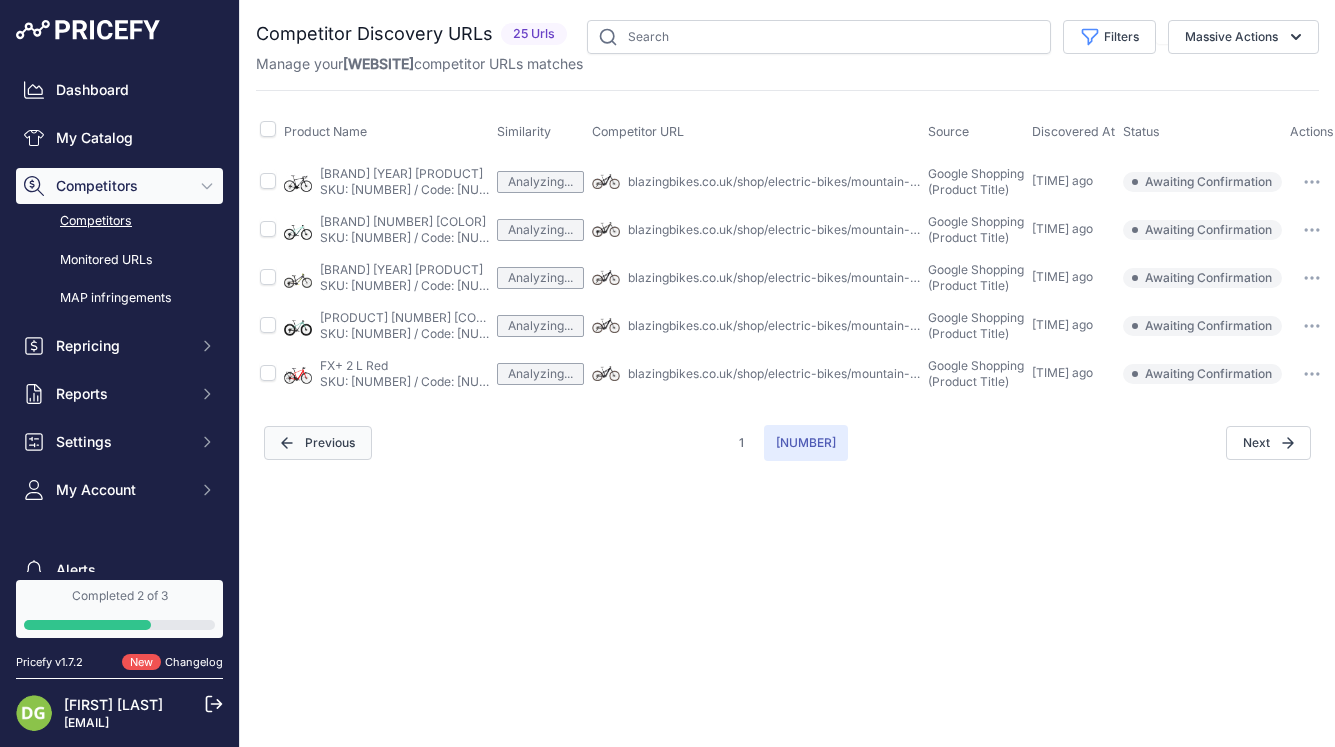 click on "Previous" at bounding box center (318, 443) 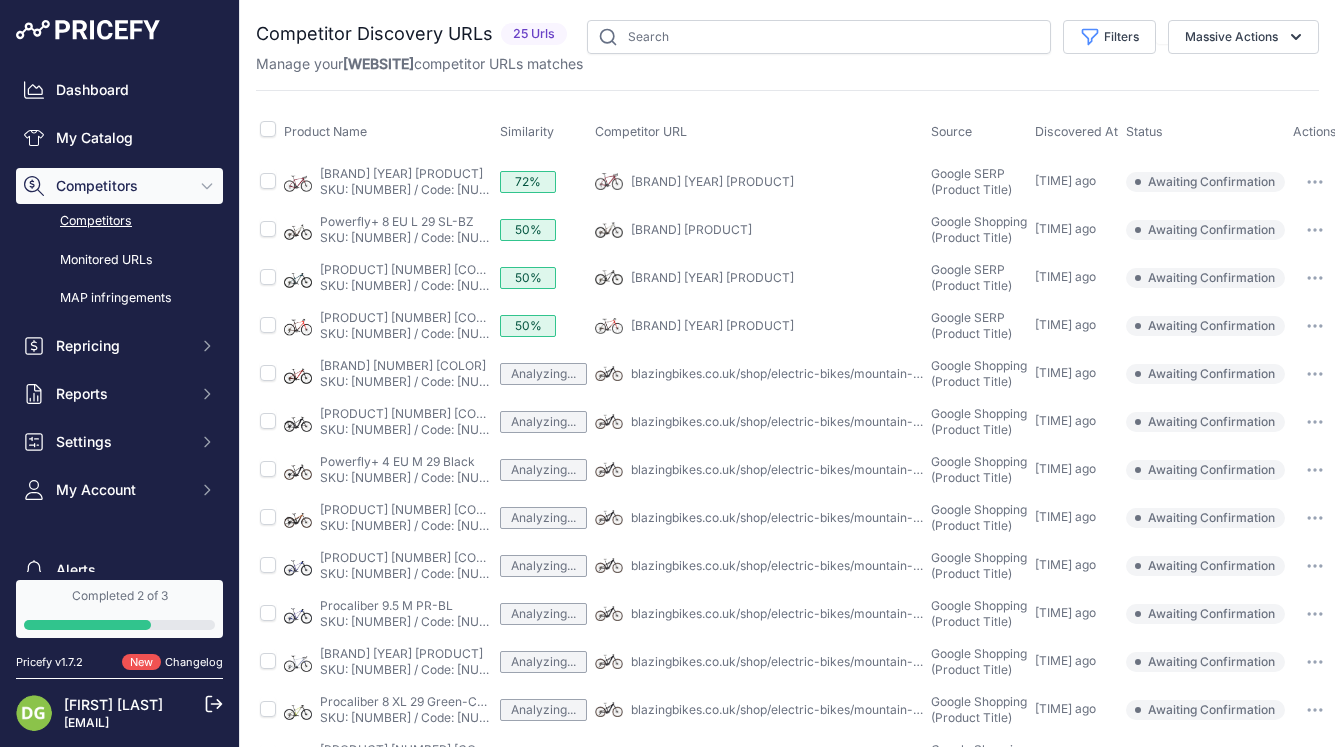scroll, scrollTop: 12, scrollLeft: 0, axis: vertical 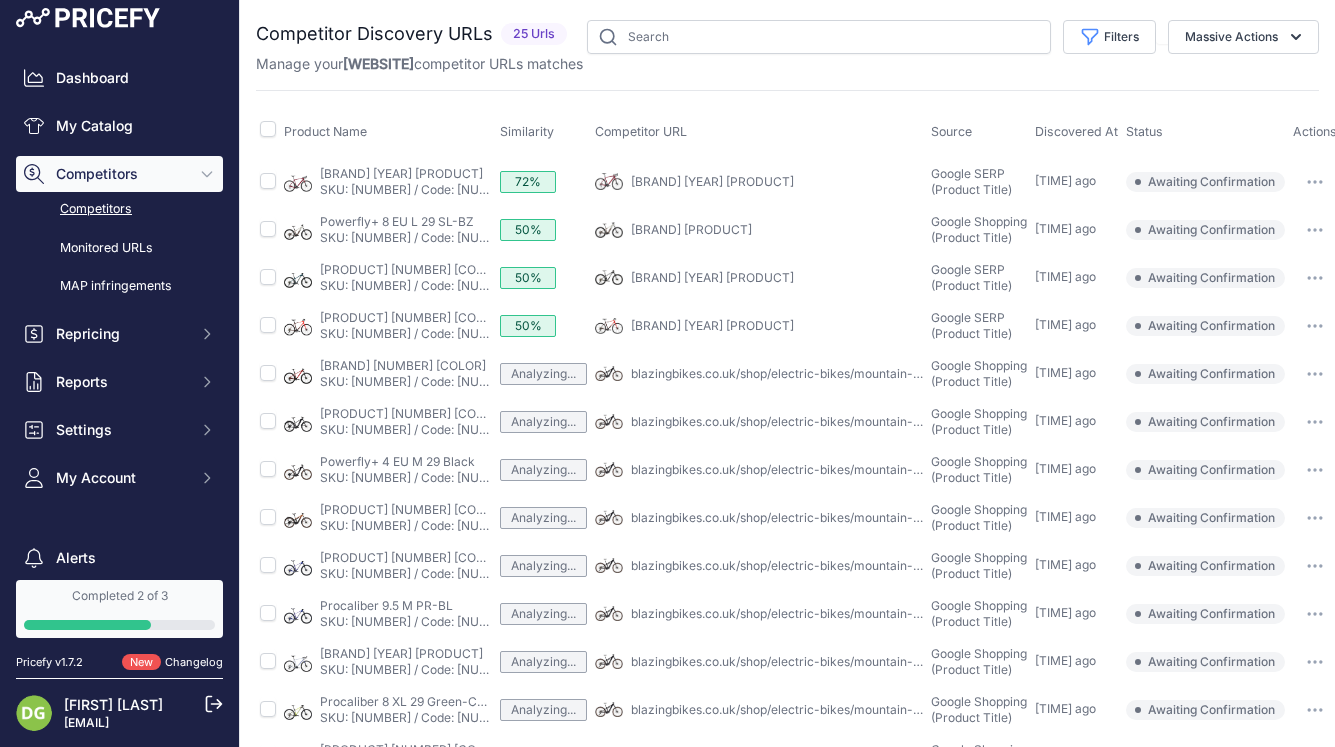 click on "Completed 2 of 3" at bounding box center [119, 609] 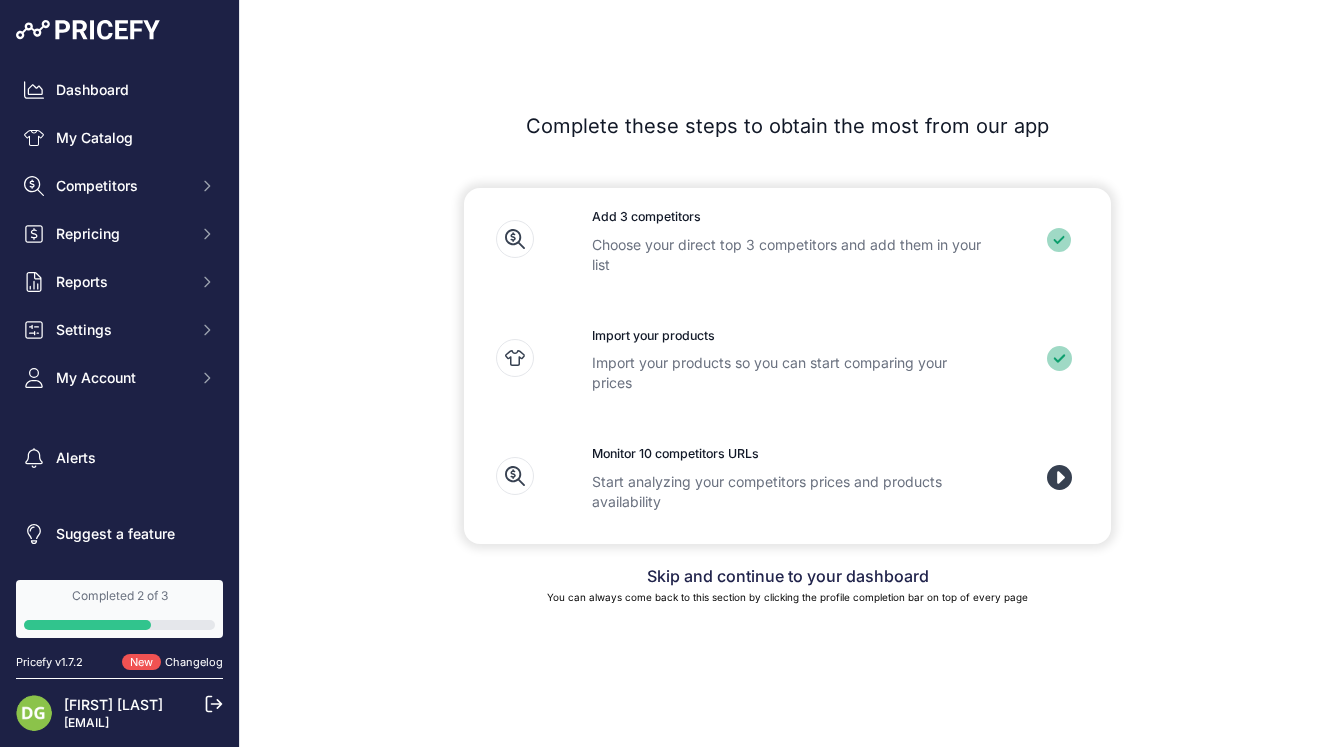 scroll, scrollTop: 0, scrollLeft: 0, axis: both 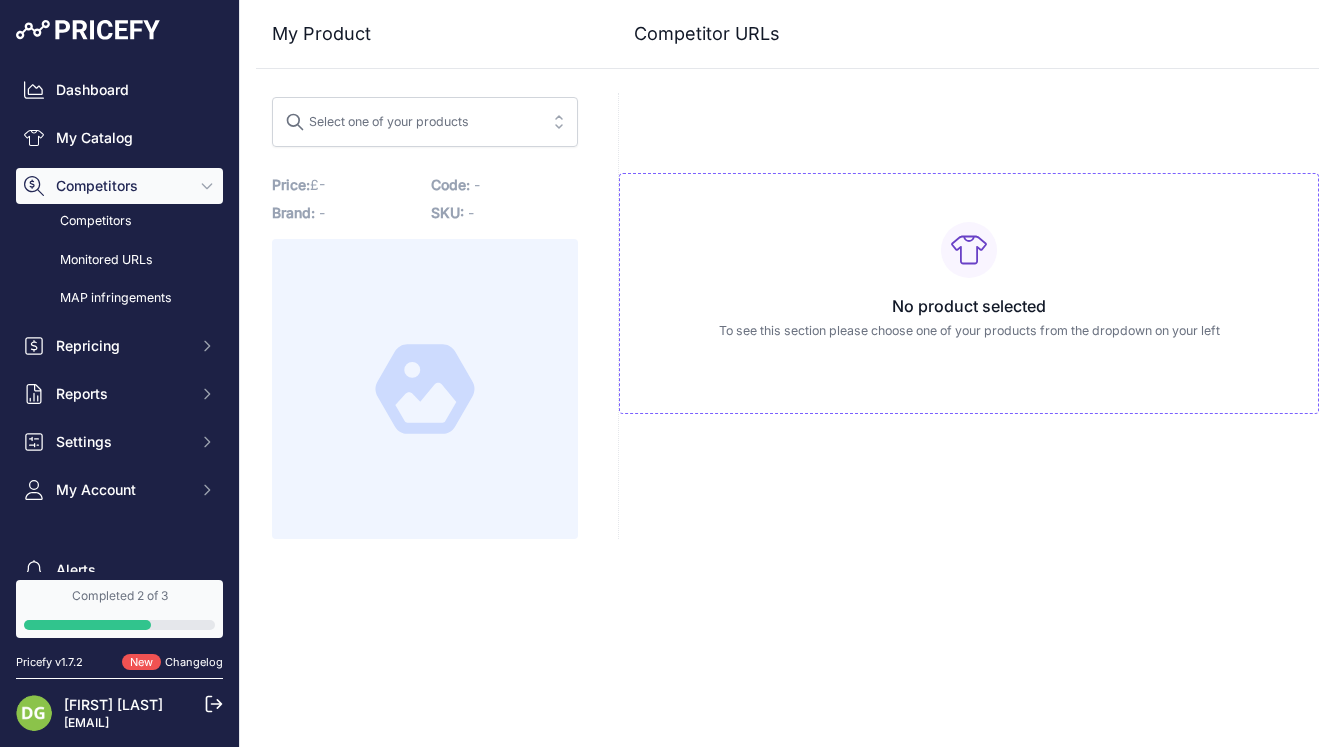 click on "Select one of your products" at bounding box center (377, 119) 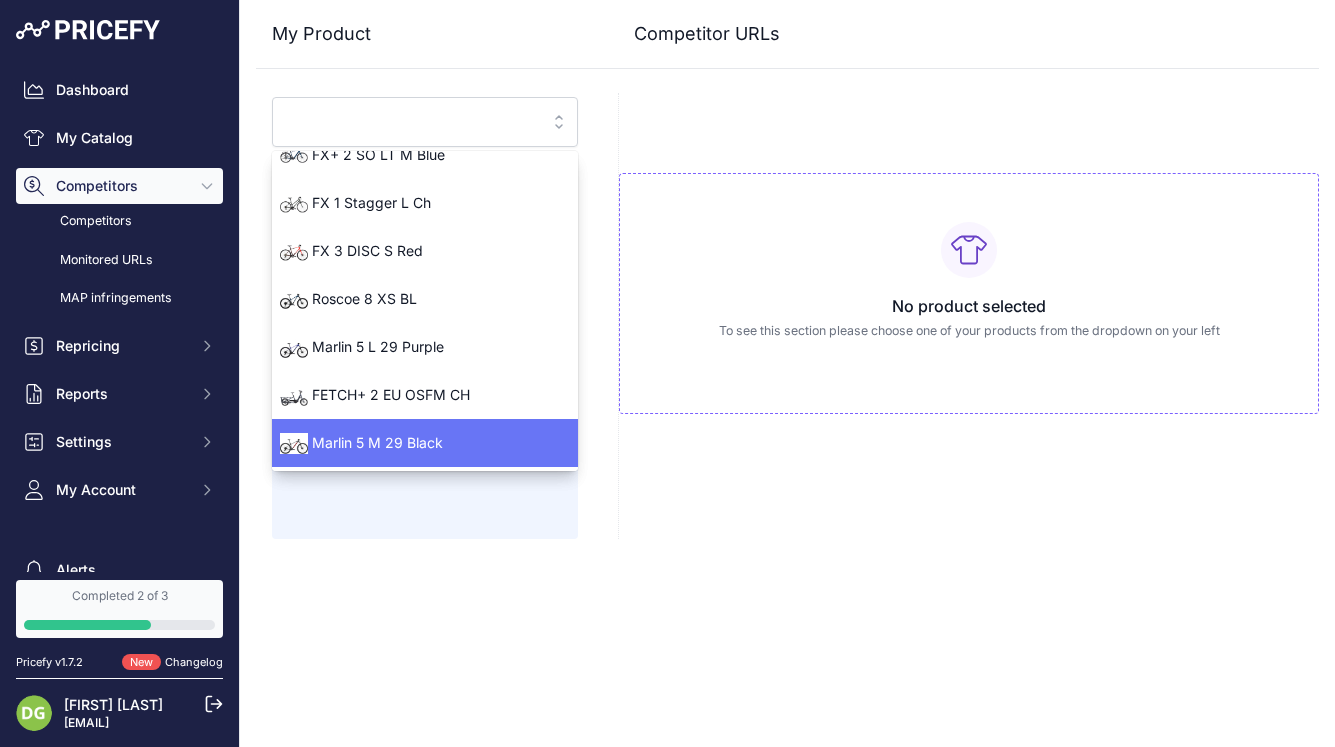 scroll, scrollTop: 0, scrollLeft: 0, axis: both 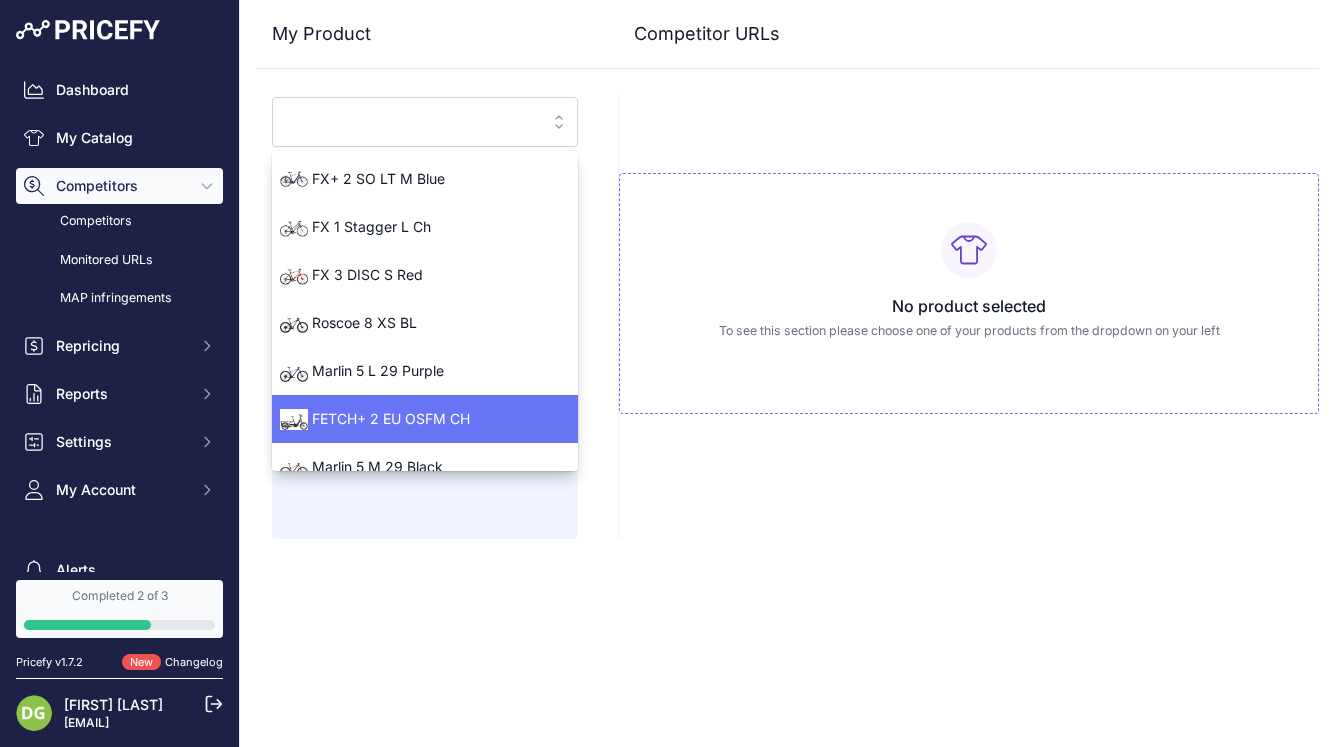 click on "FETCH+ 2 EU OSFM CH" at bounding box center (425, 419) 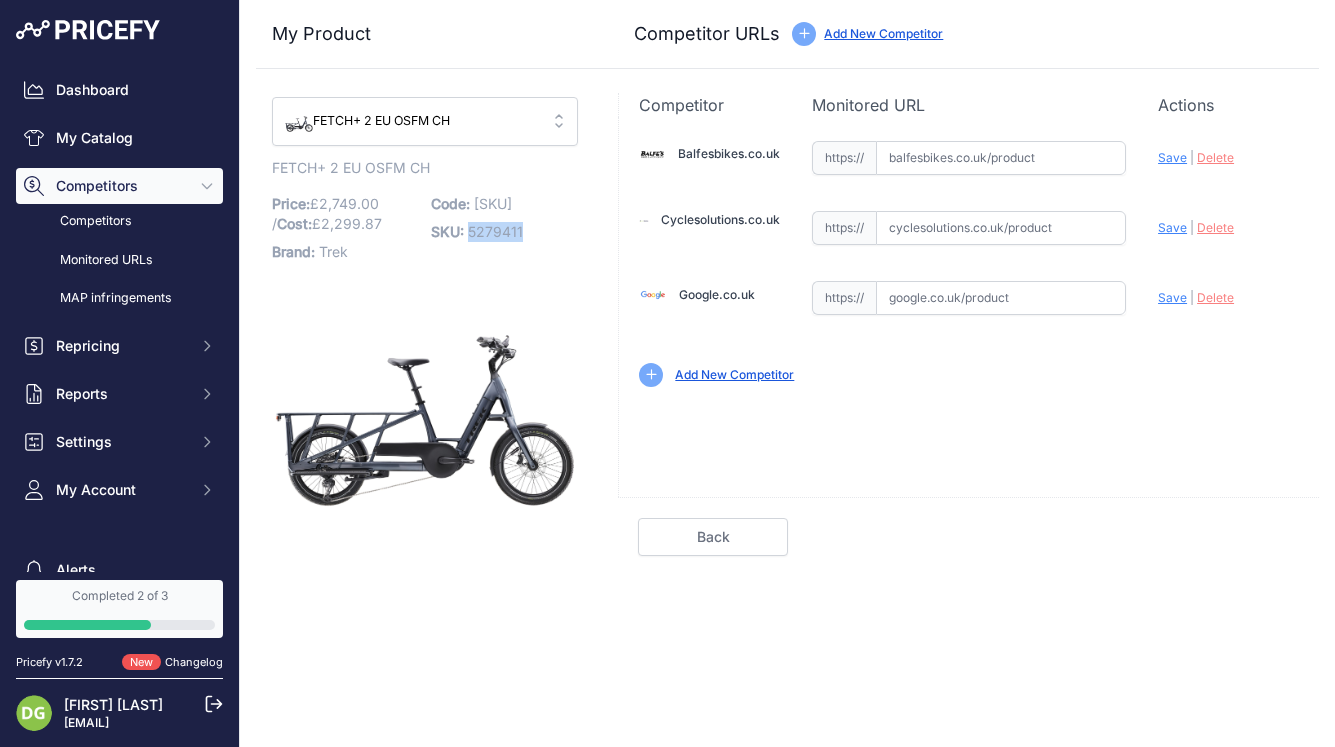 drag, startPoint x: 469, startPoint y: 227, endPoint x: 550, endPoint y: 228, distance: 81.00617 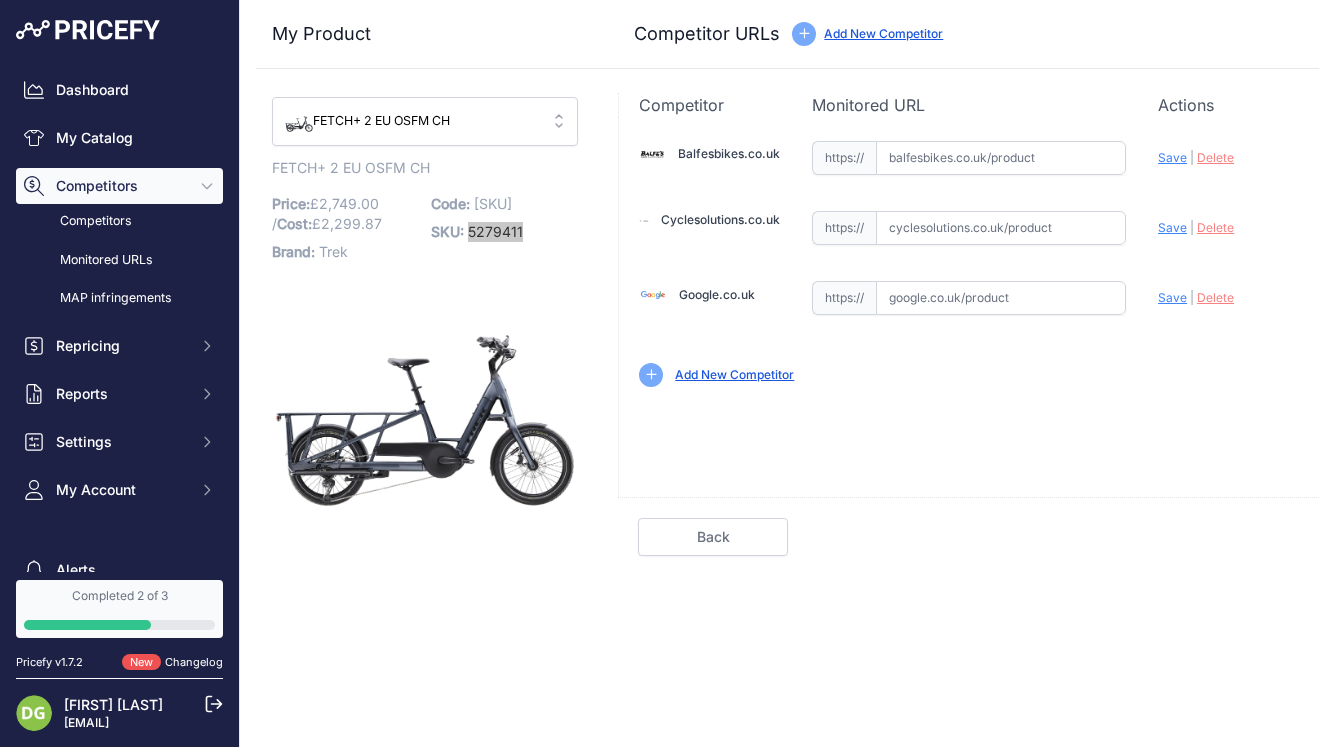 drag, startPoint x: 491, startPoint y: 230, endPoint x: 1129, endPoint y: 0, distance: 678.1917 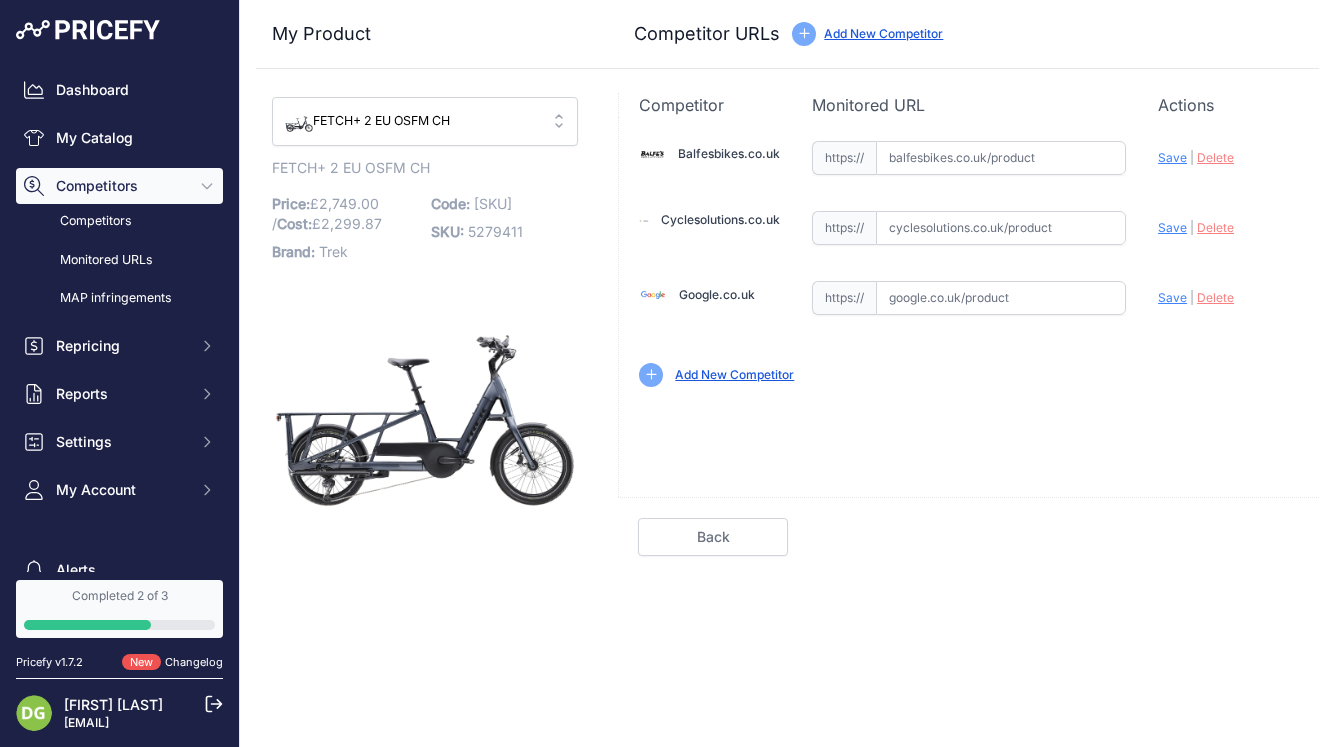 paste on "https://www.balfesbikes.co.uk/bikes/electric-bikes/trek-fetch-2-electric-cargo-bike-2024-in-galactic-grey__36503" 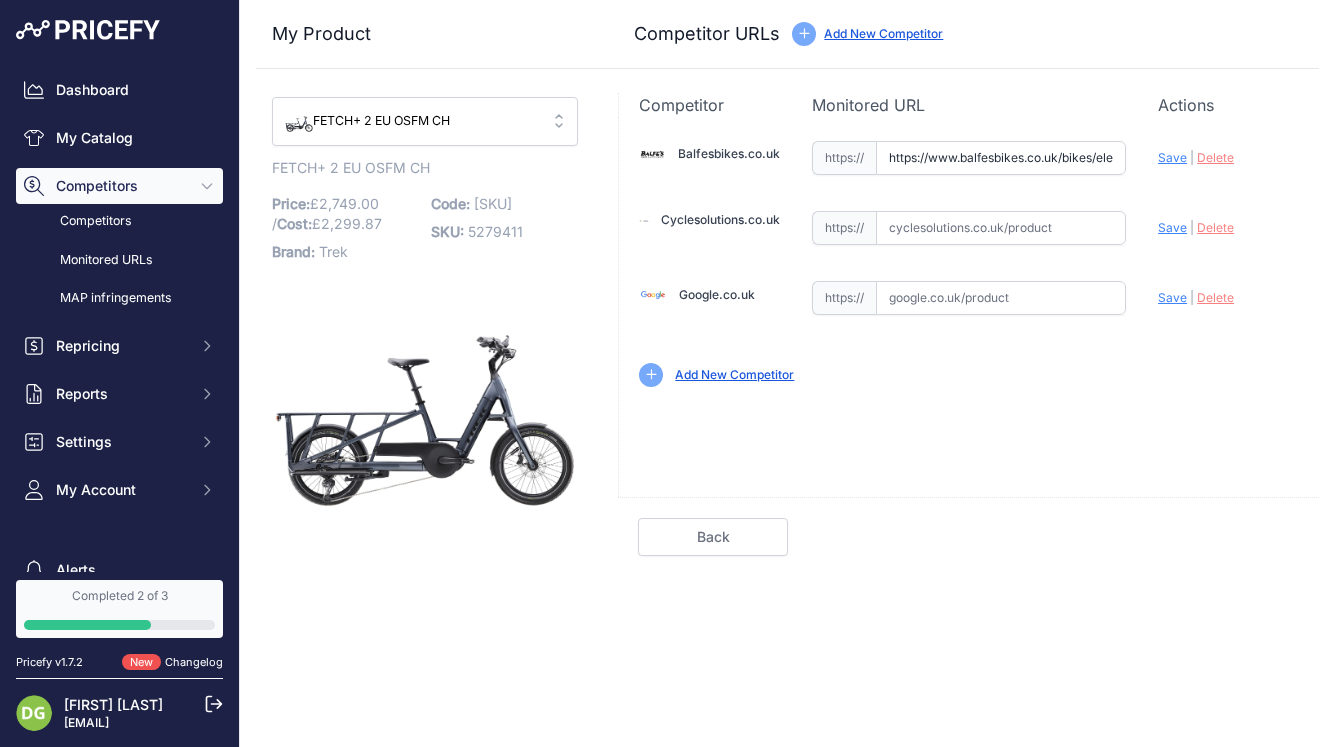 scroll, scrollTop: 0, scrollLeft: 430, axis: horizontal 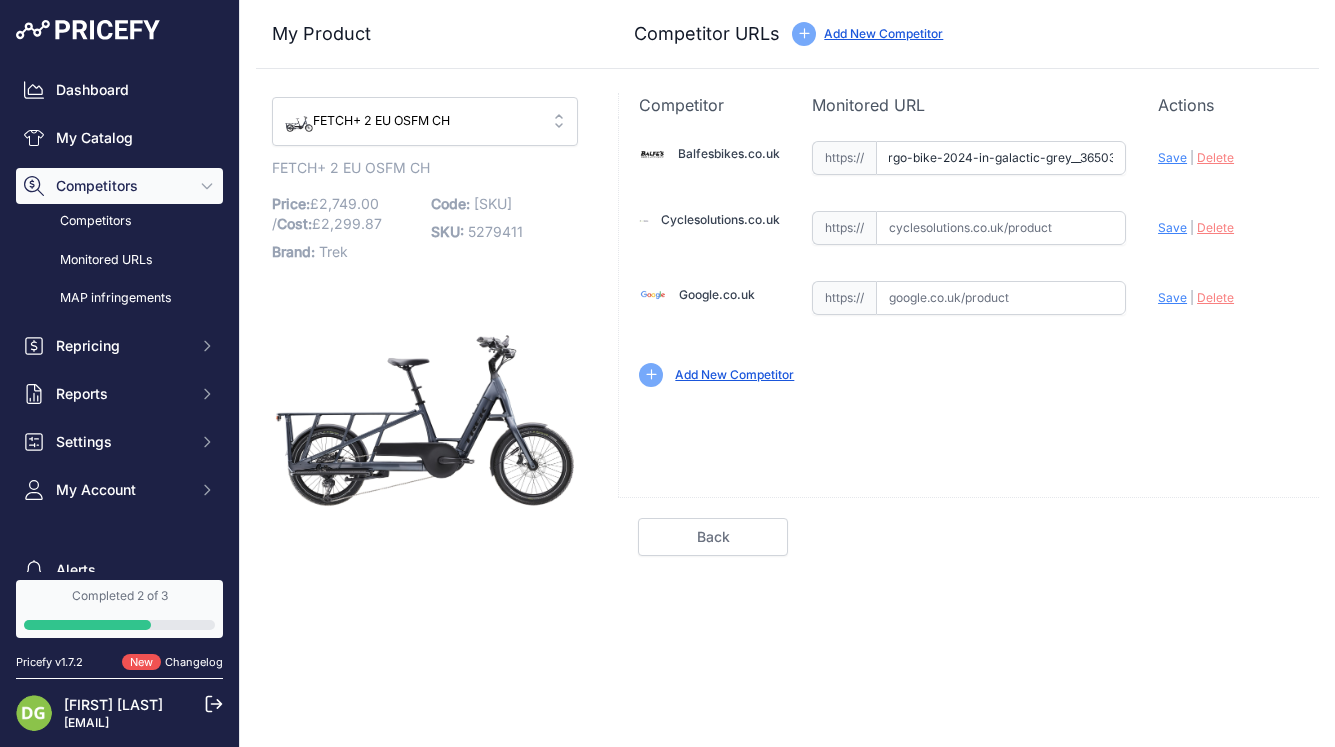 type on "https://www.balfesbikes.co.uk/bikes/electric-bikes/trek-fetch-2-electric-cargo-bike-2024-in-galactic-grey__36503" 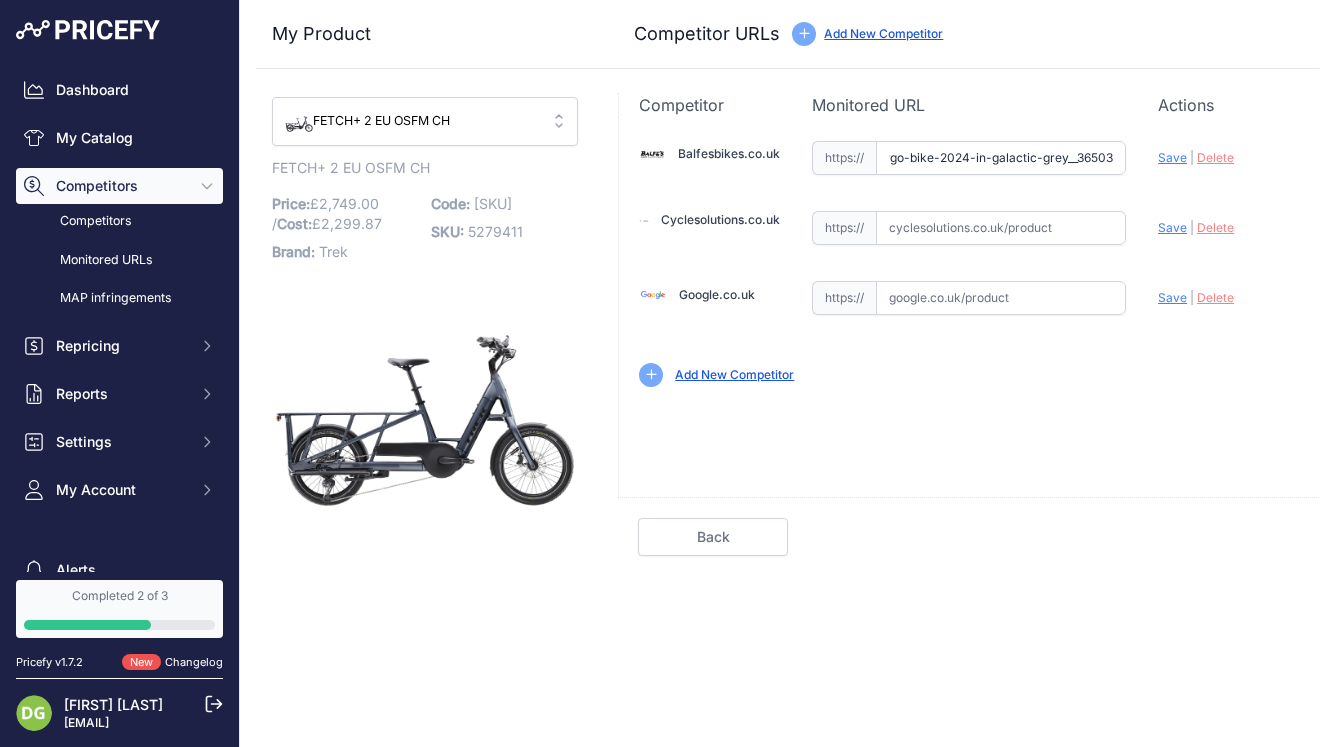 scroll, scrollTop: 0, scrollLeft: 0, axis: both 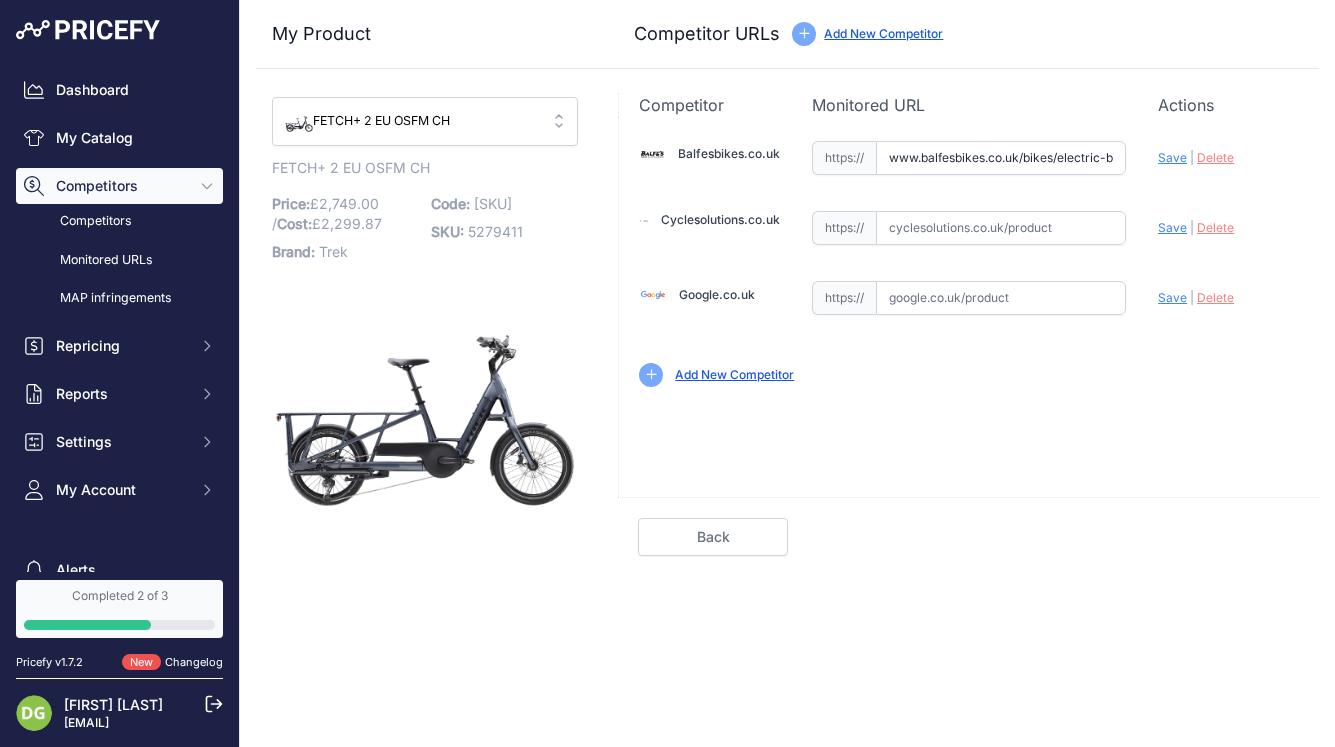 drag, startPoint x: 1144, startPoint y: 200, endPoint x: 1157, endPoint y: 181, distance: 23.021729 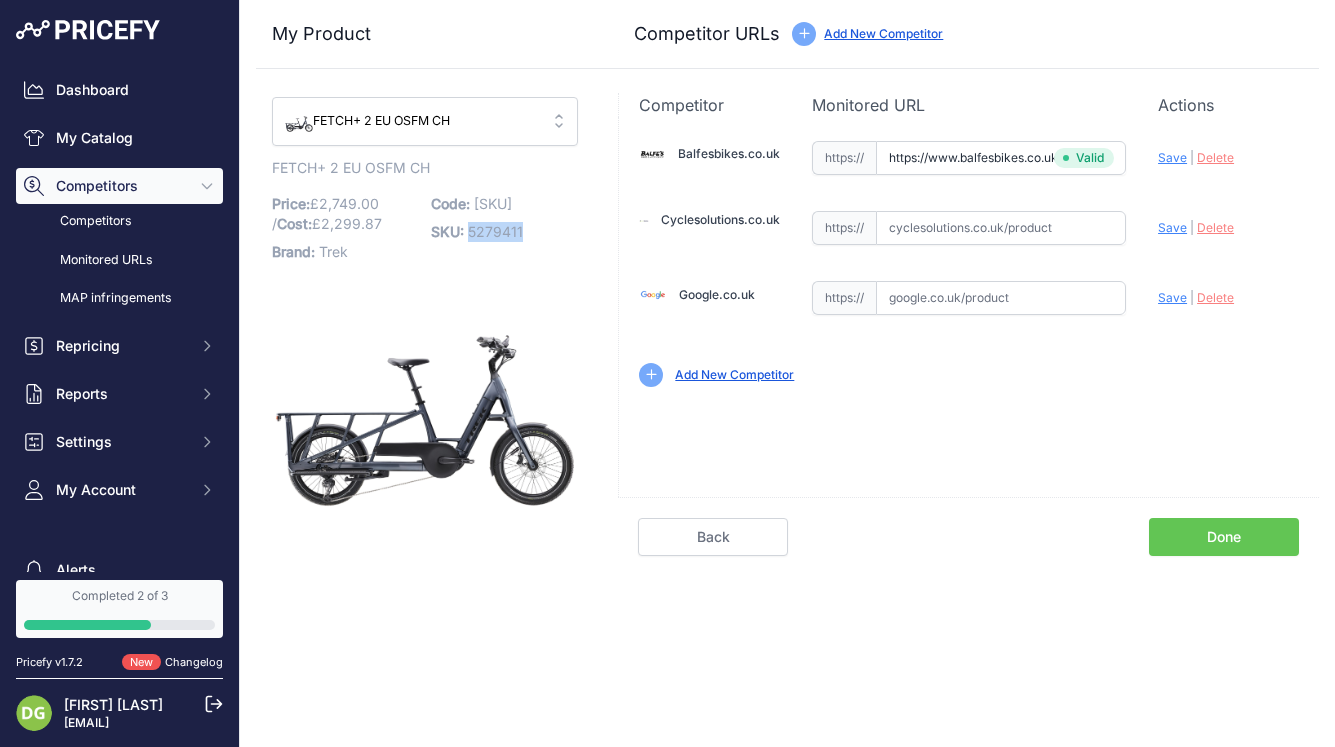 drag, startPoint x: 481, startPoint y: 231, endPoint x: 526, endPoint y: 234, distance: 45.099888 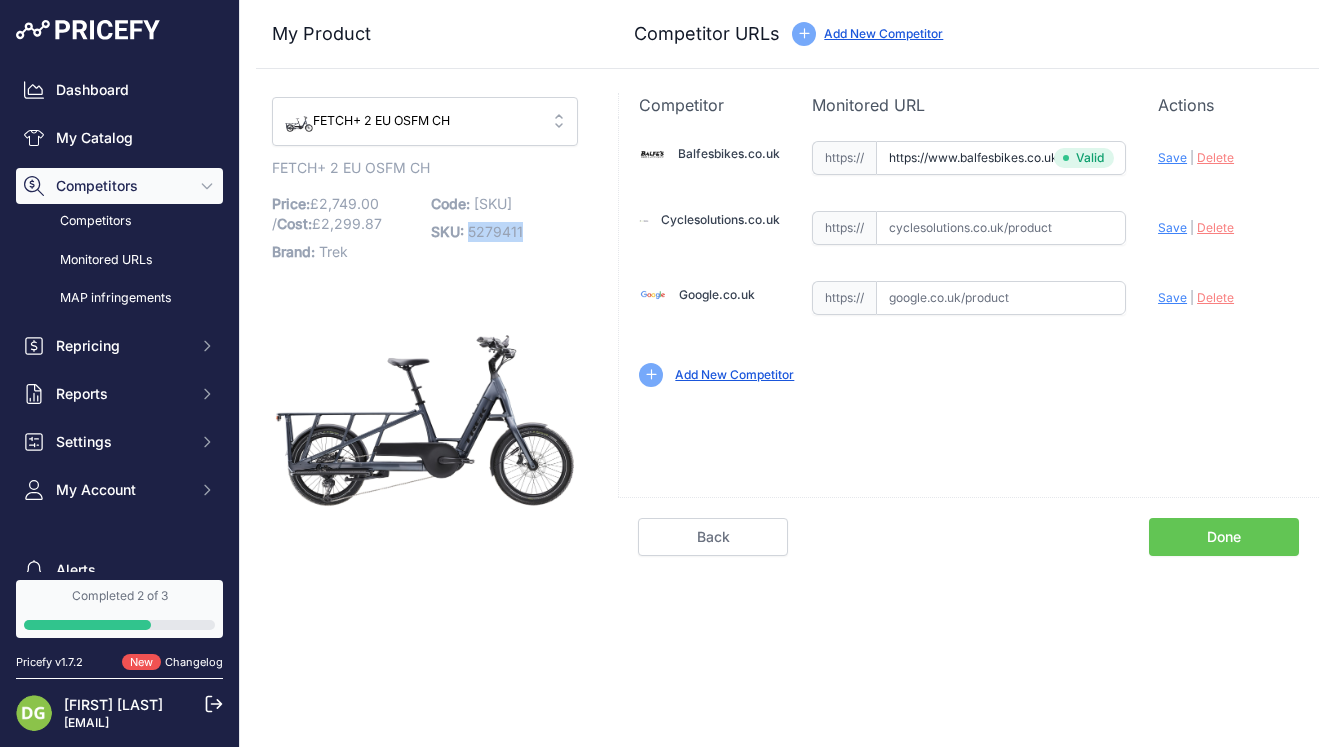 copy on "5279411" 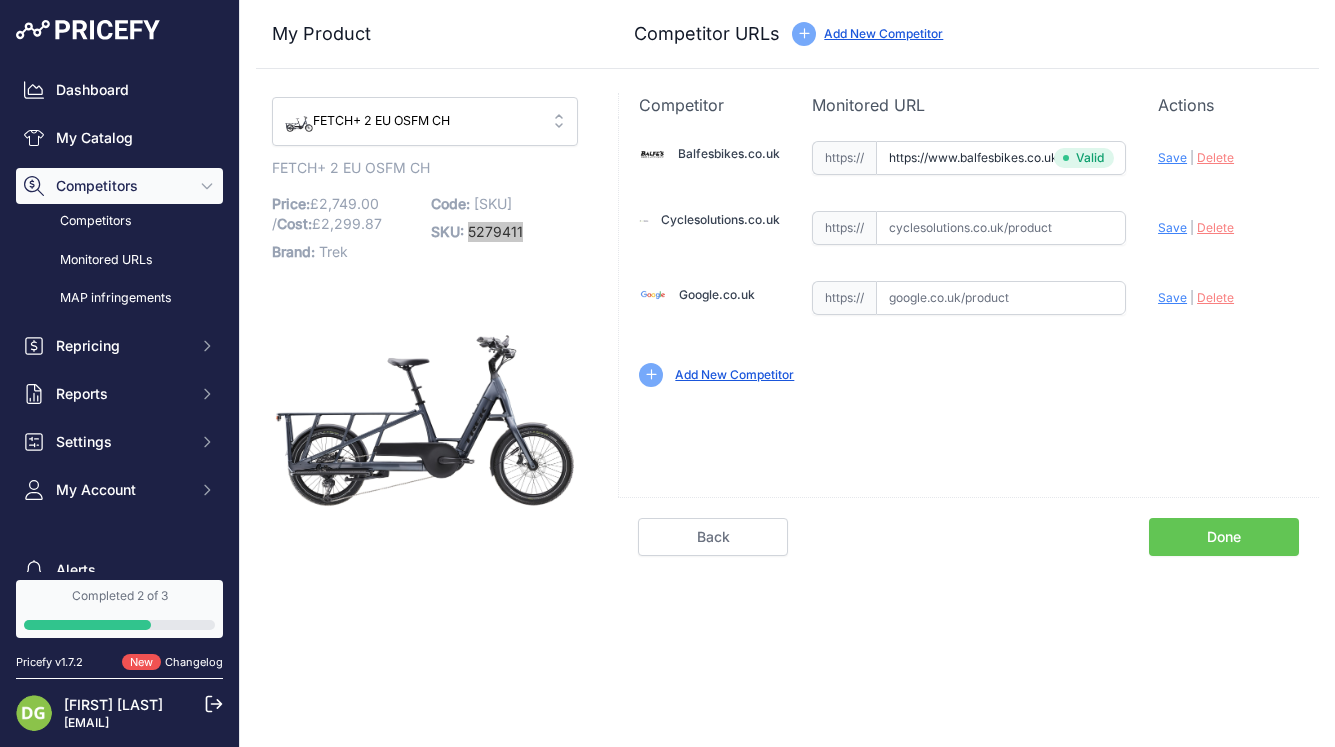 drag, startPoint x: 502, startPoint y: 232, endPoint x: 959, endPoint y: 2, distance: 511.6141 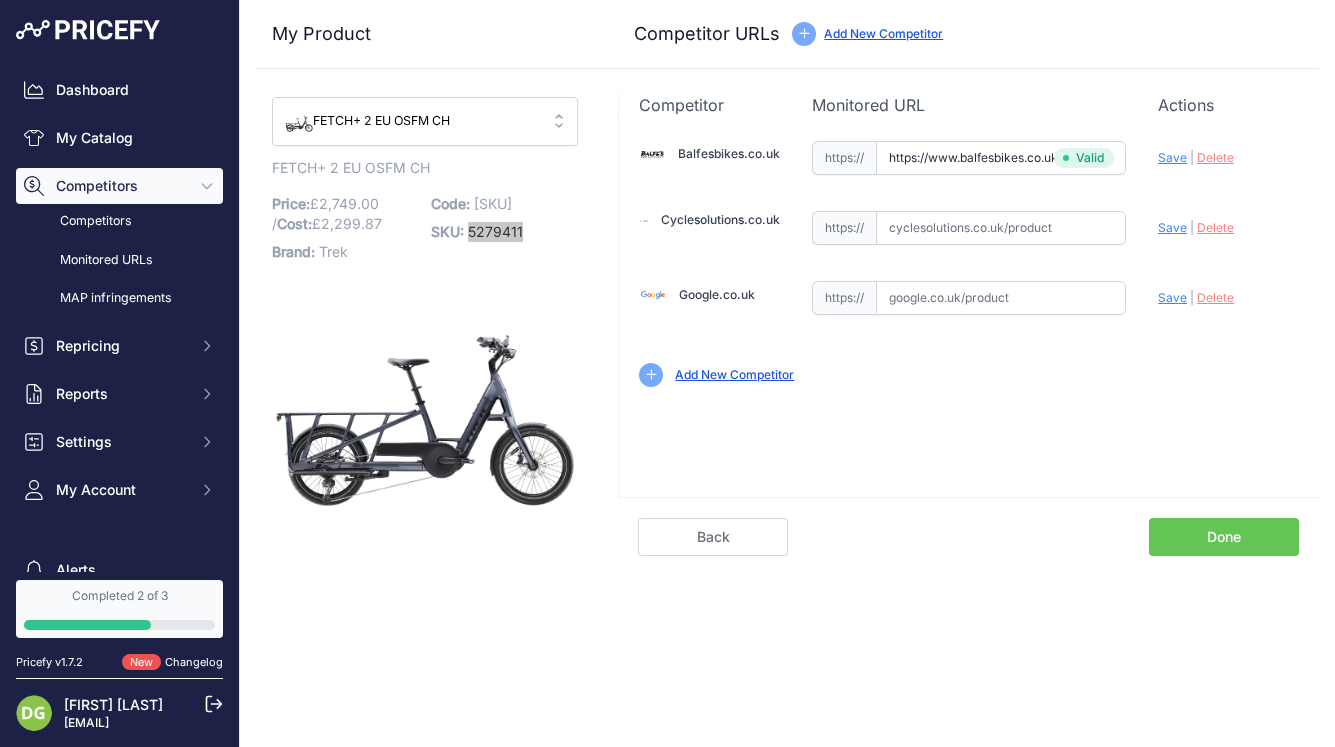 click on "Dashboard
My Catalog
Competitors
Competitors
Monitored URLs
MAP infringements
Repricing
My Repricing Rules" at bounding box center [667, 373] 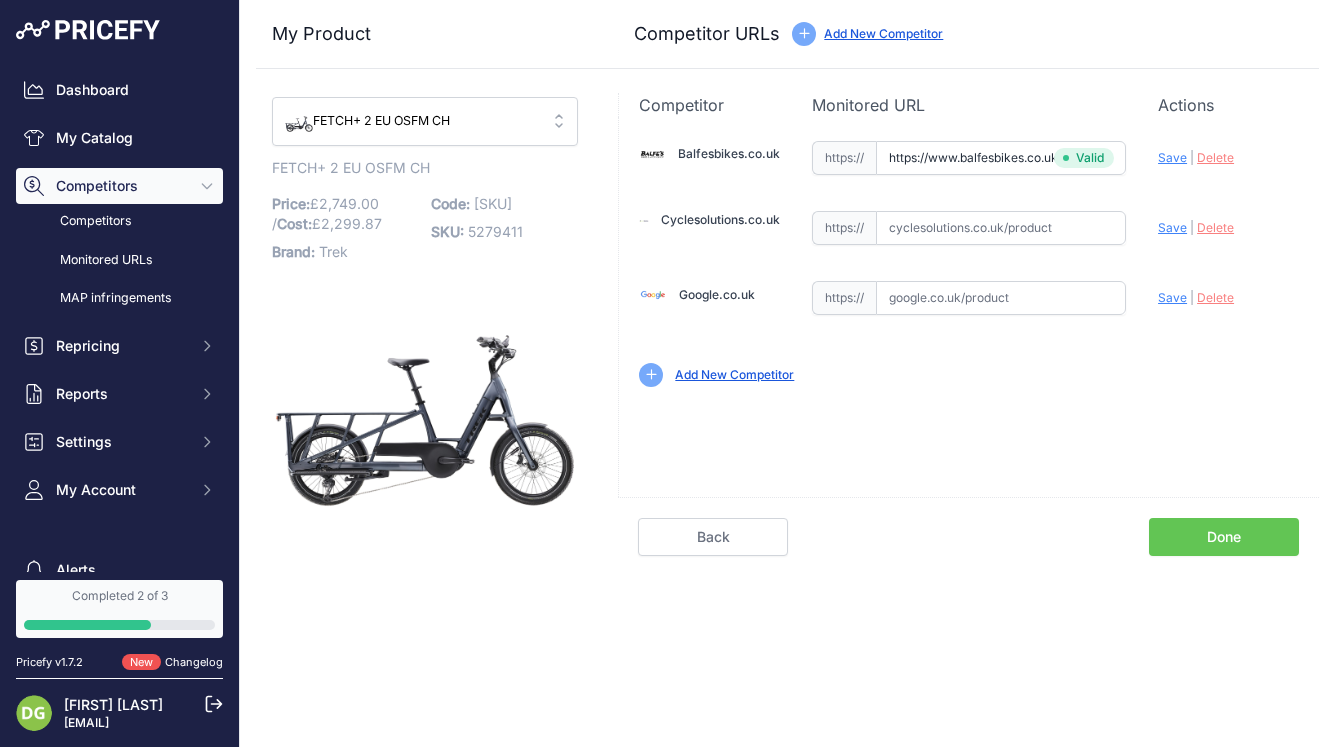 click at bounding box center [1001, 228] 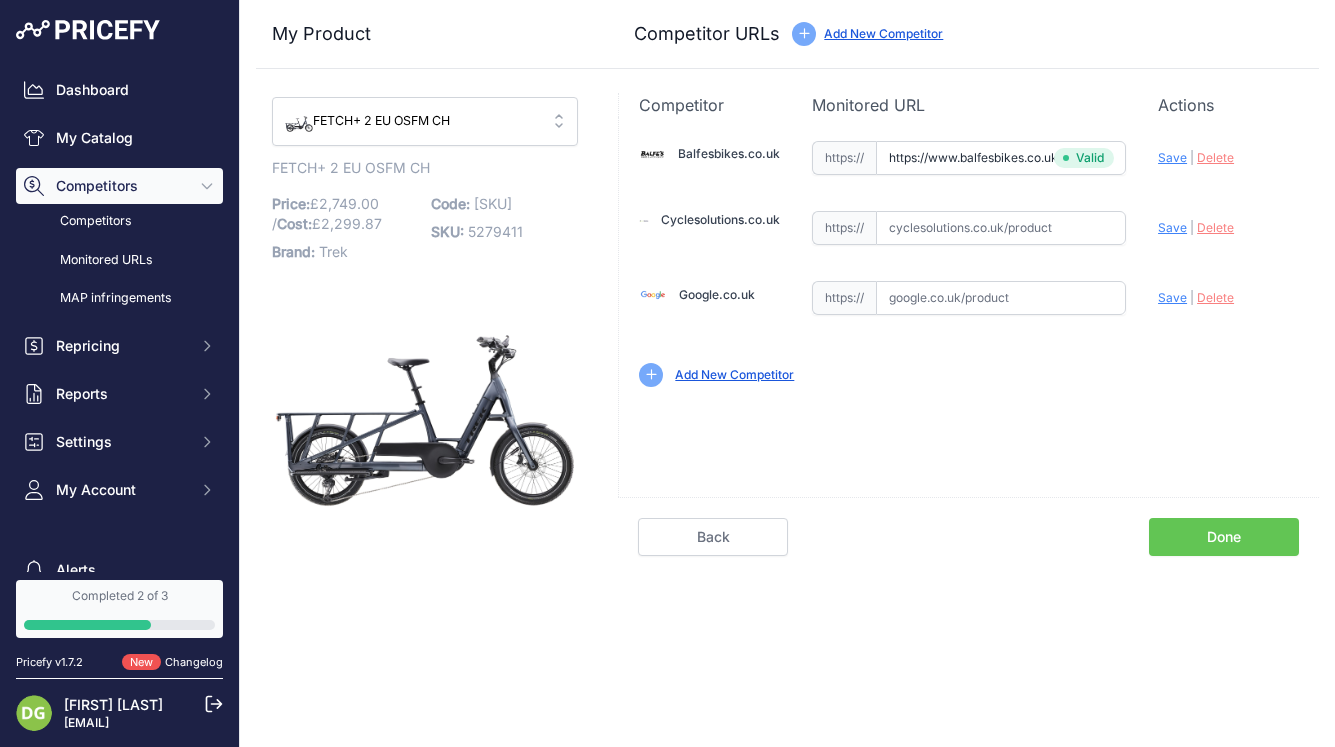 paste on "https://www.cyclesolutions.co.uk/bikes/electric-bikes/trek-fetch-2-20w-2025-electric-cargo-bike--galactic-grey--large__107351" 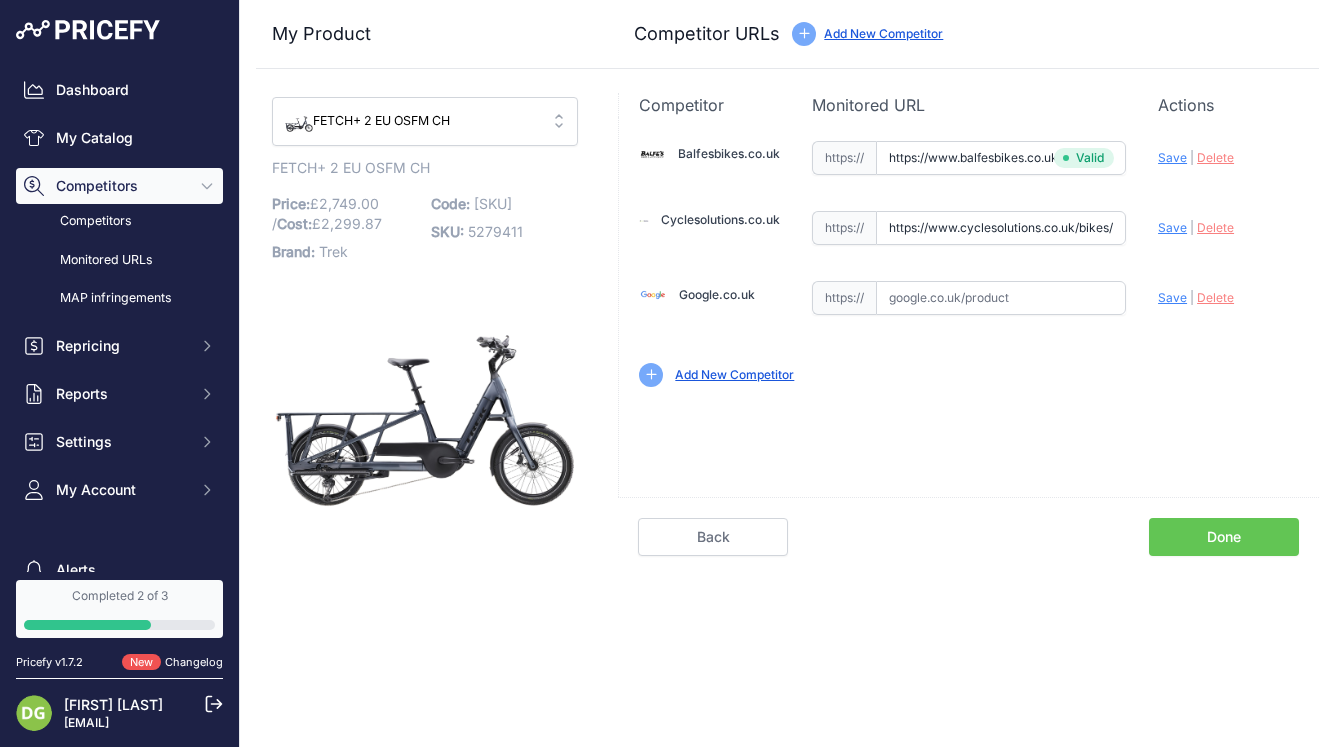 scroll, scrollTop: 0, scrollLeft: 506, axis: horizontal 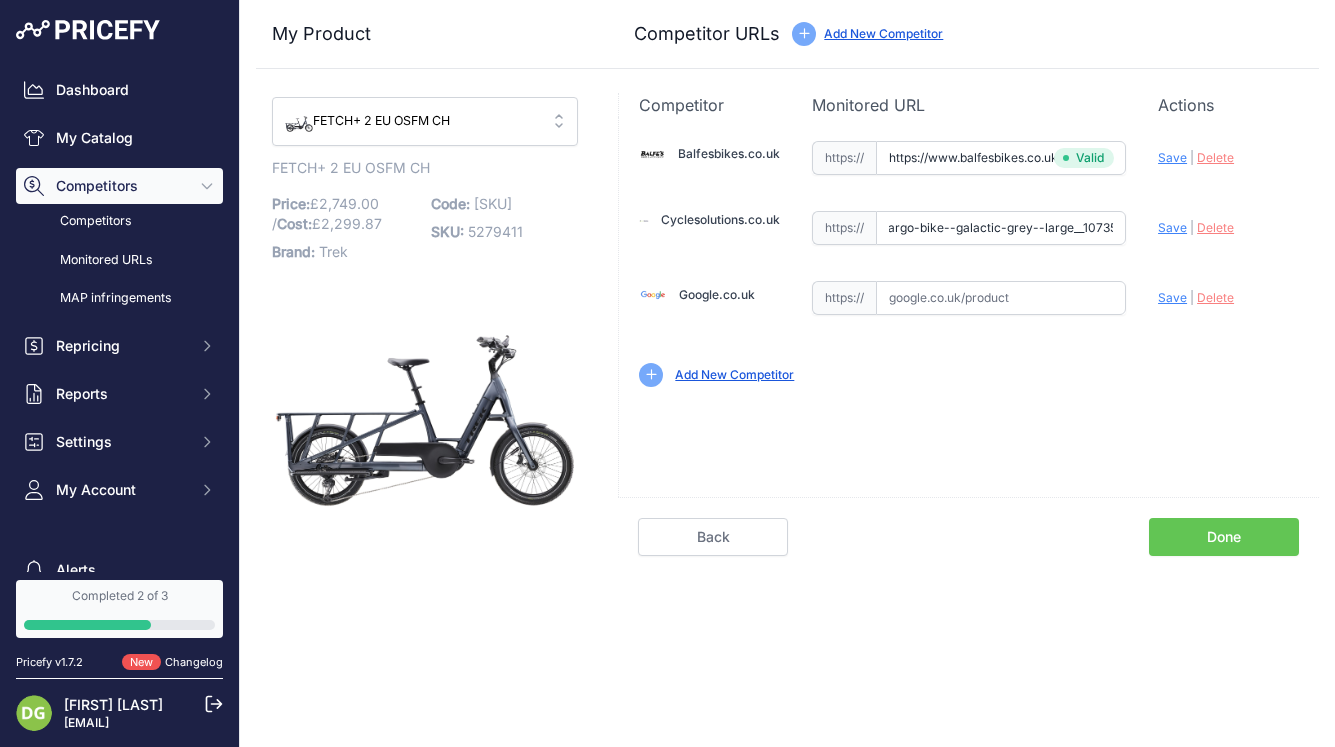 type on "https://www.cyclesolutions.co.uk/bikes/electric-bikes/trek-fetch-2-20w-2025-electric-cargo-bike--galactic-grey--large__107351" 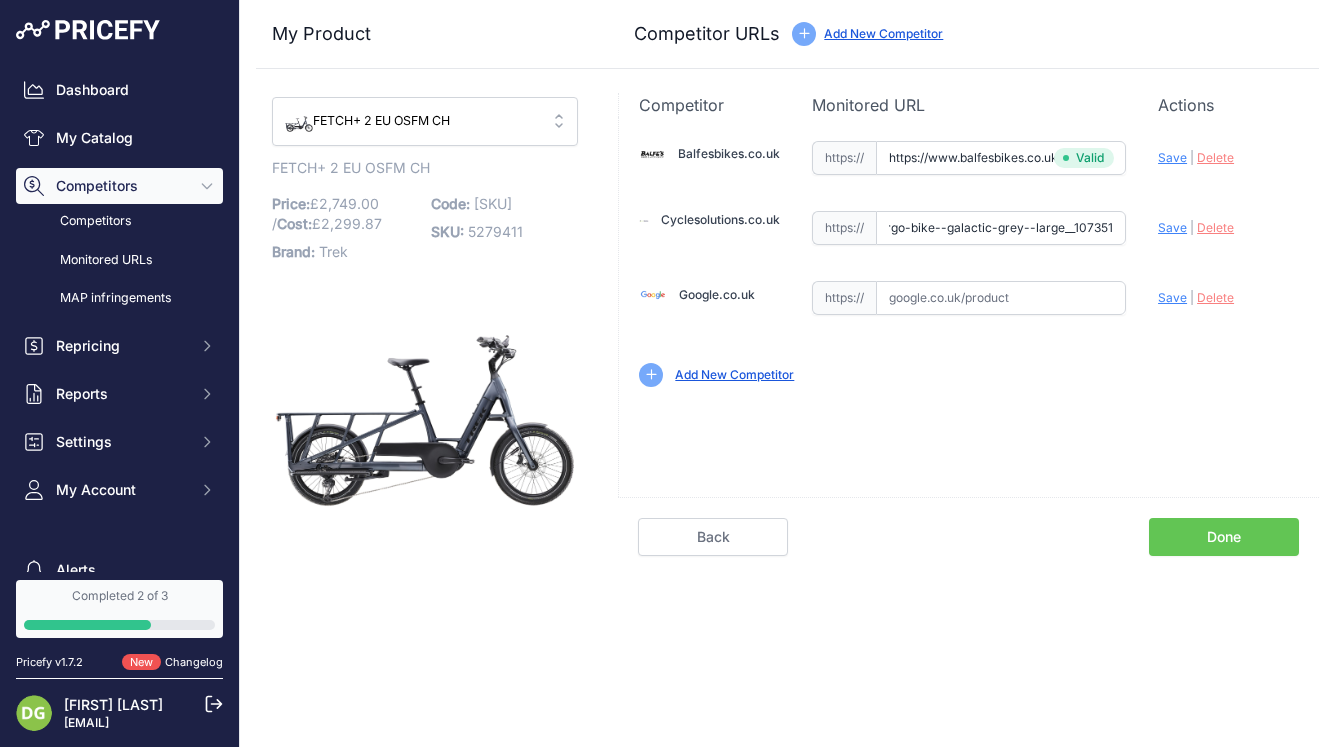 scroll, scrollTop: 0, scrollLeft: 0, axis: both 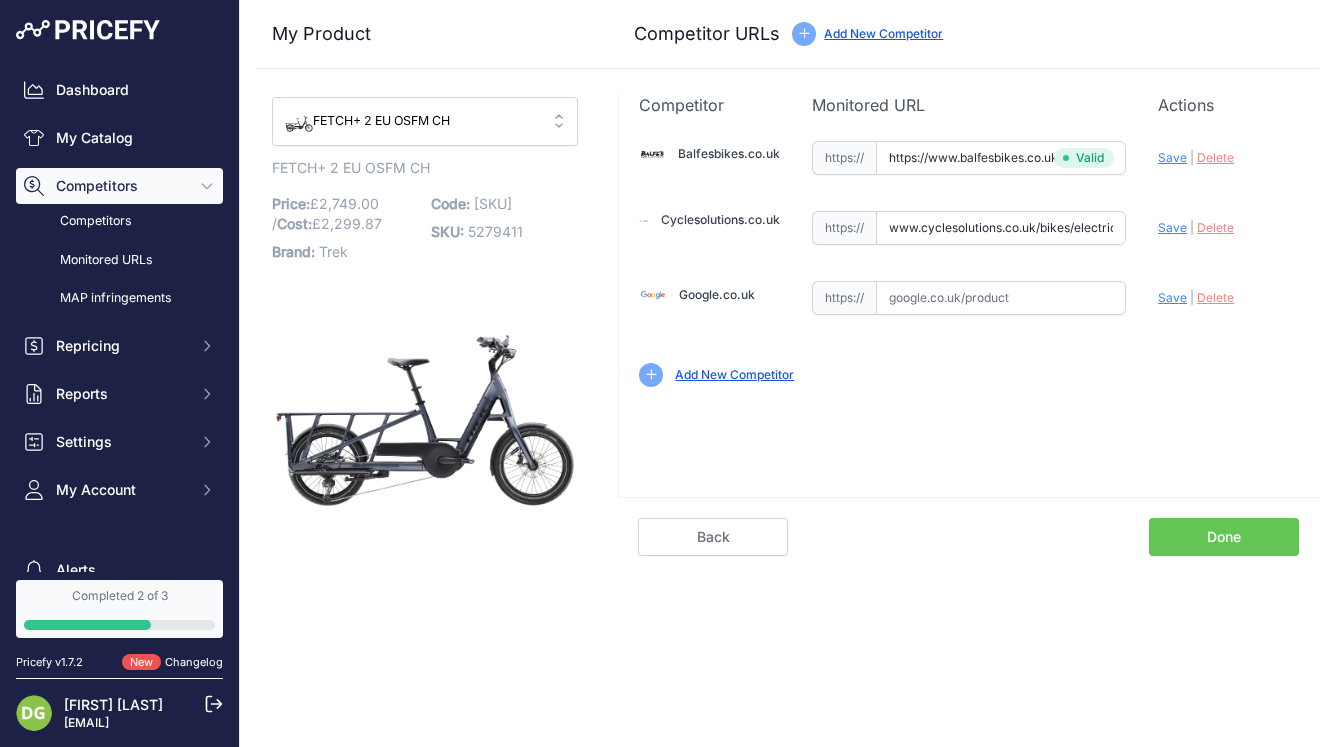 click on "Done" at bounding box center [1224, 537] 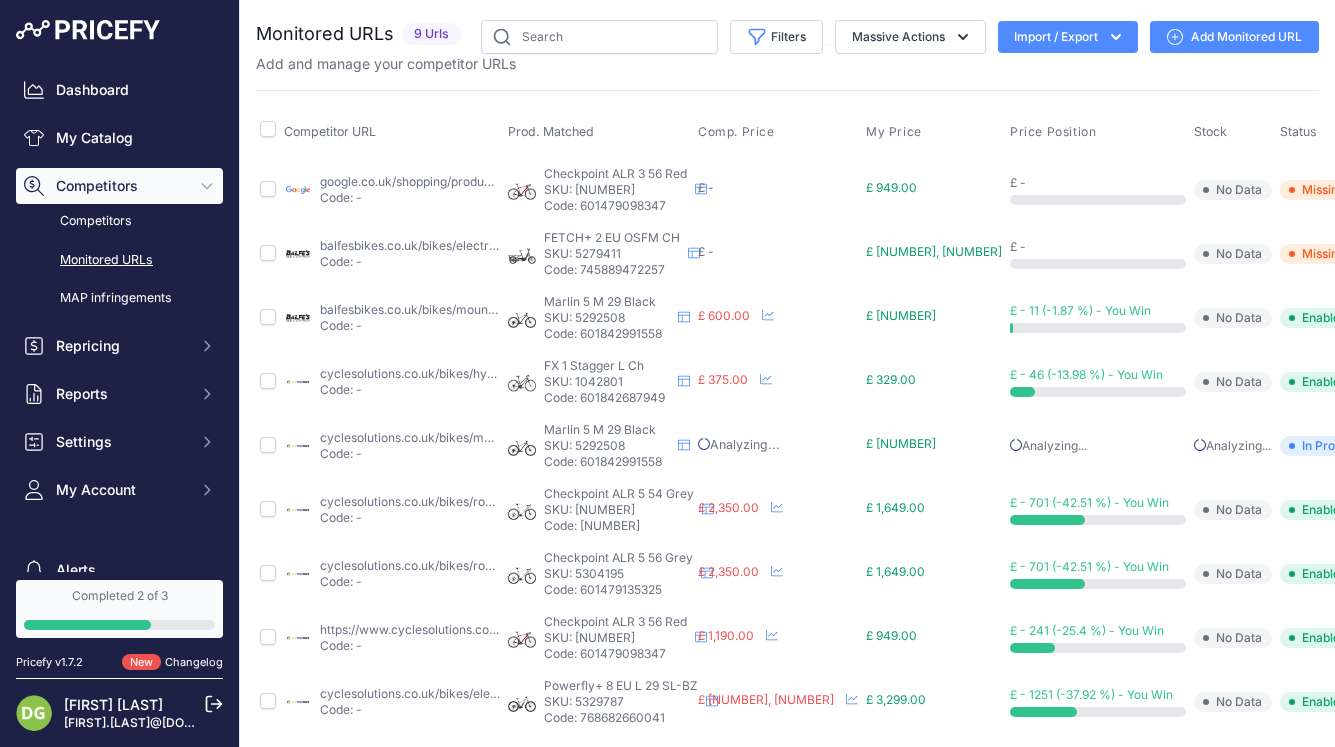 scroll, scrollTop: 0, scrollLeft: 0, axis: both 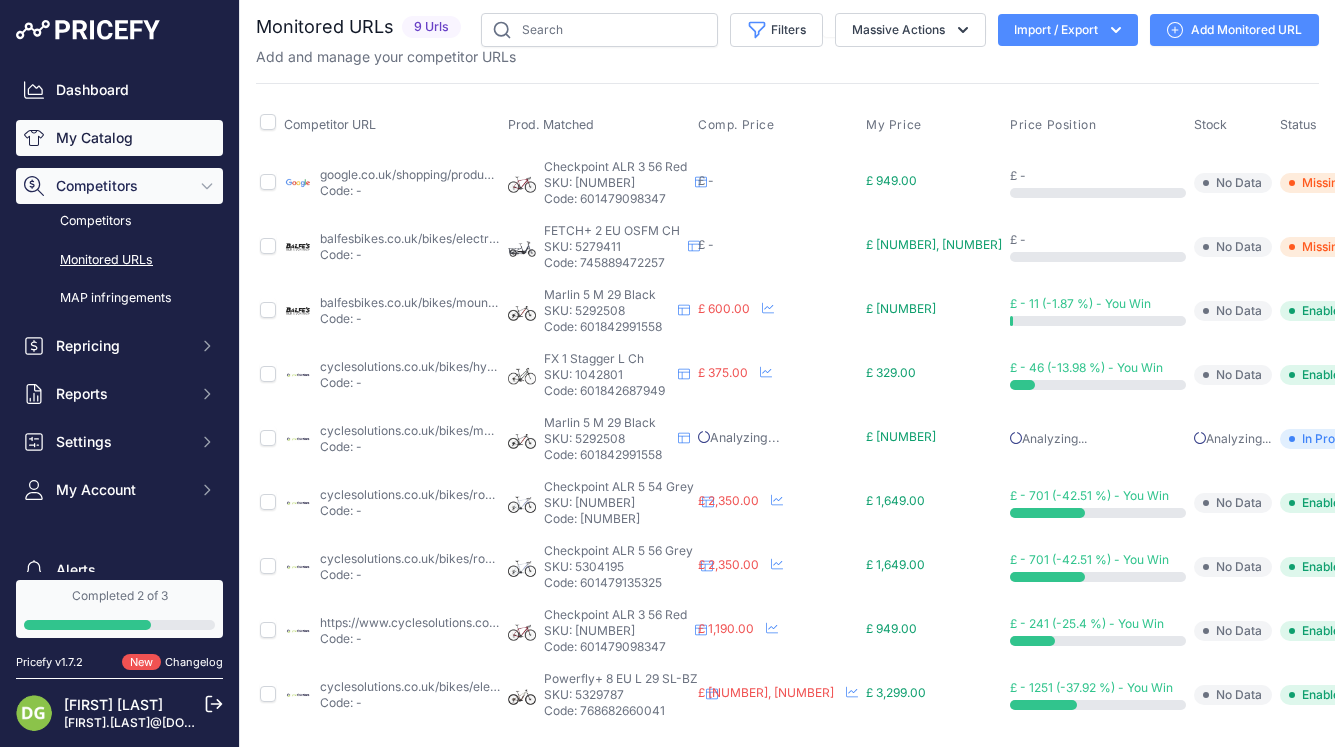 click on "My Catalog" at bounding box center (119, 138) 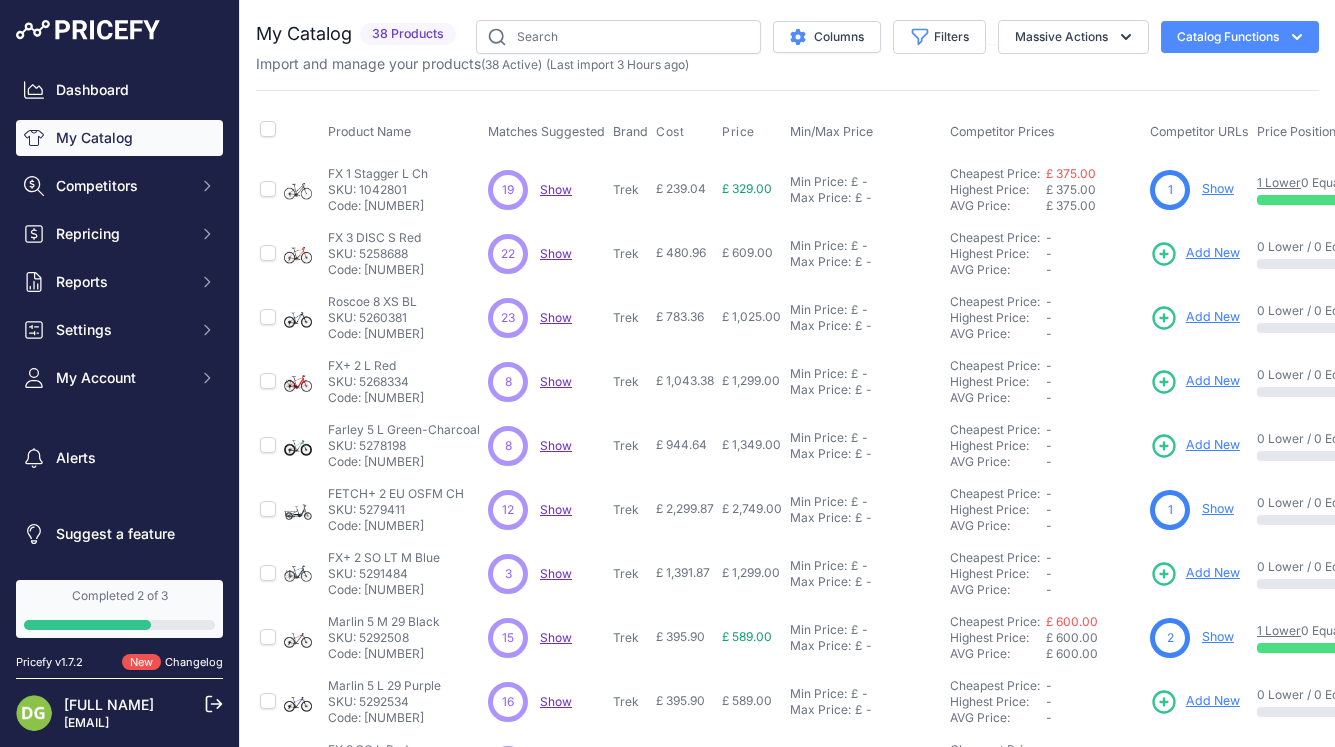scroll, scrollTop: 0, scrollLeft: 0, axis: both 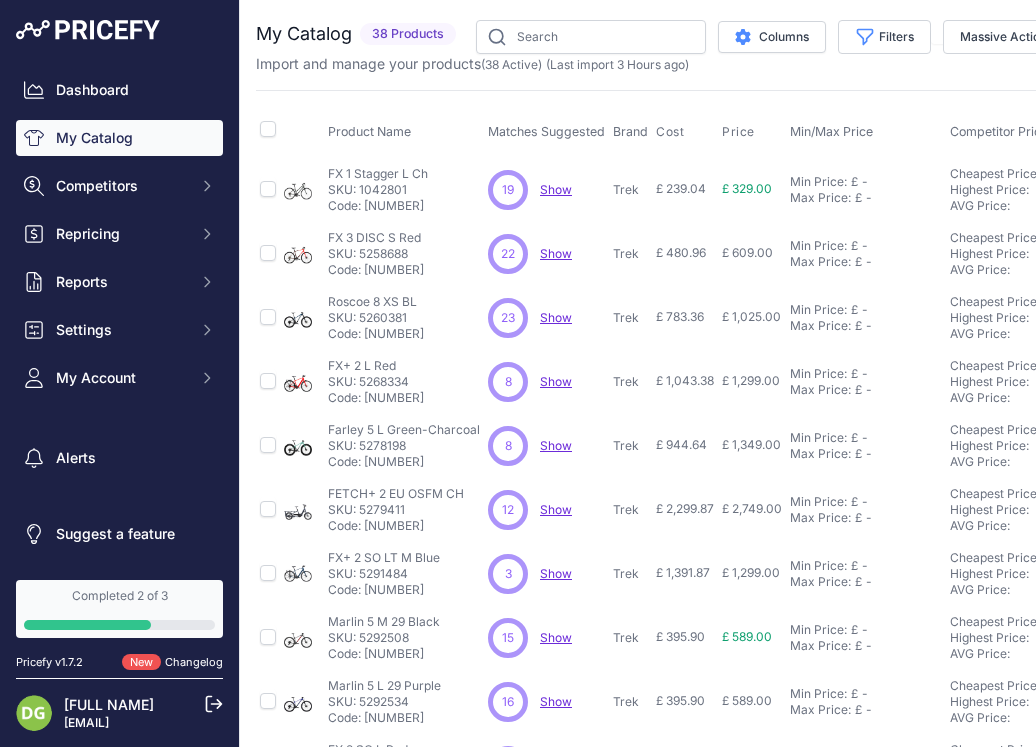 click on "Completed 2 of 3" at bounding box center (119, 596) 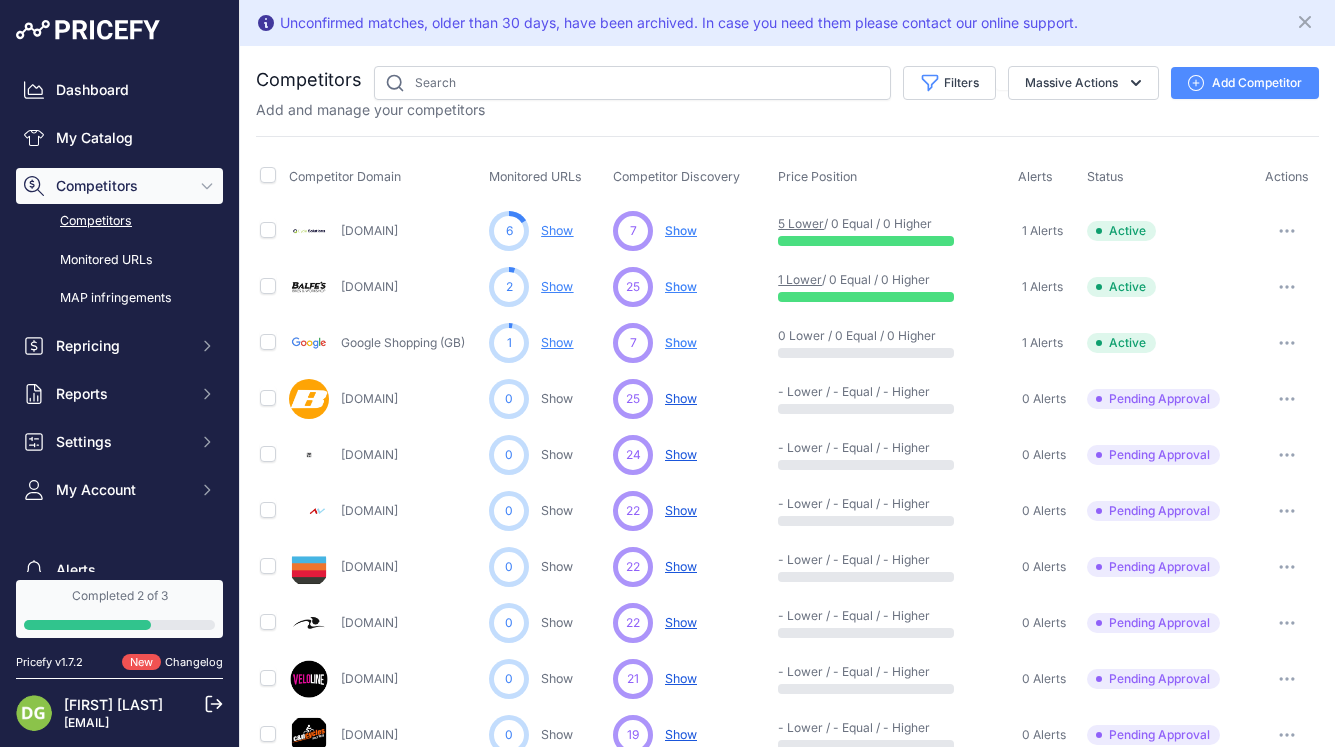 scroll, scrollTop: 0, scrollLeft: 0, axis: both 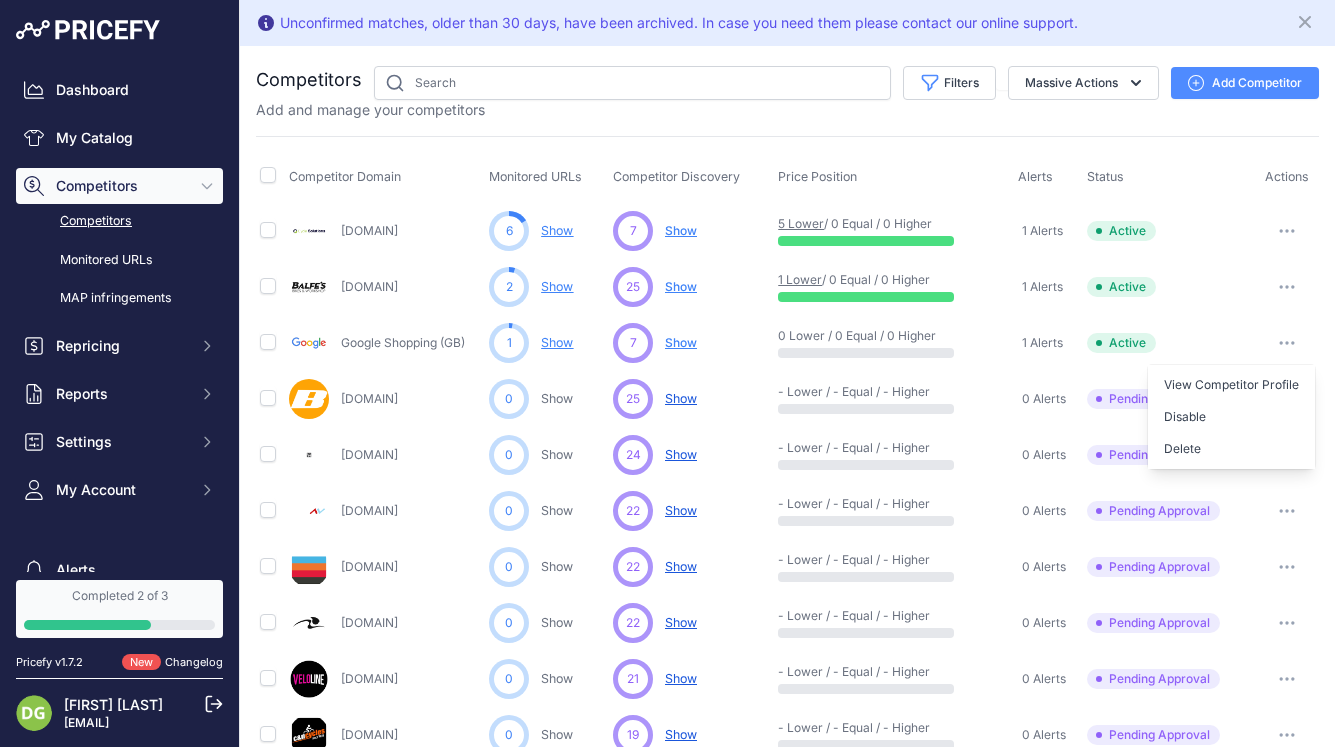 click on "Active" at bounding box center (1169, 231) 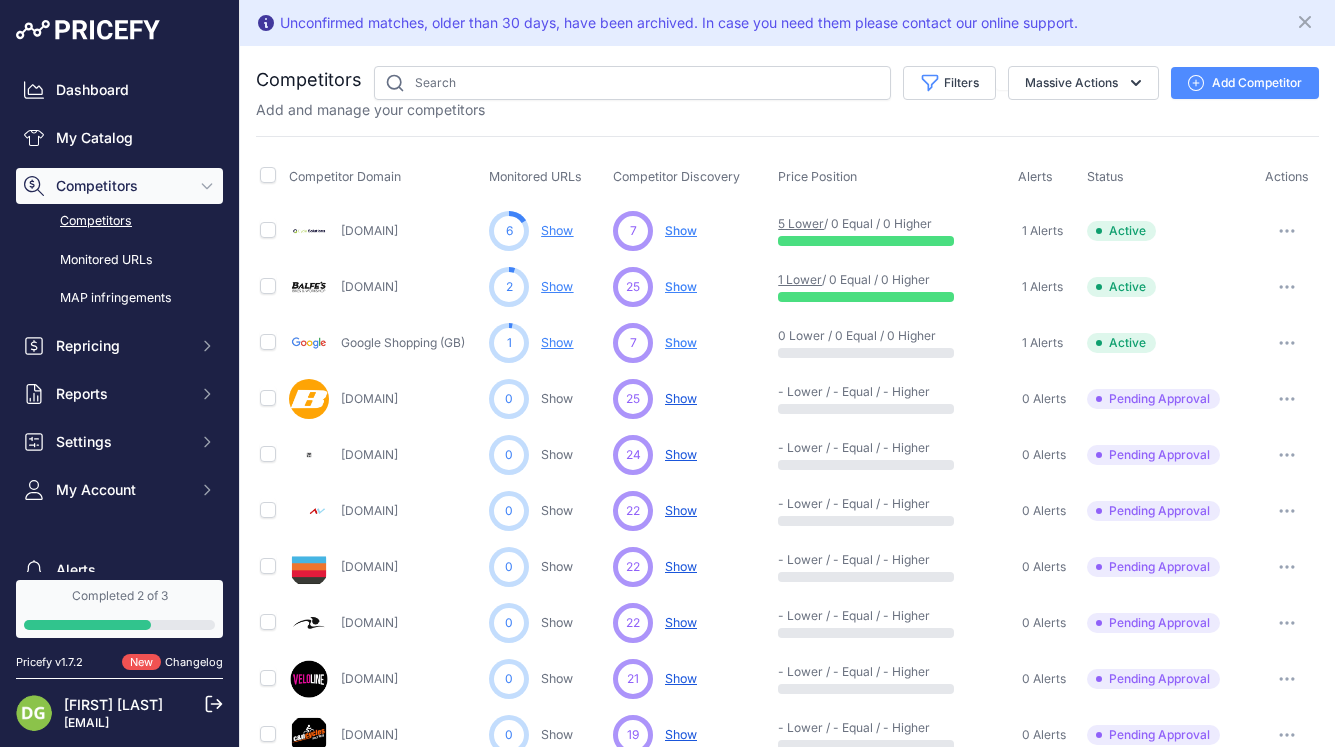 click on "Show" at bounding box center (681, 230) 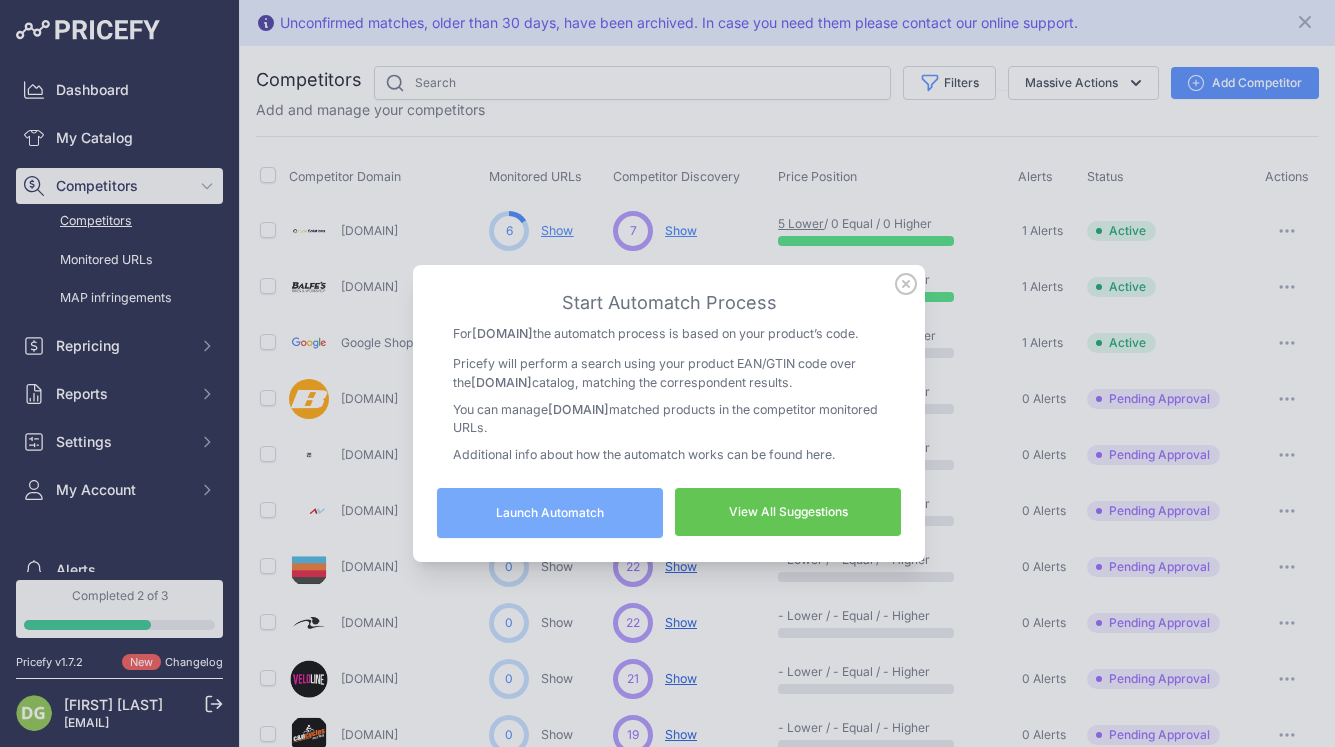 click on "Launch Automatch" at bounding box center (550, 513) 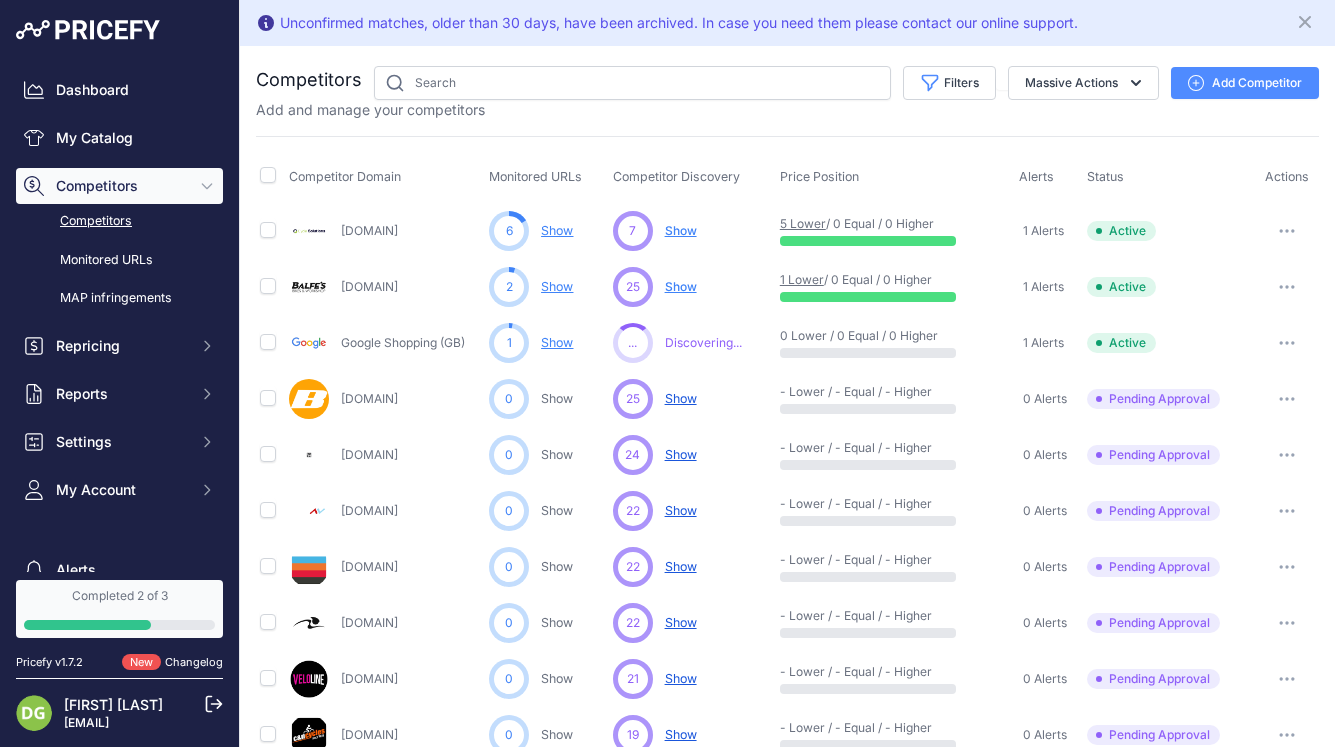 click on "Show" at bounding box center [557, 286] 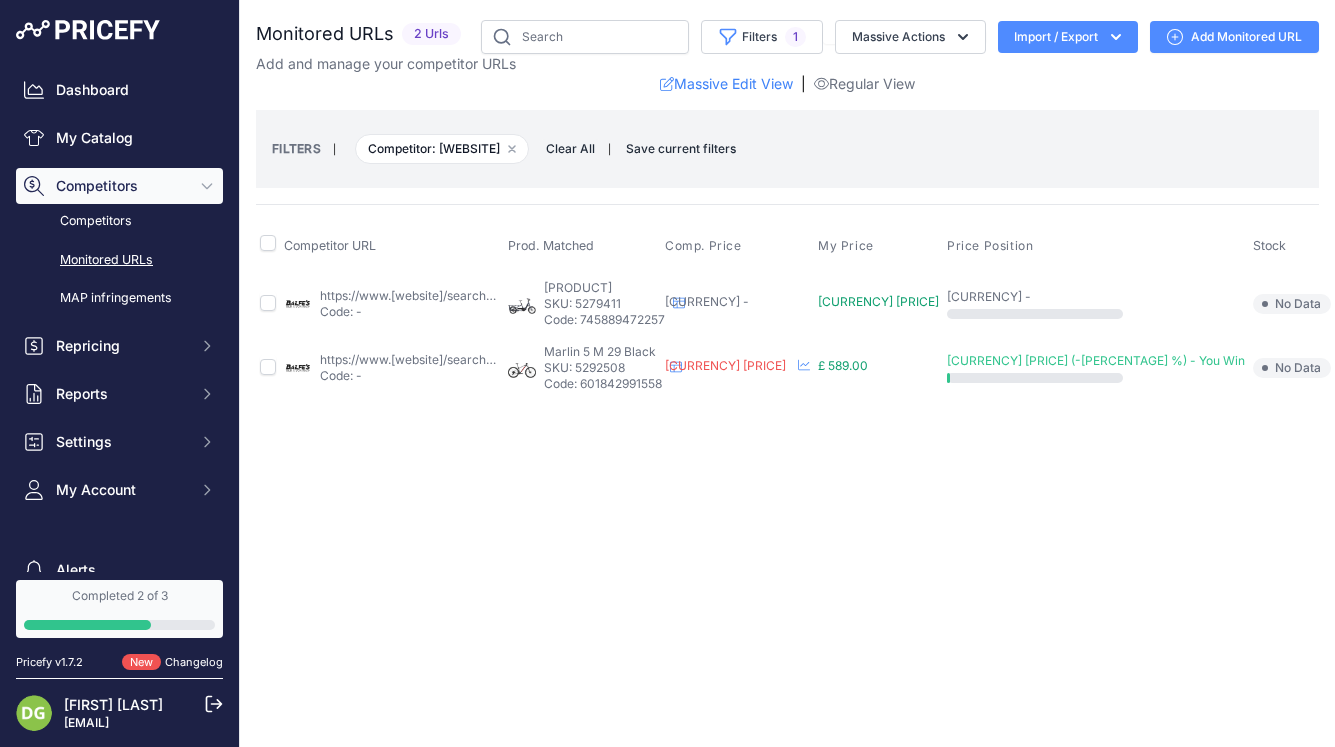 scroll, scrollTop: 0, scrollLeft: 0, axis: both 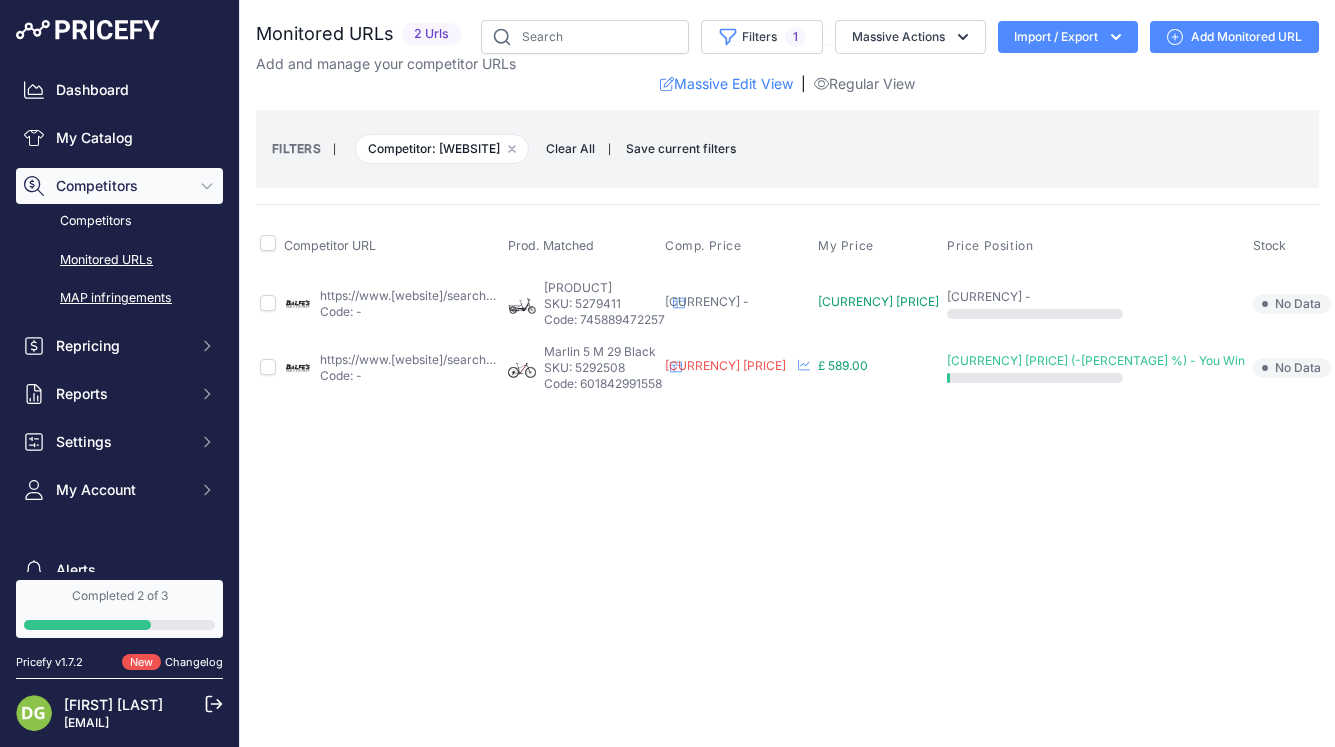 click on "MAP infringements" at bounding box center (119, 298) 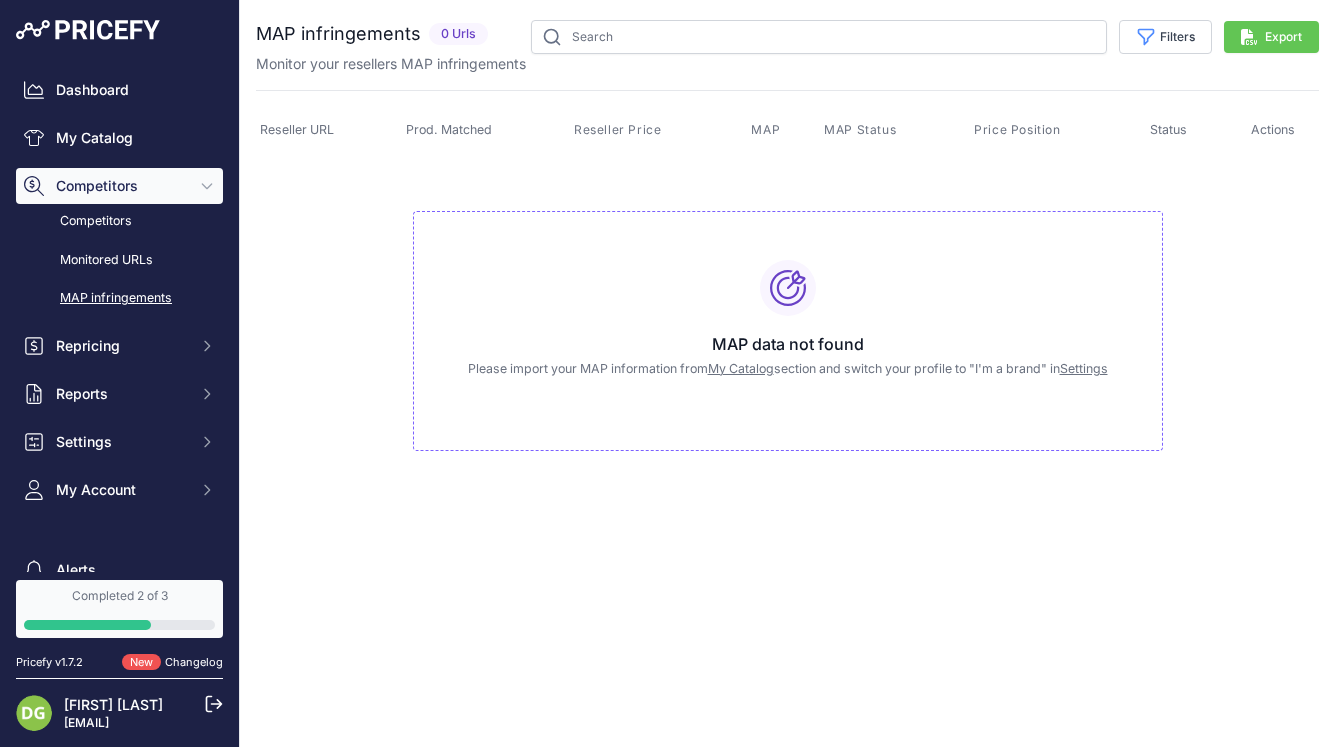 scroll, scrollTop: 0, scrollLeft: 0, axis: both 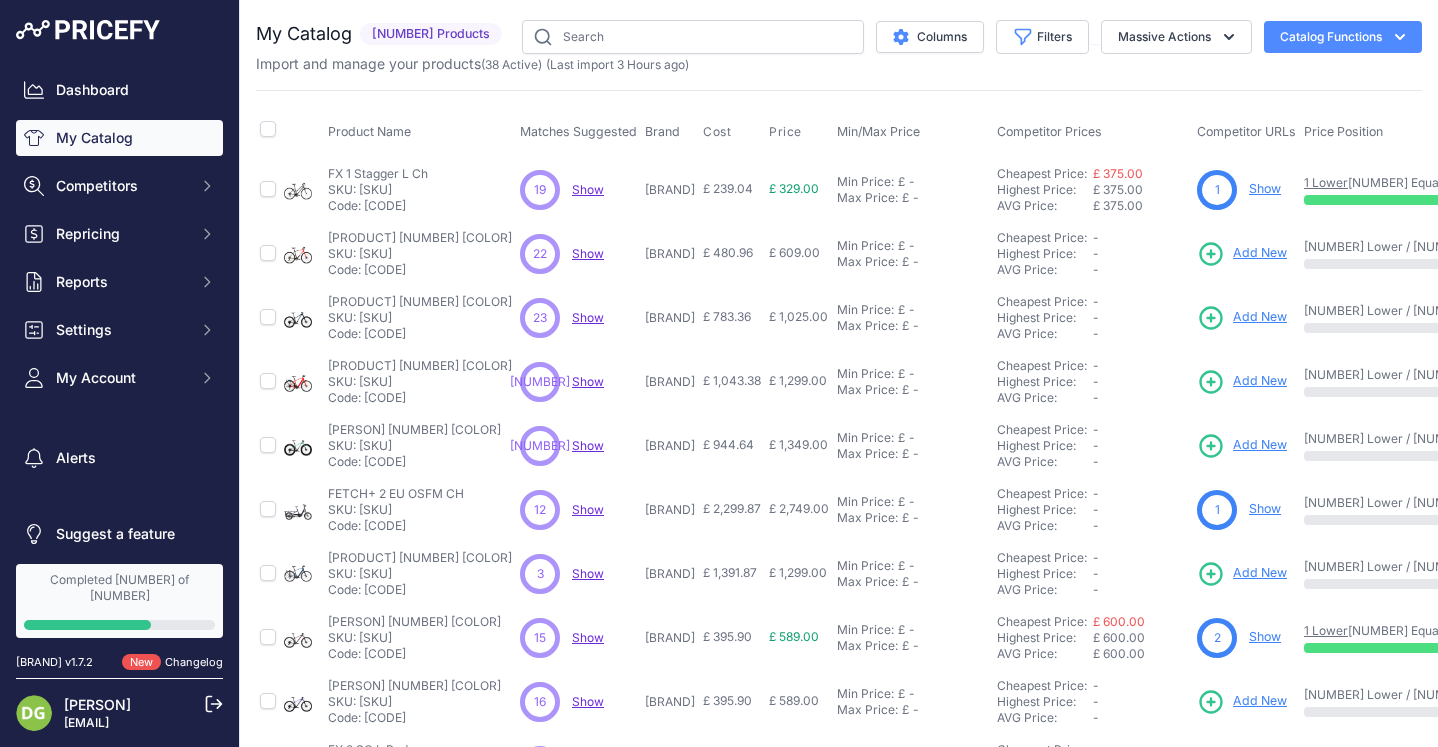 click on "1 Lower" at bounding box center [1326, 630] 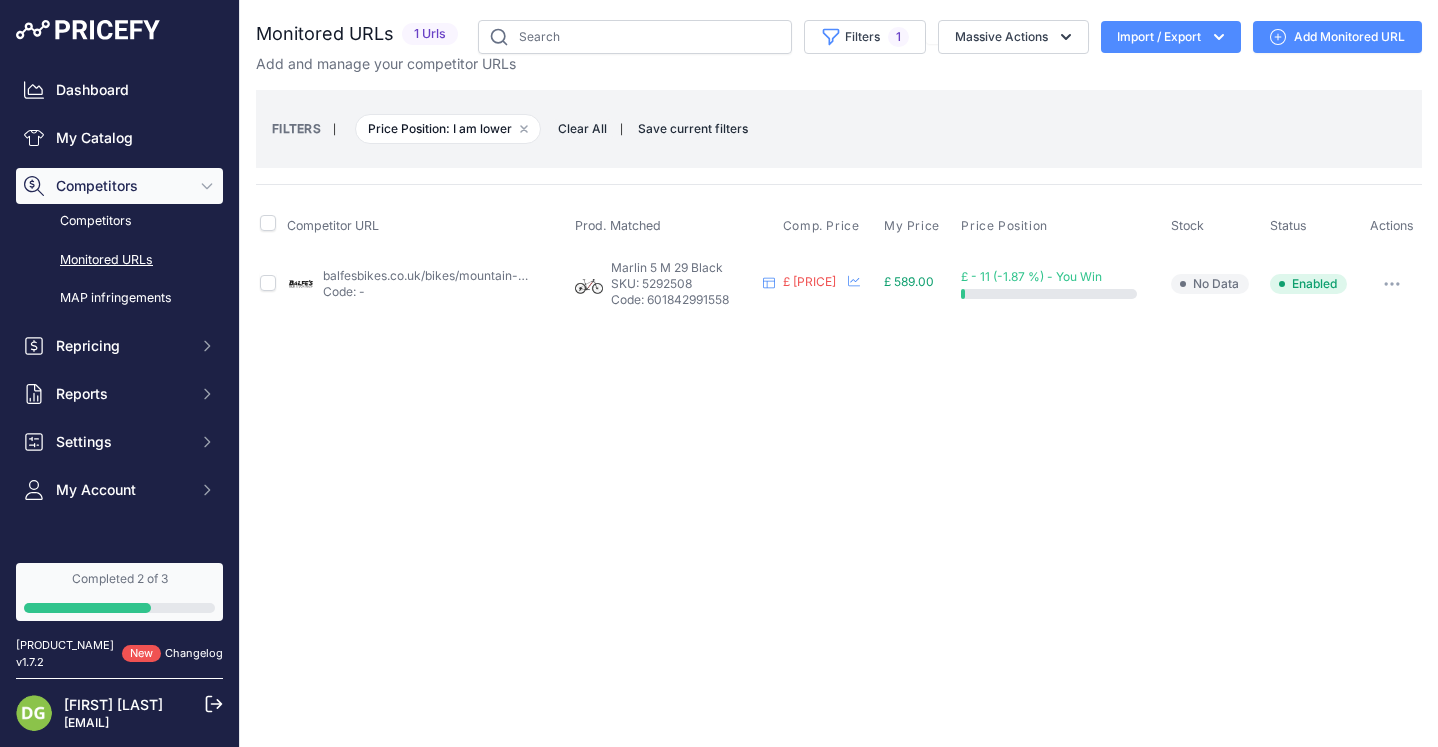 scroll, scrollTop: 0, scrollLeft: 0, axis: both 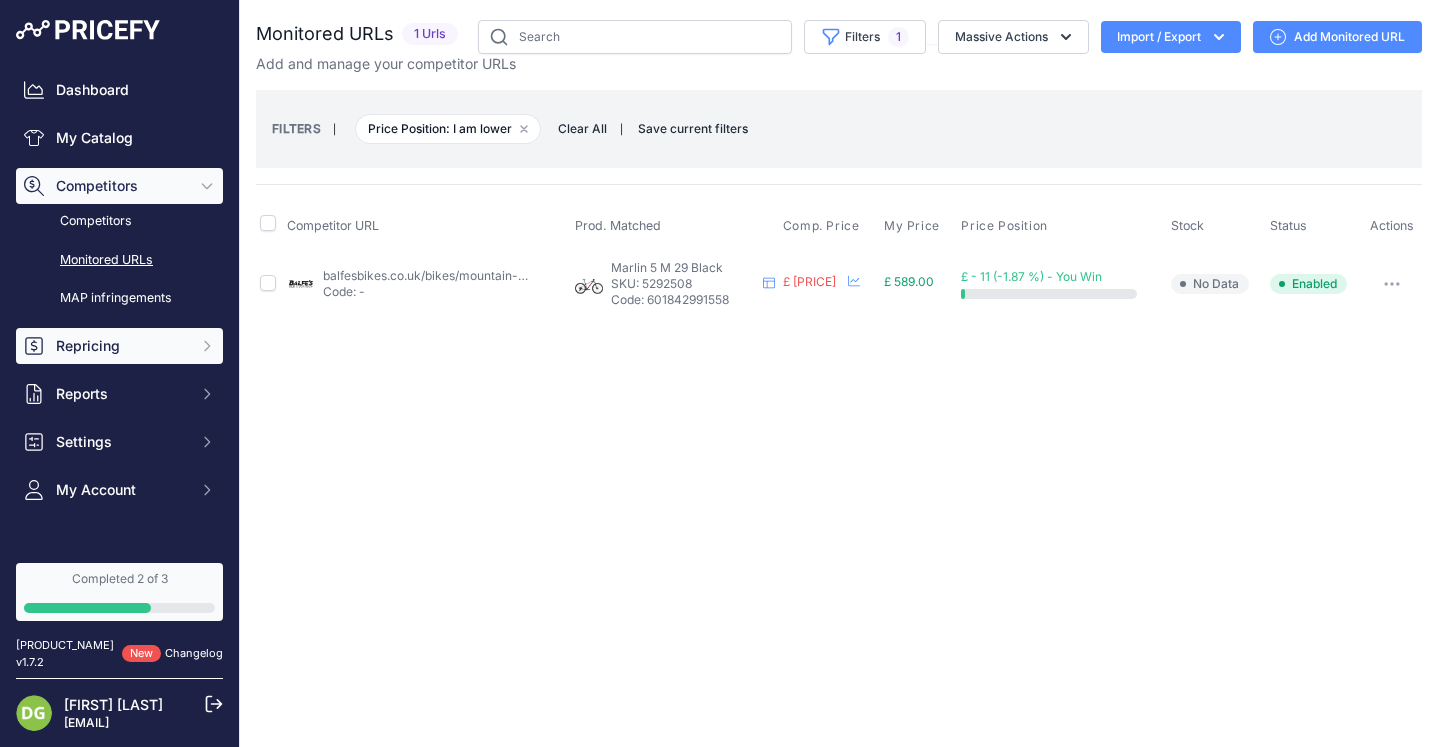 click on "Repricing" at bounding box center [121, 346] 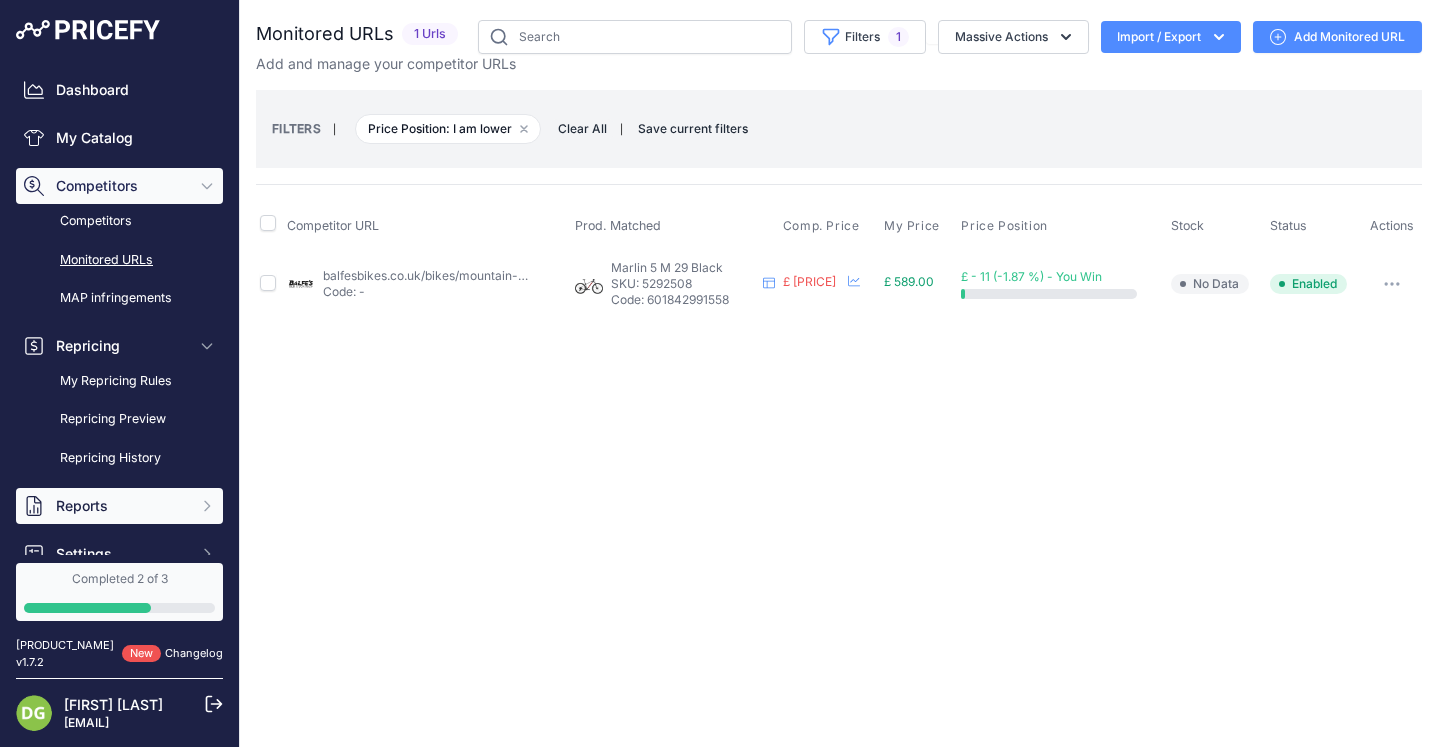 click on "Reports" at bounding box center [119, 346] 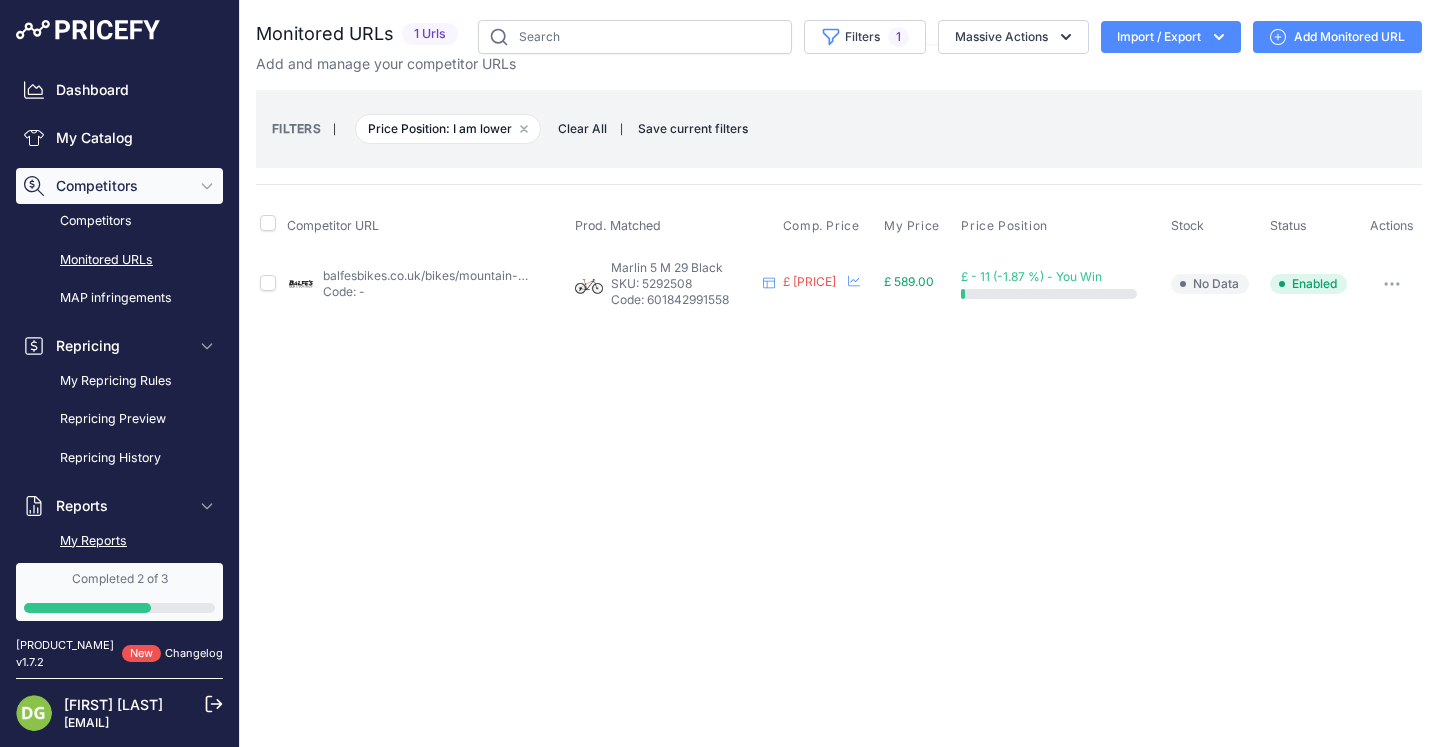 click on "My Reports" at bounding box center (119, 541) 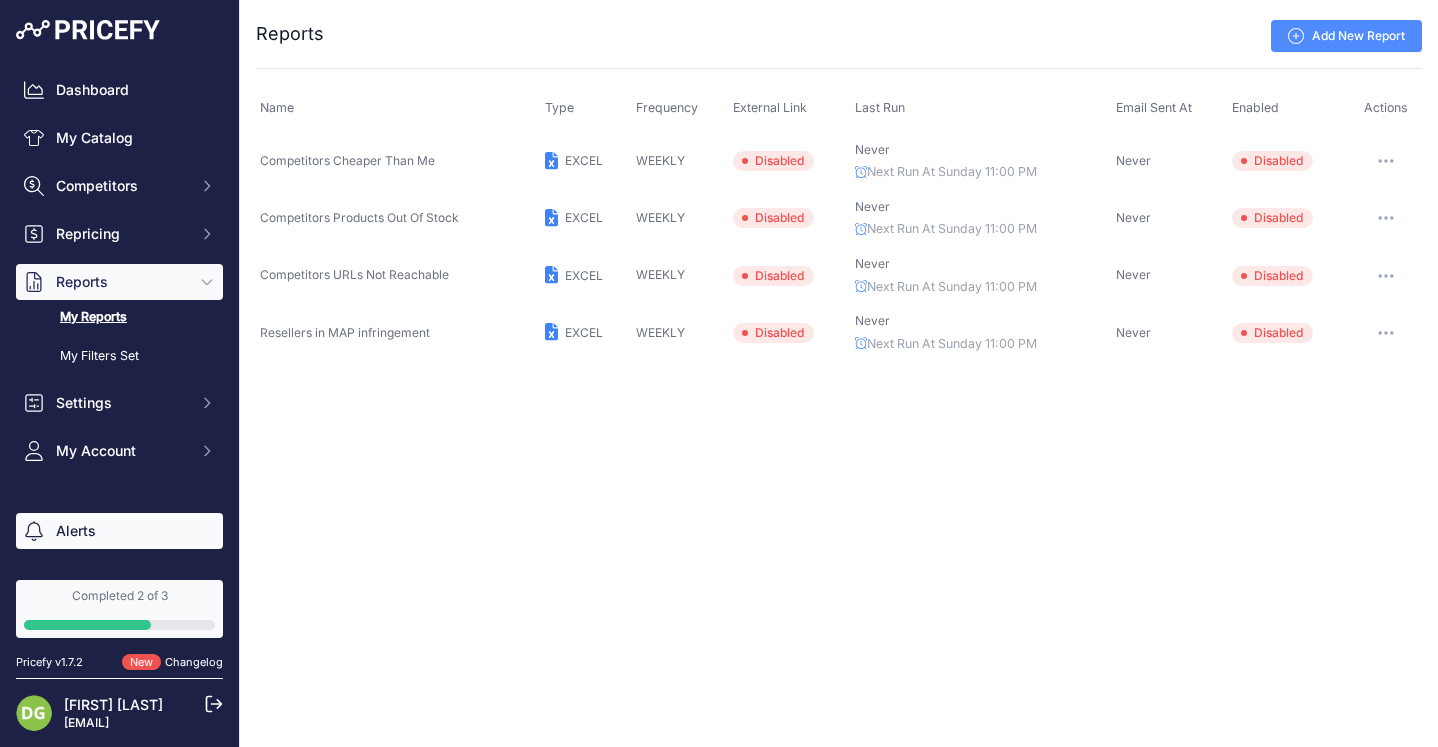 scroll, scrollTop: 0, scrollLeft: 0, axis: both 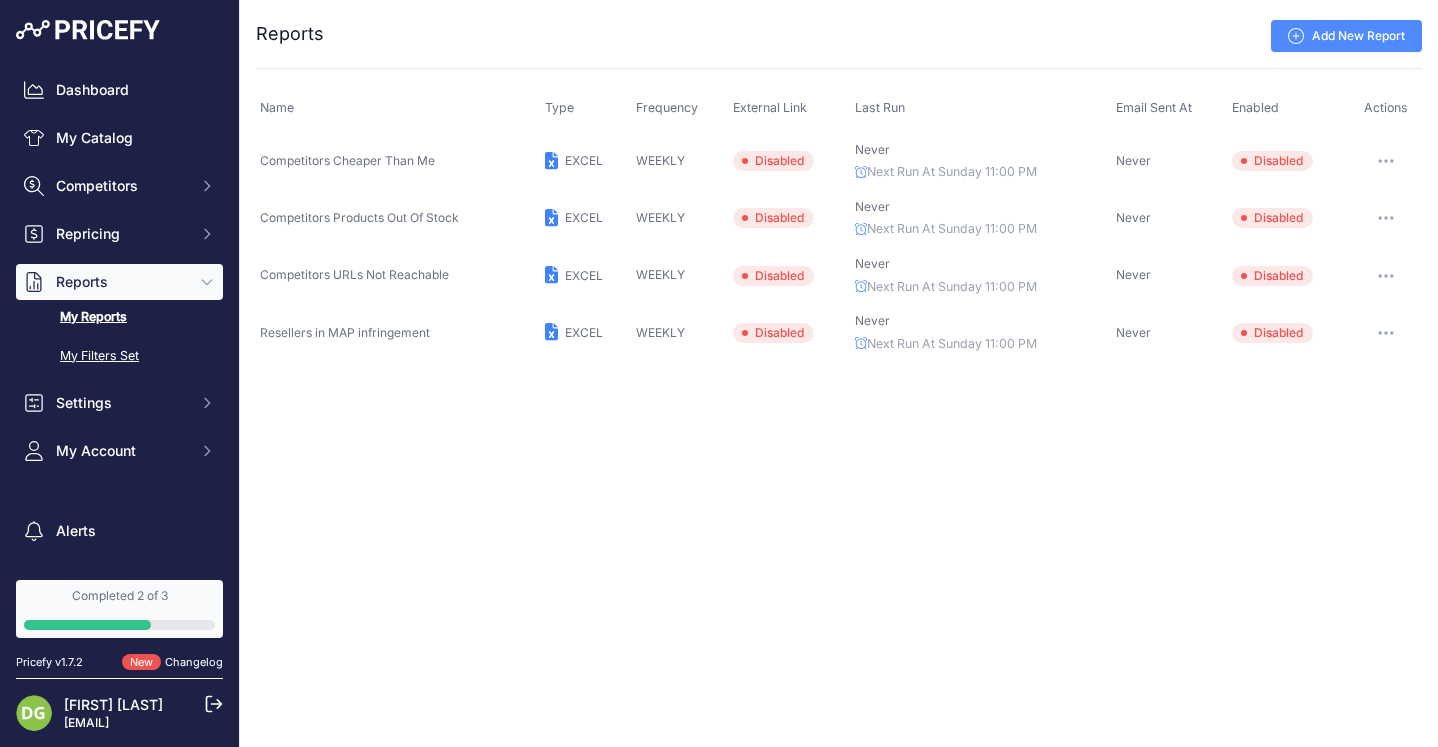 click on "My Filters Set" at bounding box center (119, 356) 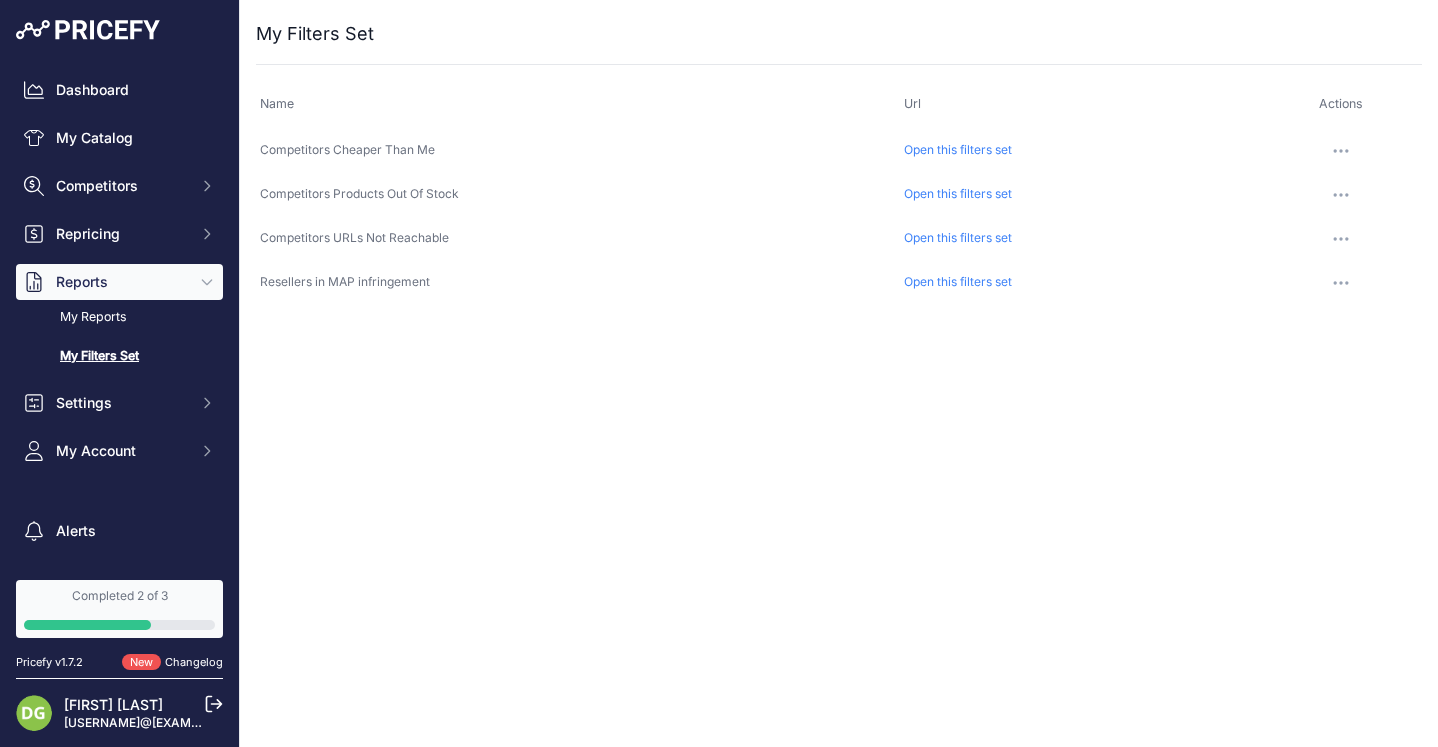 scroll, scrollTop: 0, scrollLeft: 0, axis: both 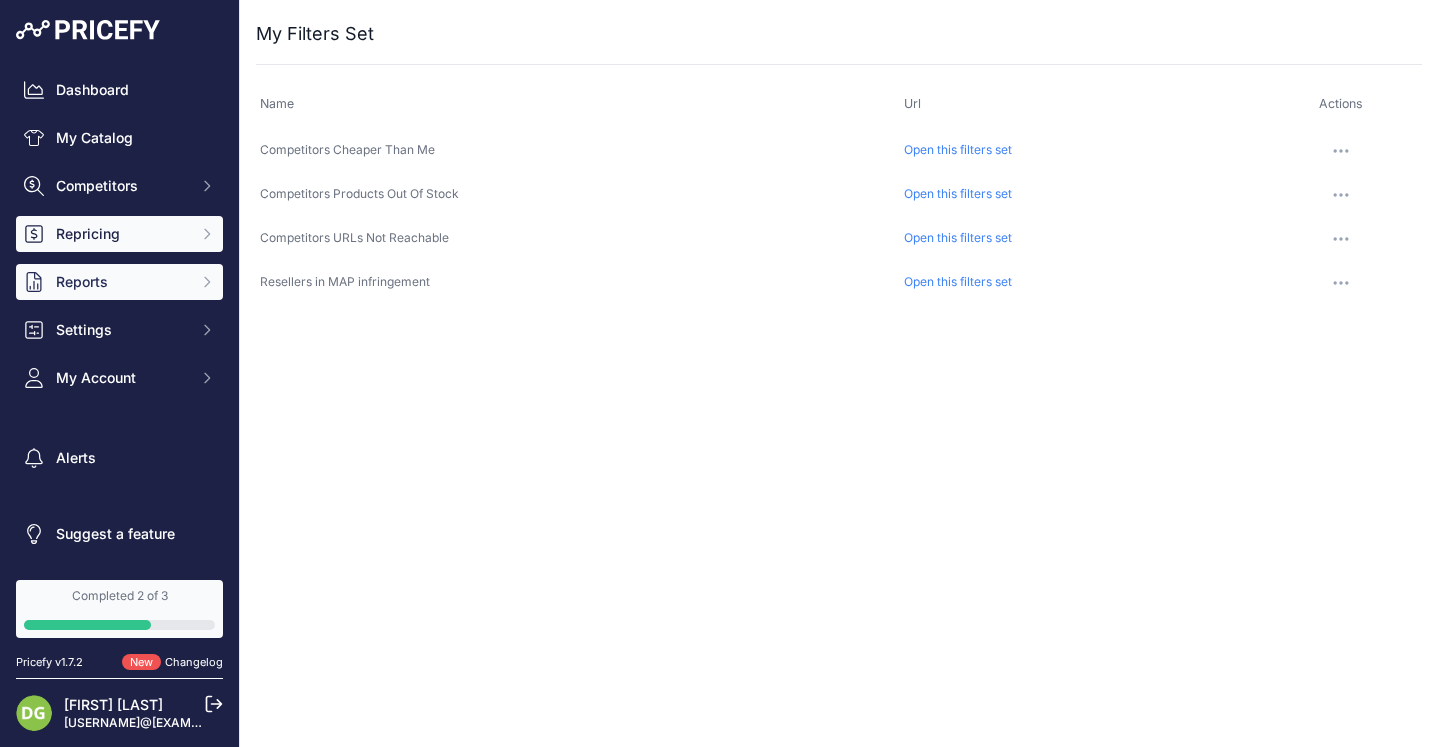 click on "Repricing" at bounding box center (119, 186) 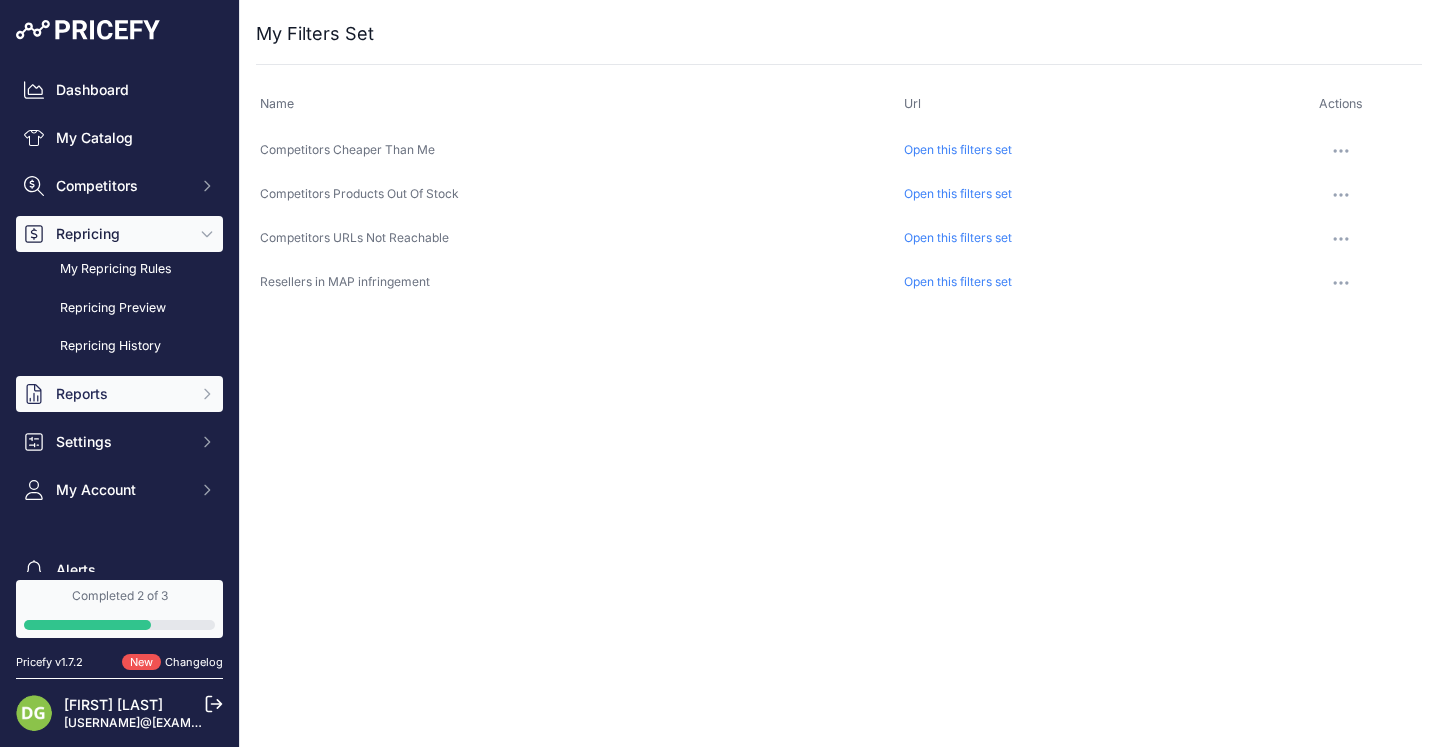 click on "Repricing" at bounding box center [119, 186] 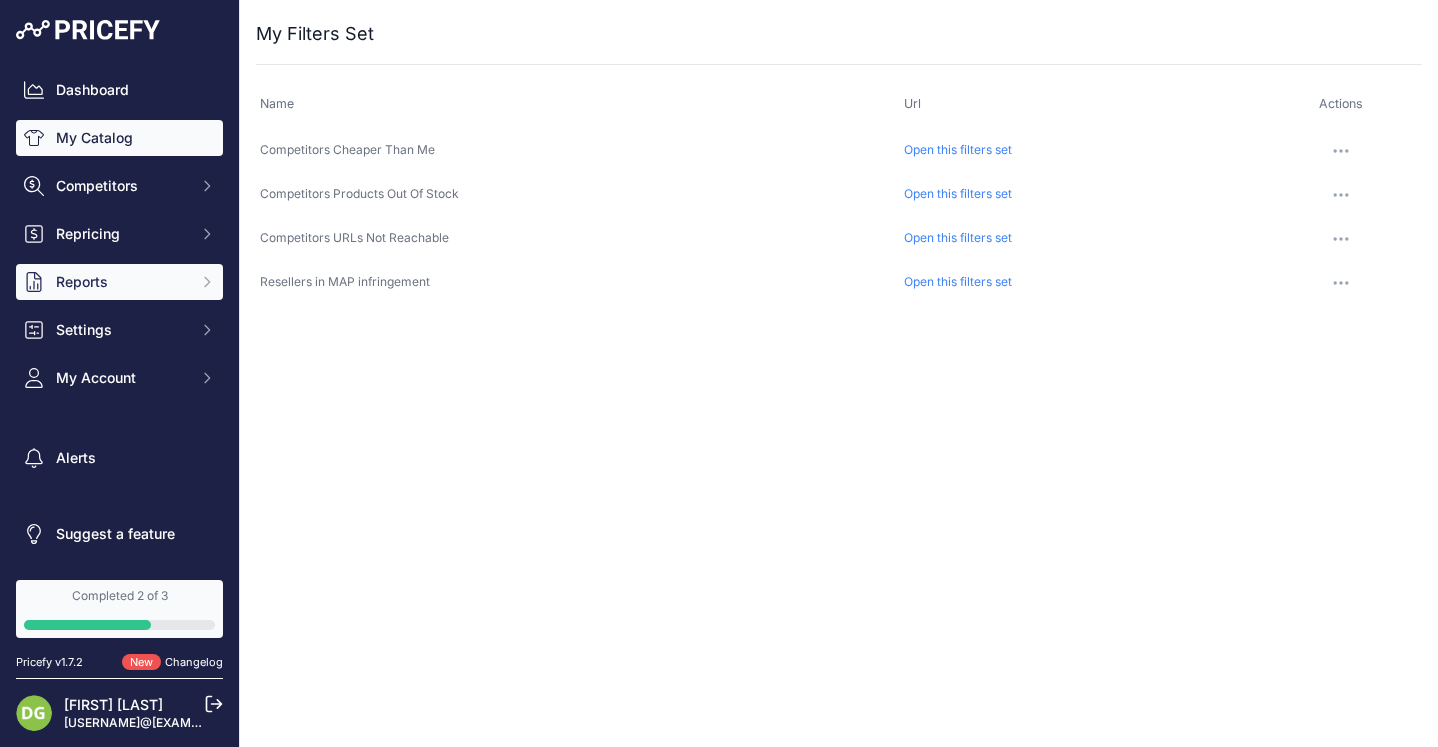 click on "My Catalog" at bounding box center [119, 138] 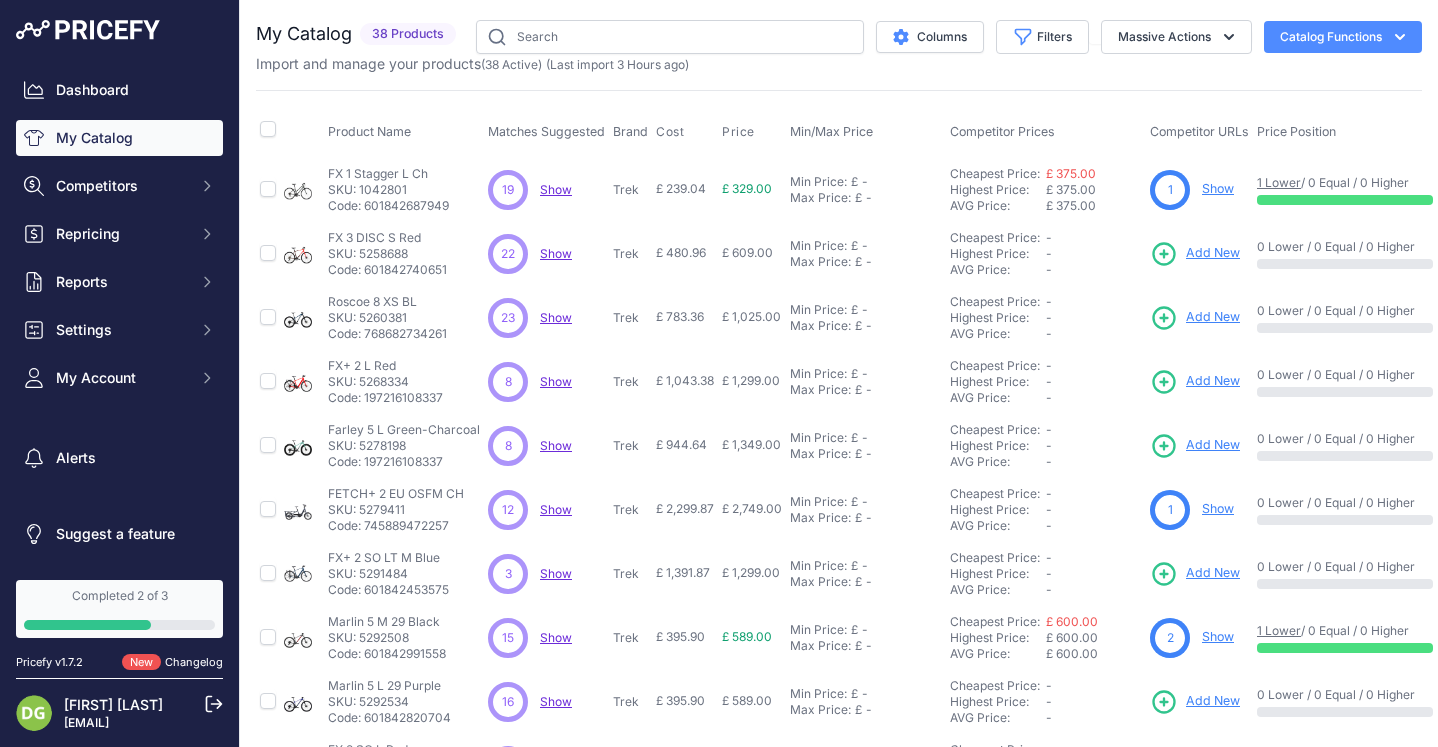 scroll, scrollTop: 0, scrollLeft: 0, axis: both 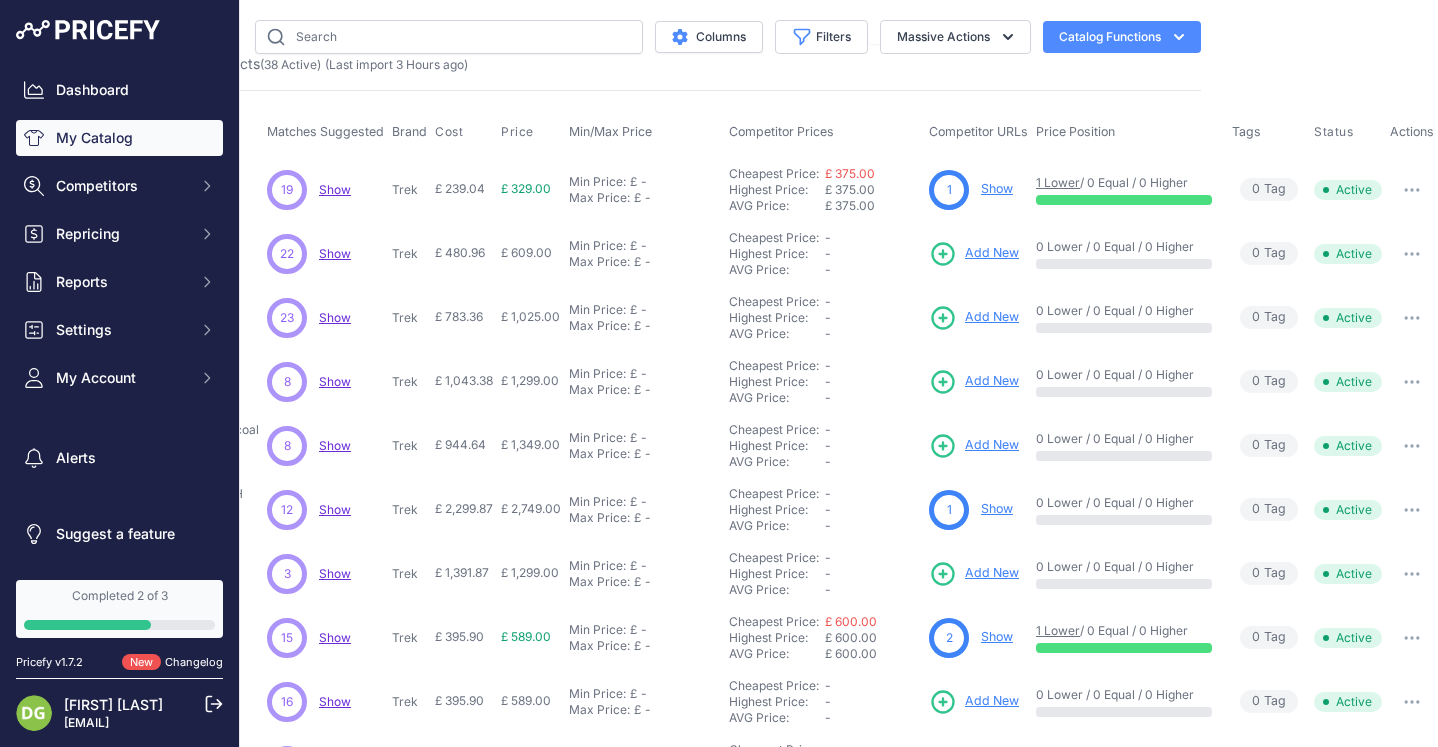 click on "Show" at bounding box center [997, 636] 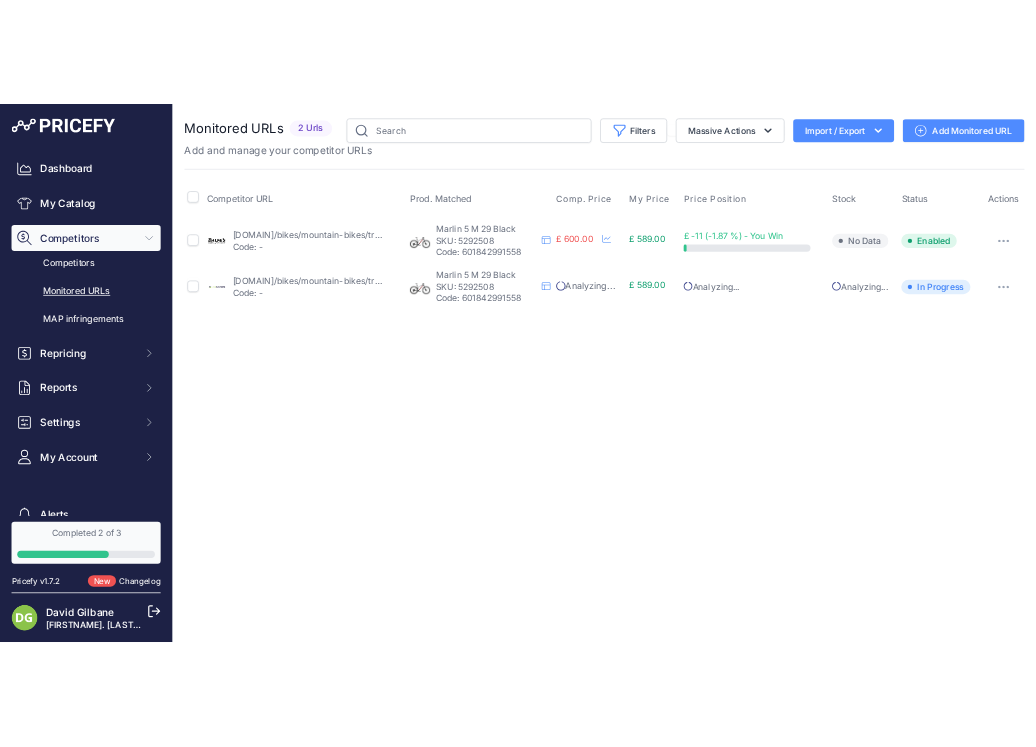 scroll, scrollTop: 0, scrollLeft: 0, axis: both 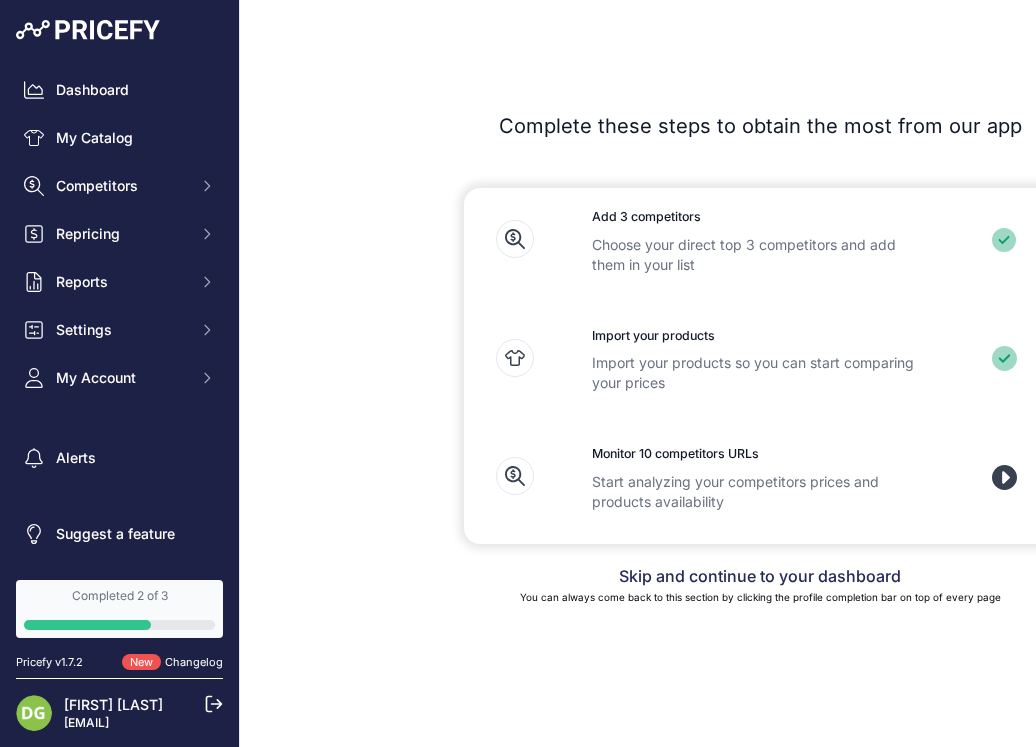 click on "Skip and continue to your dashboard" at bounding box center (760, 576) 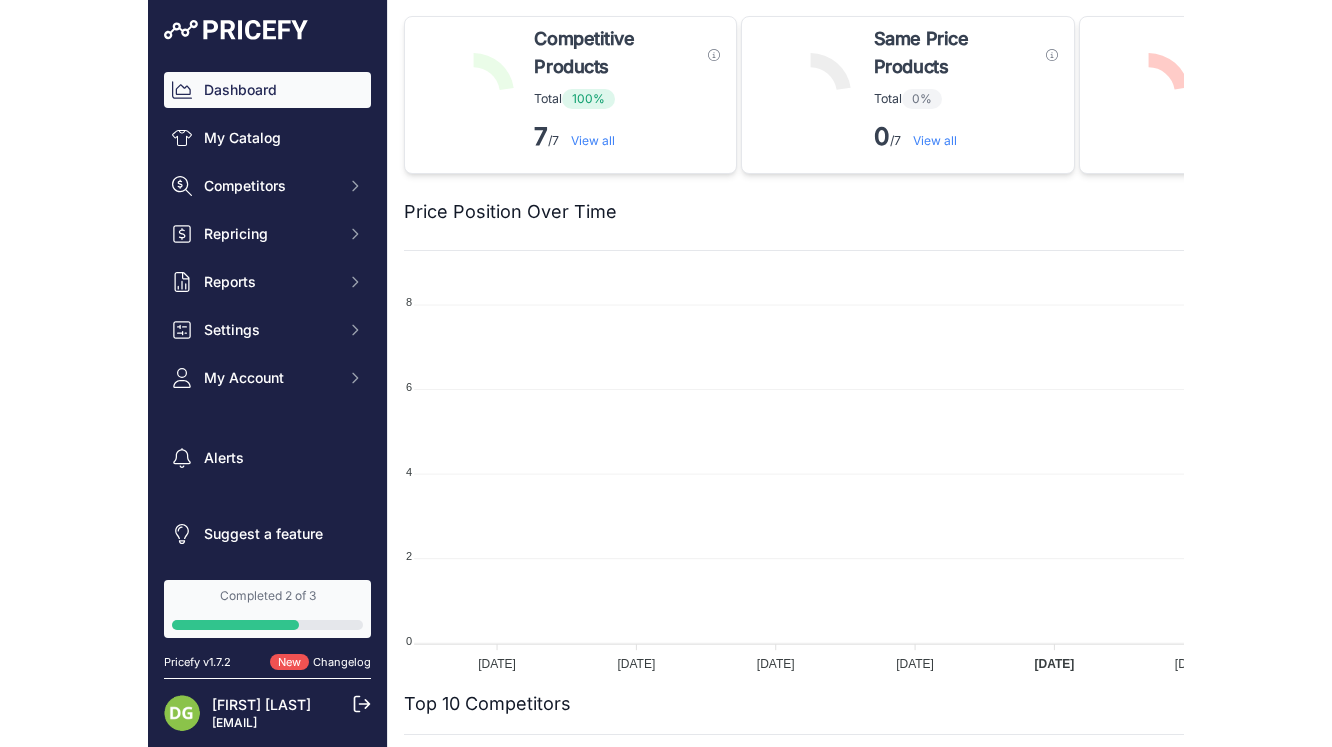 scroll, scrollTop: 0, scrollLeft: 0, axis: both 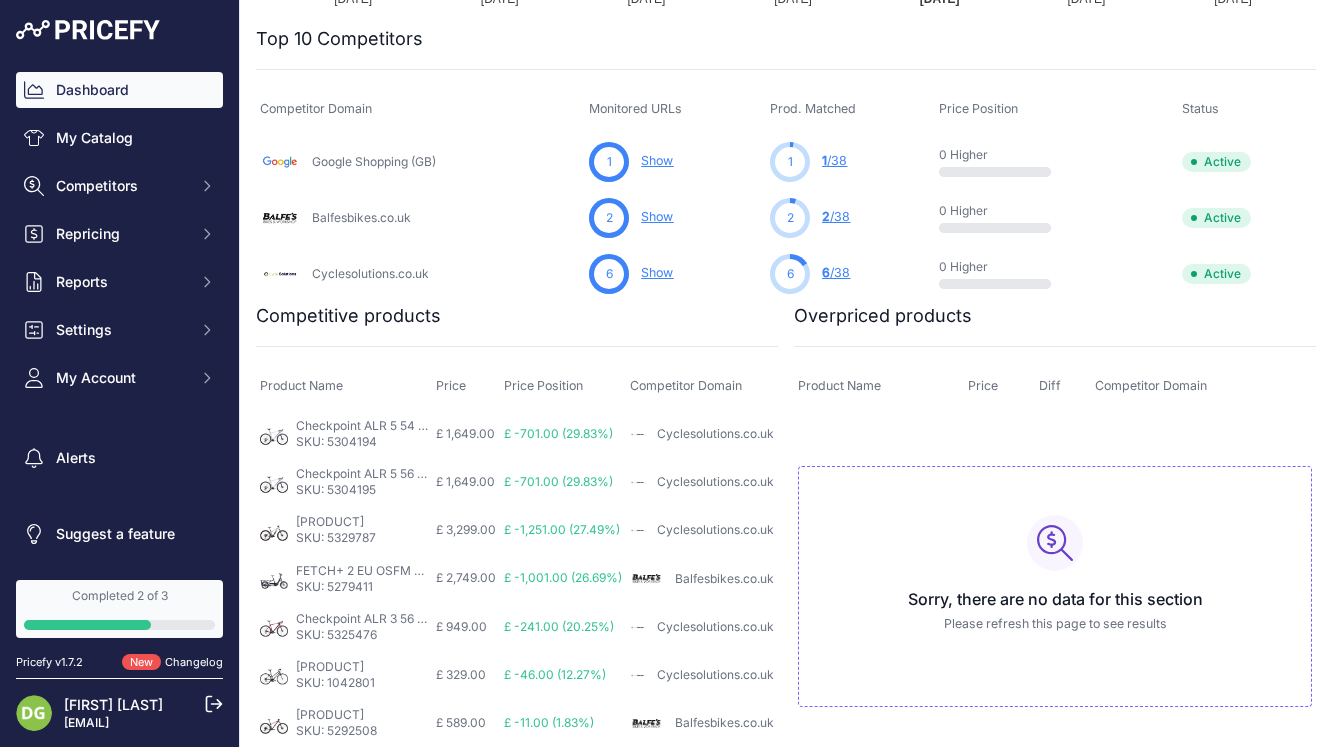 click on "Sorry, there are no data for this section
Please refresh this page to see results" at bounding box center [1055, 586] 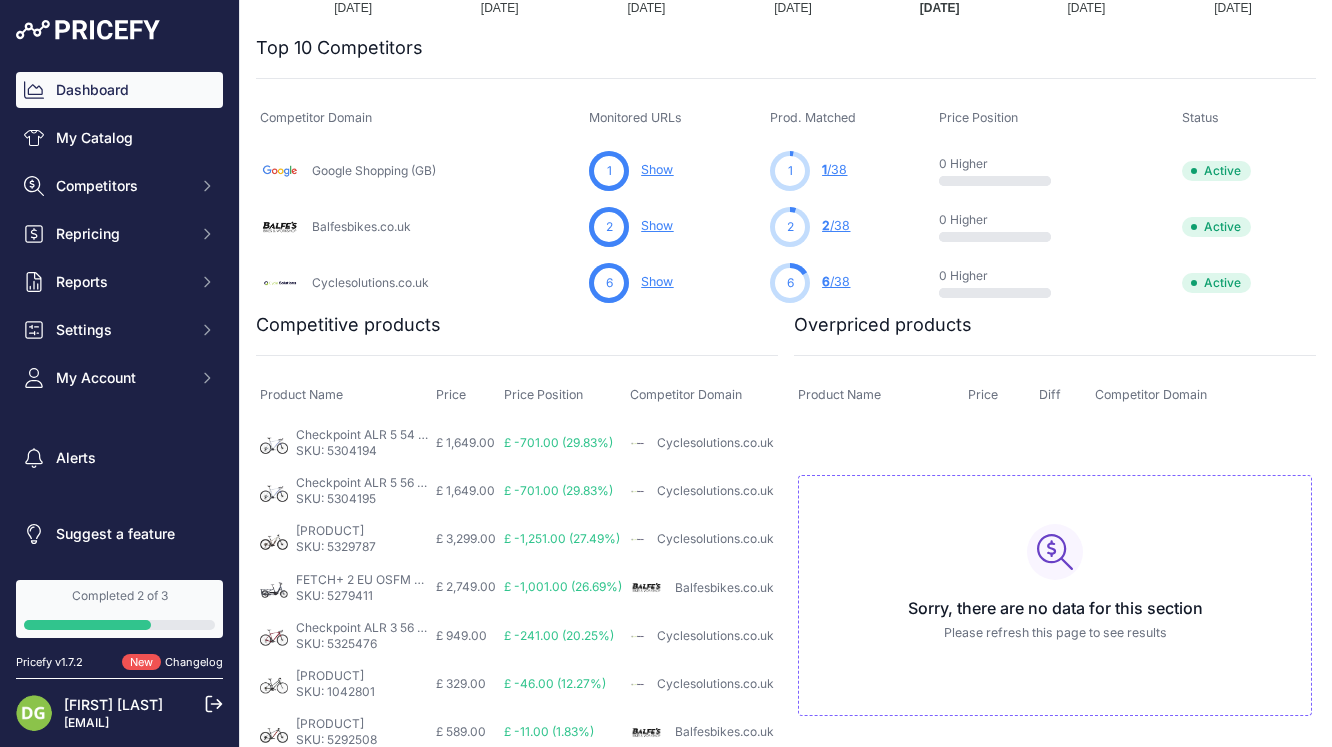 scroll, scrollTop: 659, scrollLeft: 0, axis: vertical 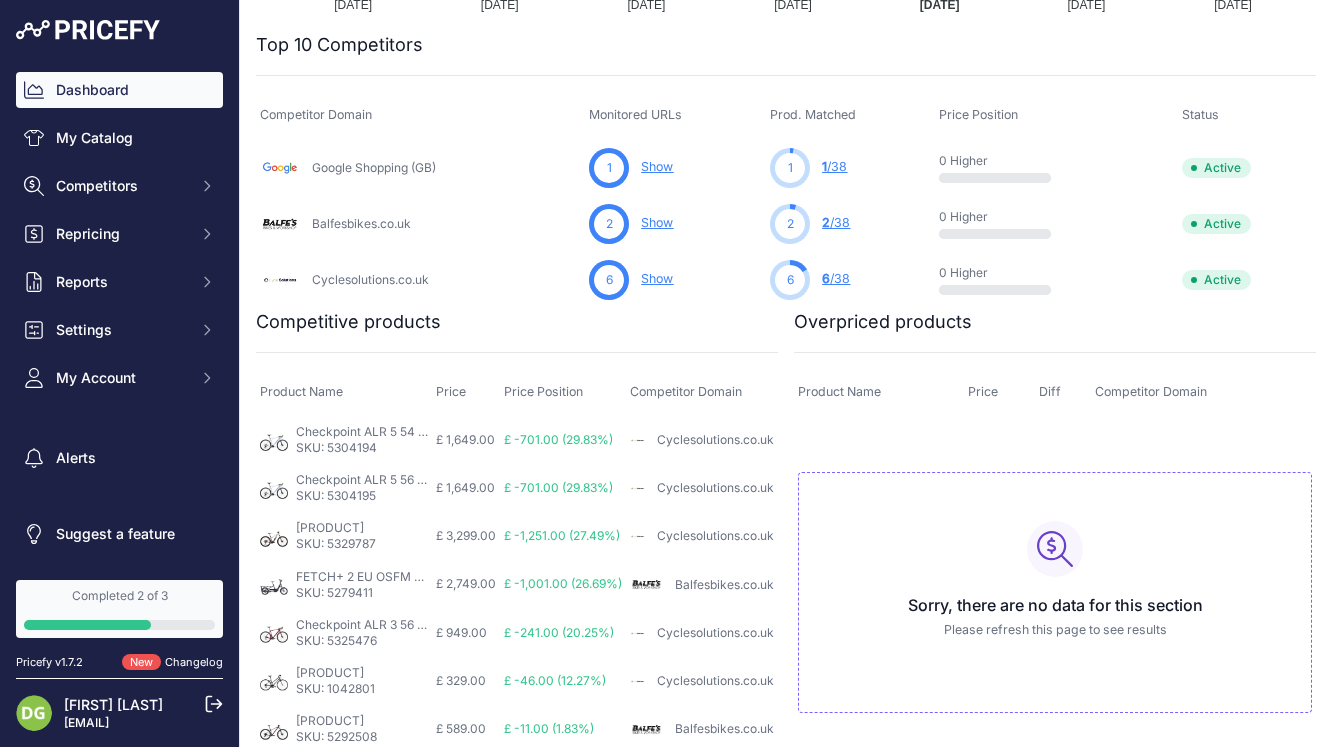click on "Show" at bounding box center (657, 166) 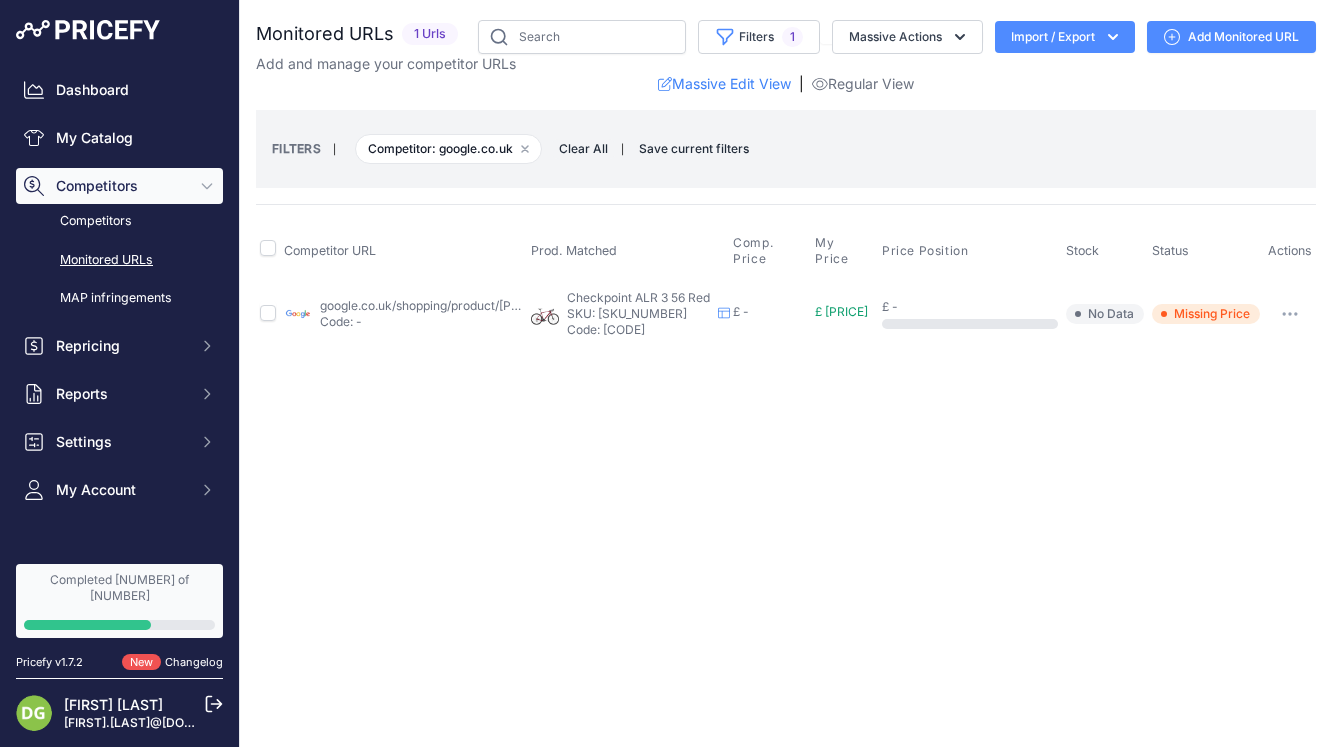 scroll, scrollTop: 0, scrollLeft: 0, axis: both 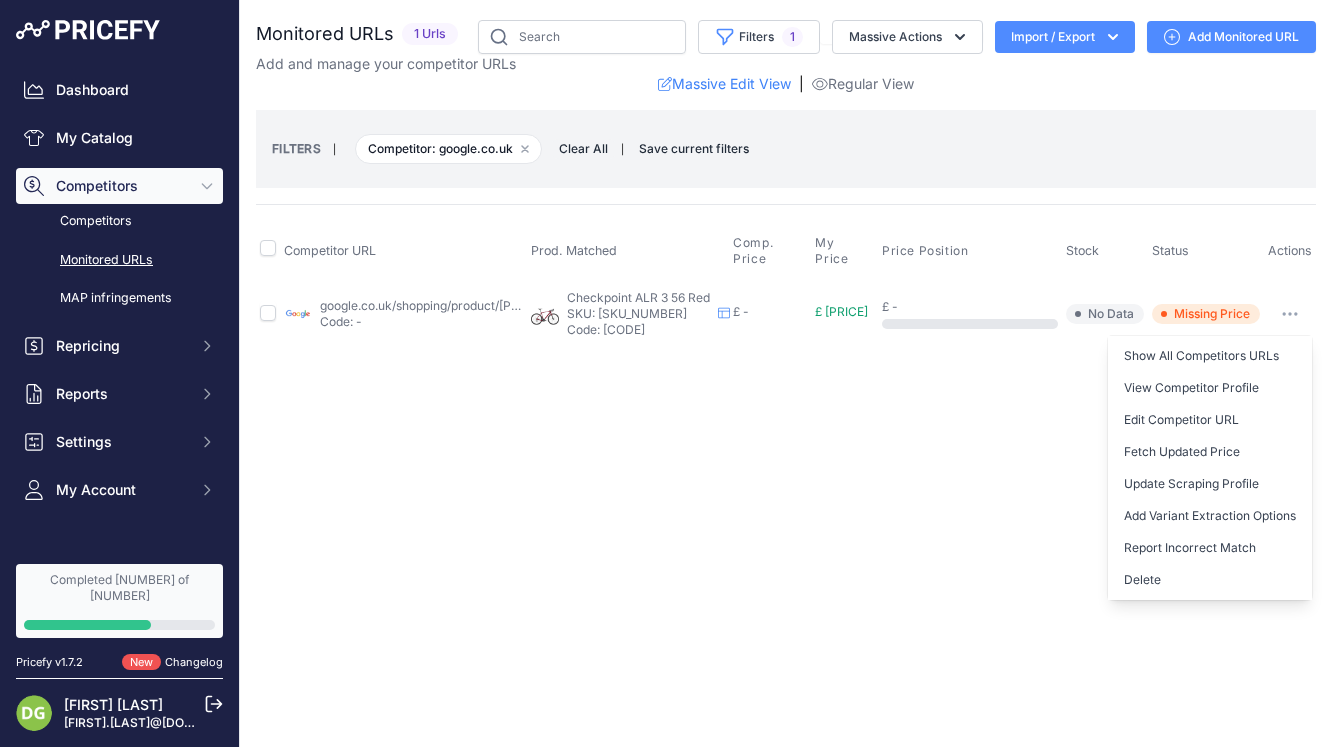 click on "Close
You are not connected to the internet." at bounding box center [786, 373] 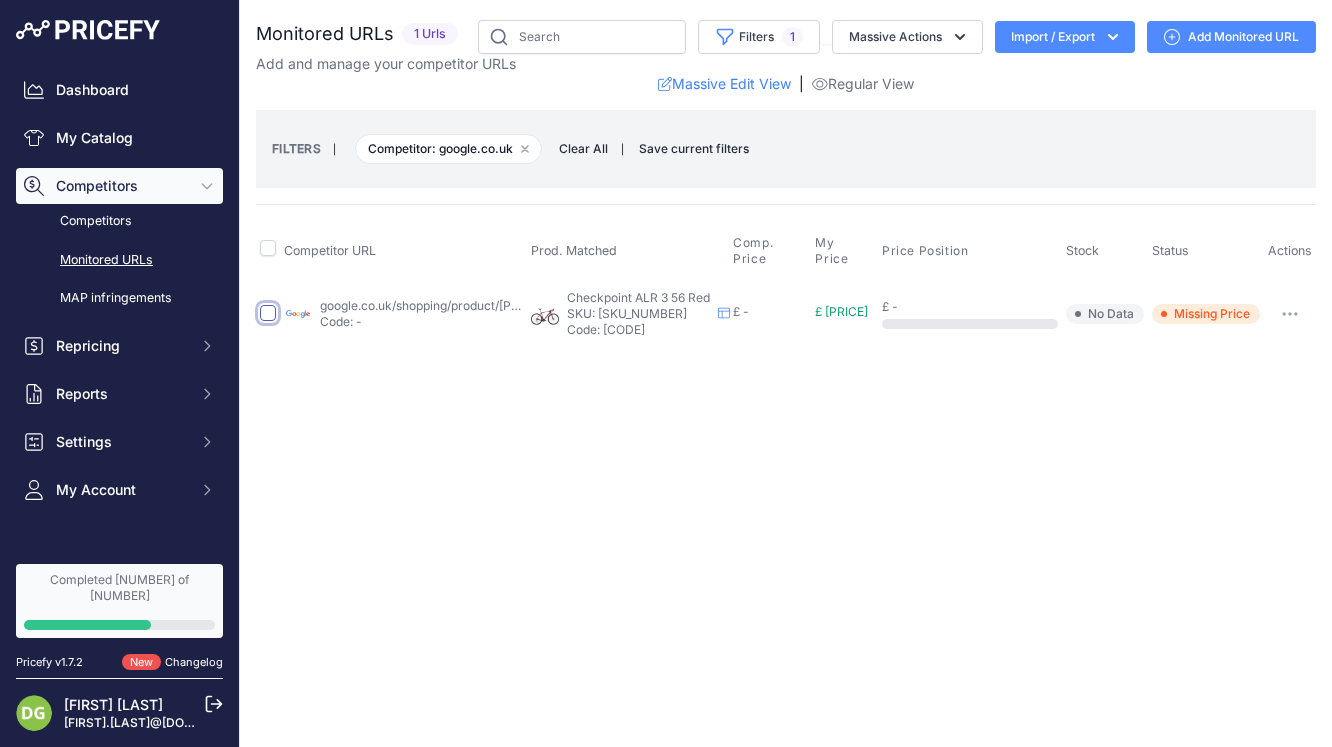 click at bounding box center (268, 313) 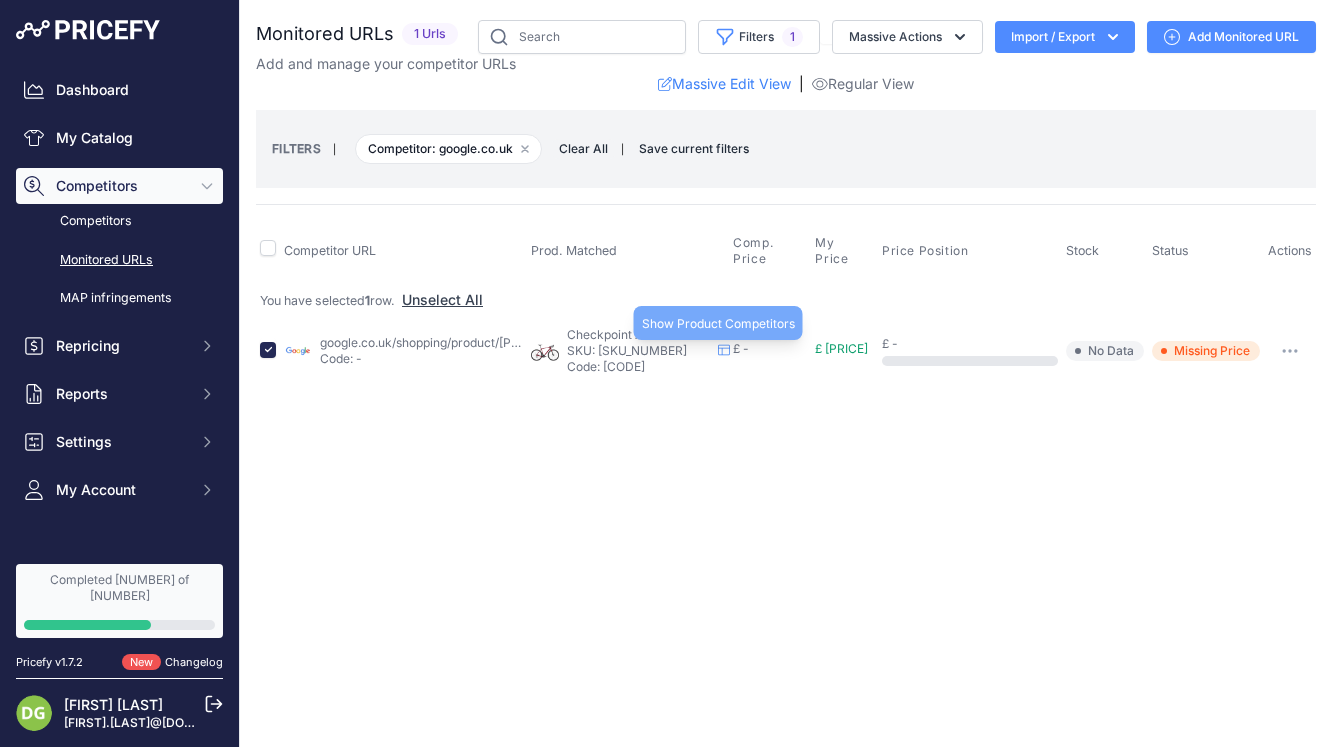 click at bounding box center (724, 350) 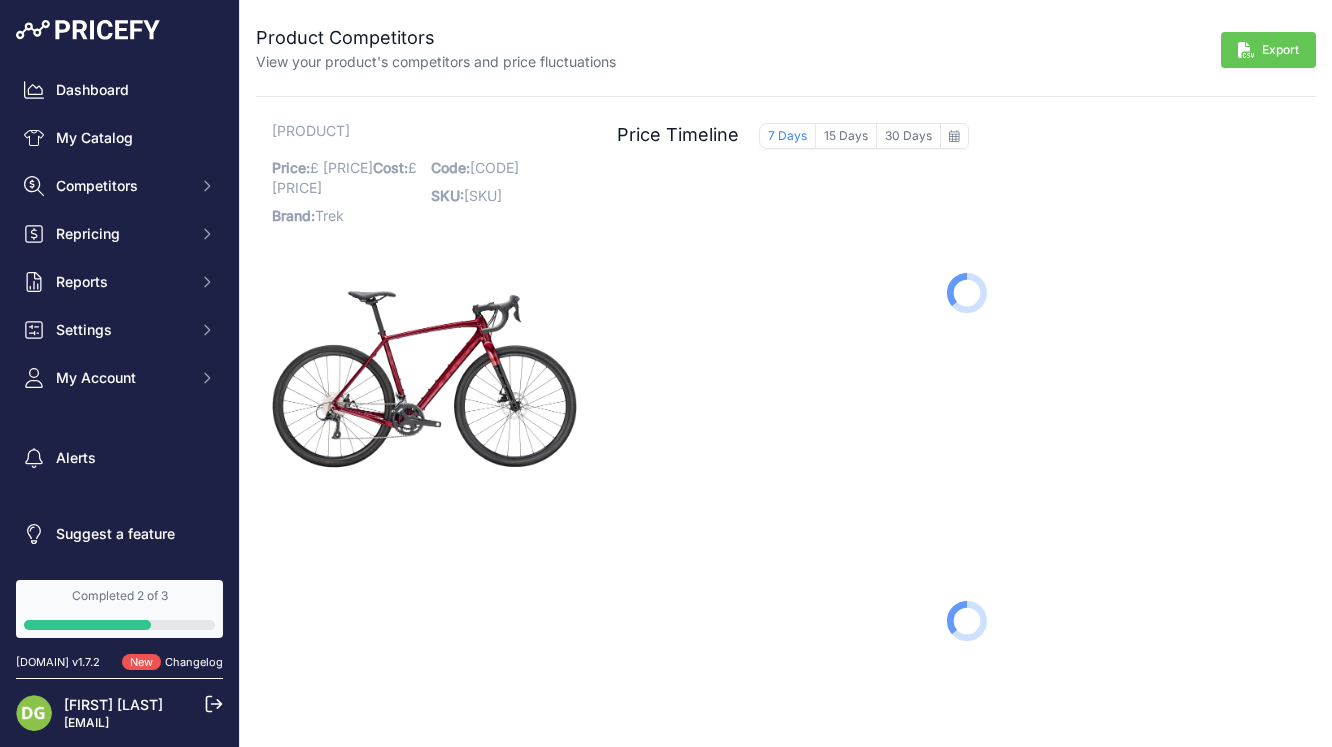 scroll, scrollTop: 0, scrollLeft: 0, axis: both 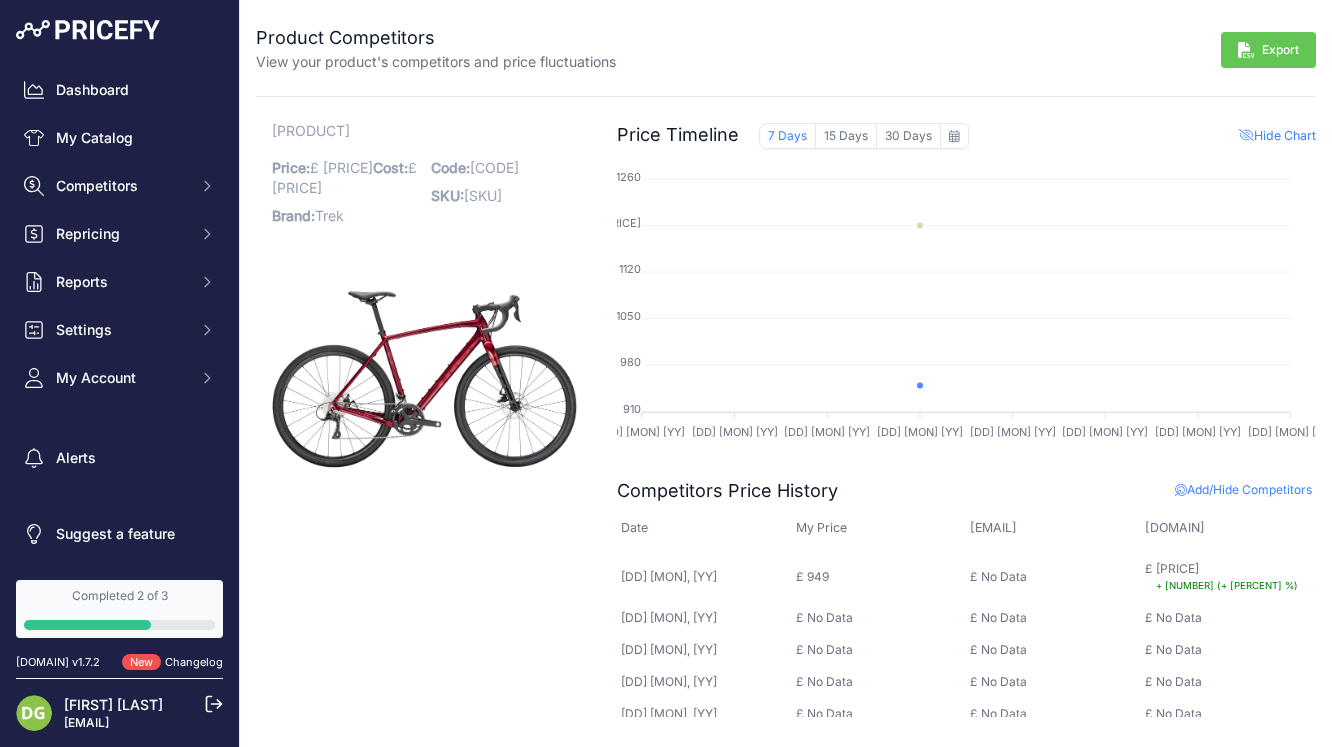click on "Product Competitors
View your product's competitors and price fluctuations
Export
Checkpoint ALR 3 56 Red
Price:
£ 949.00                                 /  Cost:
Brand: Code: SKU: 2" at bounding box center (786, 358) 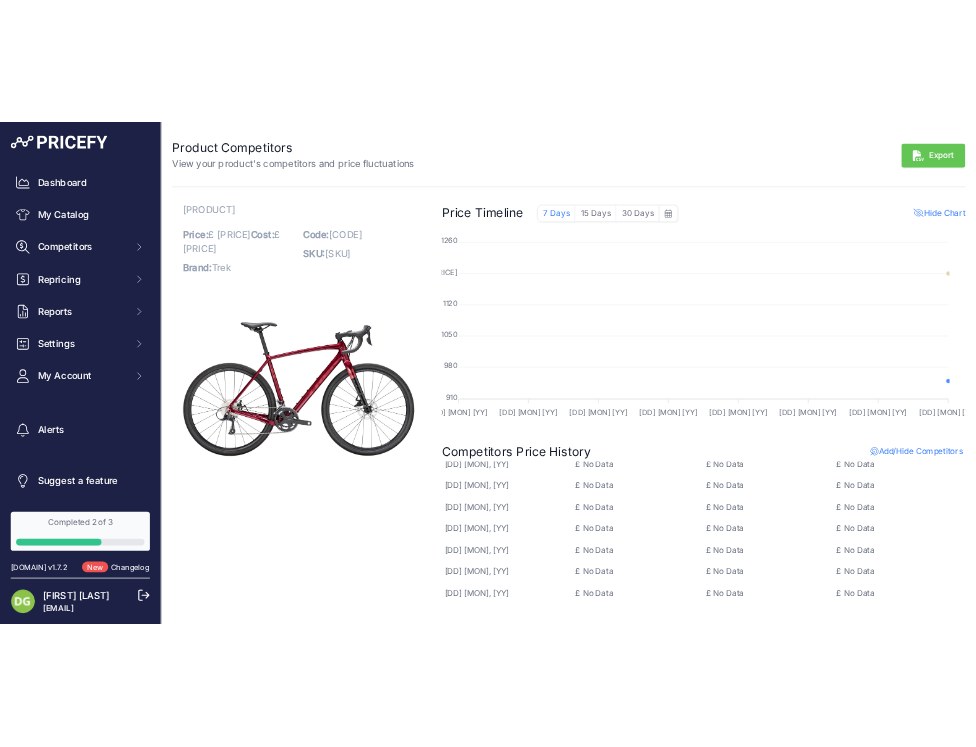 scroll, scrollTop: 0, scrollLeft: 0, axis: both 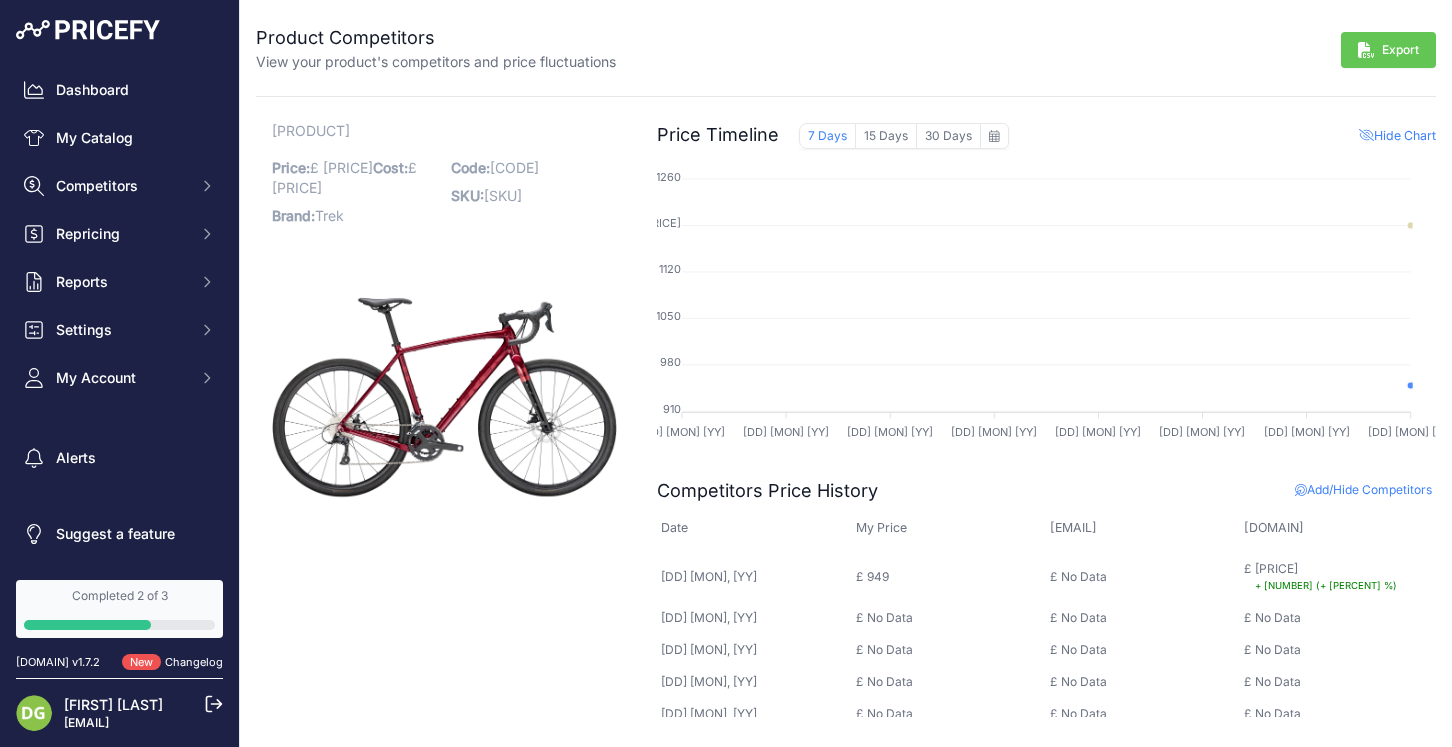 click on "Checkpoint ALR 3 56 Red
Price:
£ 949.00                                 /  Cost:  £ 773.51
Brand:
Trek
Code:
601479098347
SKU:
5325476" at bounding box center [444, 419] 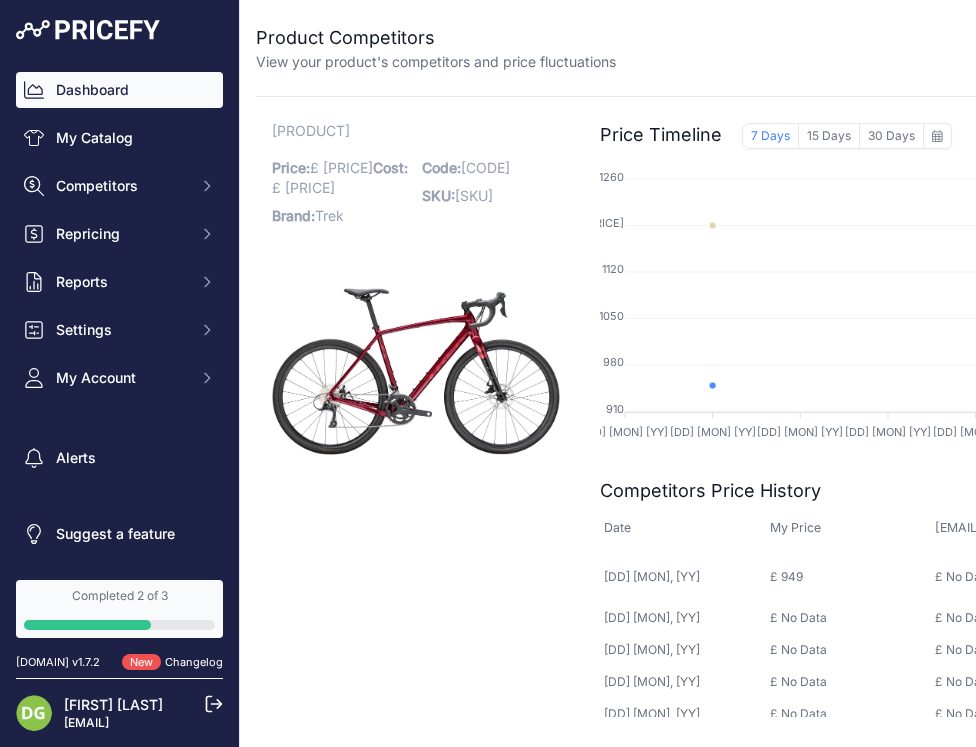 click on "Dashboard" at bounding box center [119, 90] 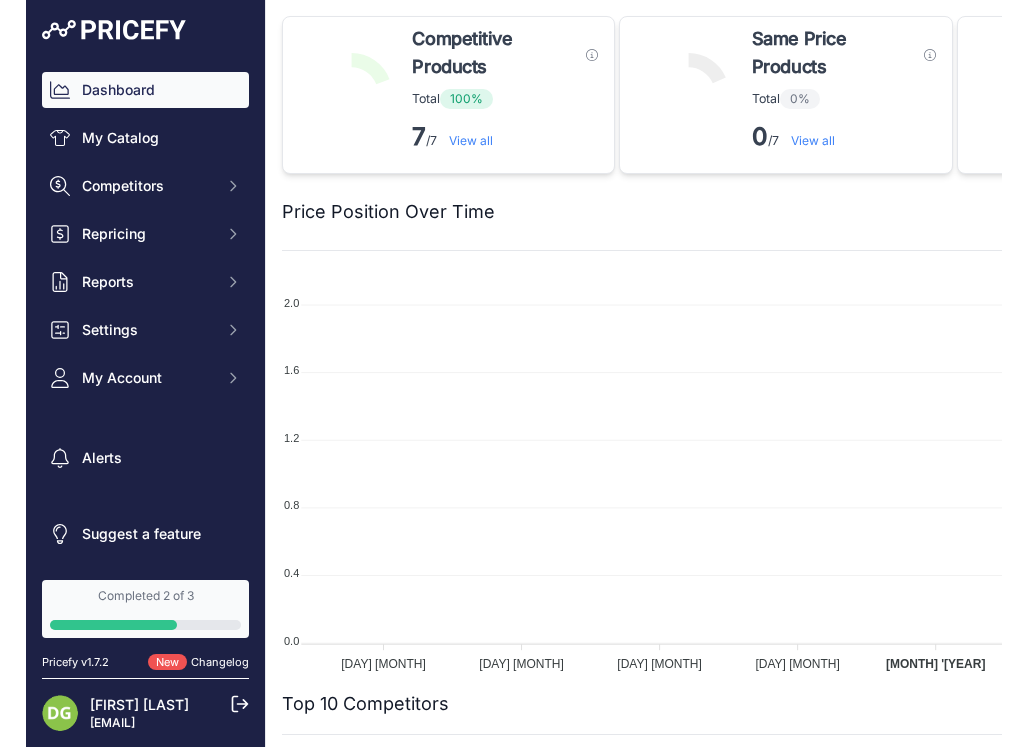scroll, scrollTop: 0, scrollLeft: 0, axis: both 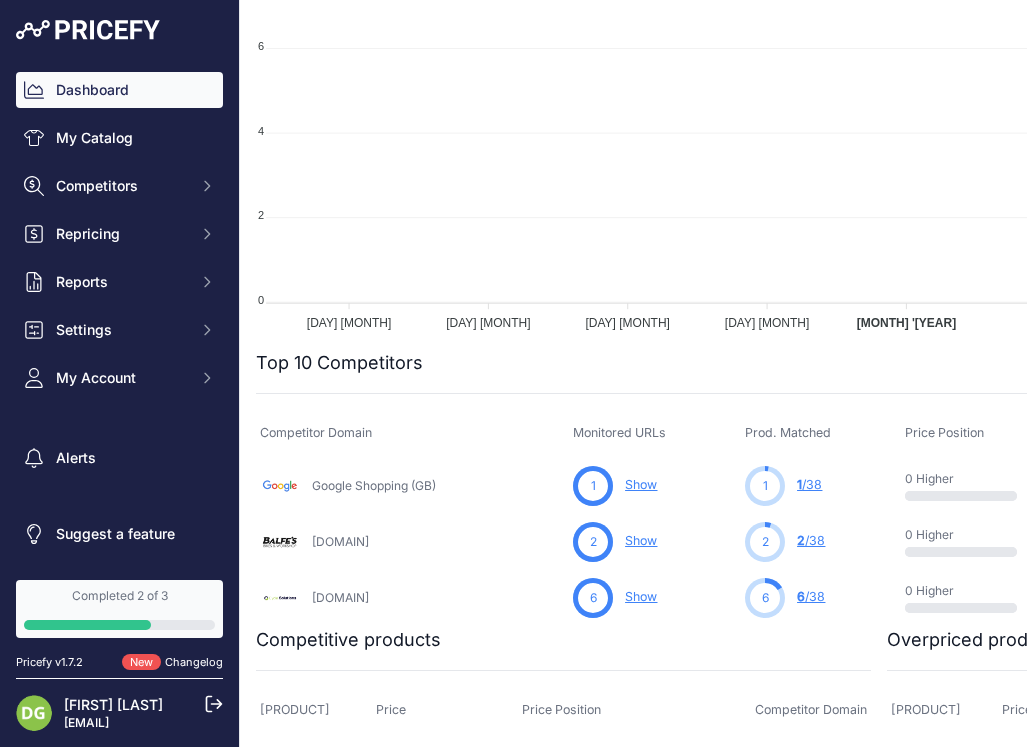 drag, startPoint x: 460, startPoint y: 498, endPoint x: 430, endPoint y: 496, distance: 30.066593 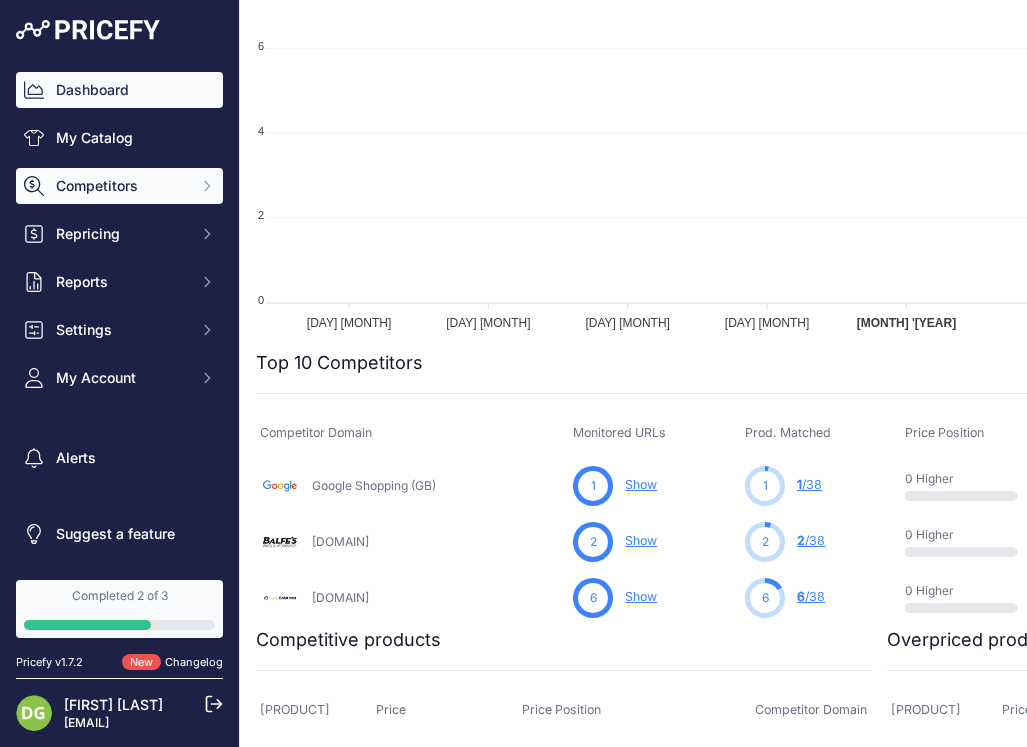 click on "Competitors" at bounding box center (121, 186) 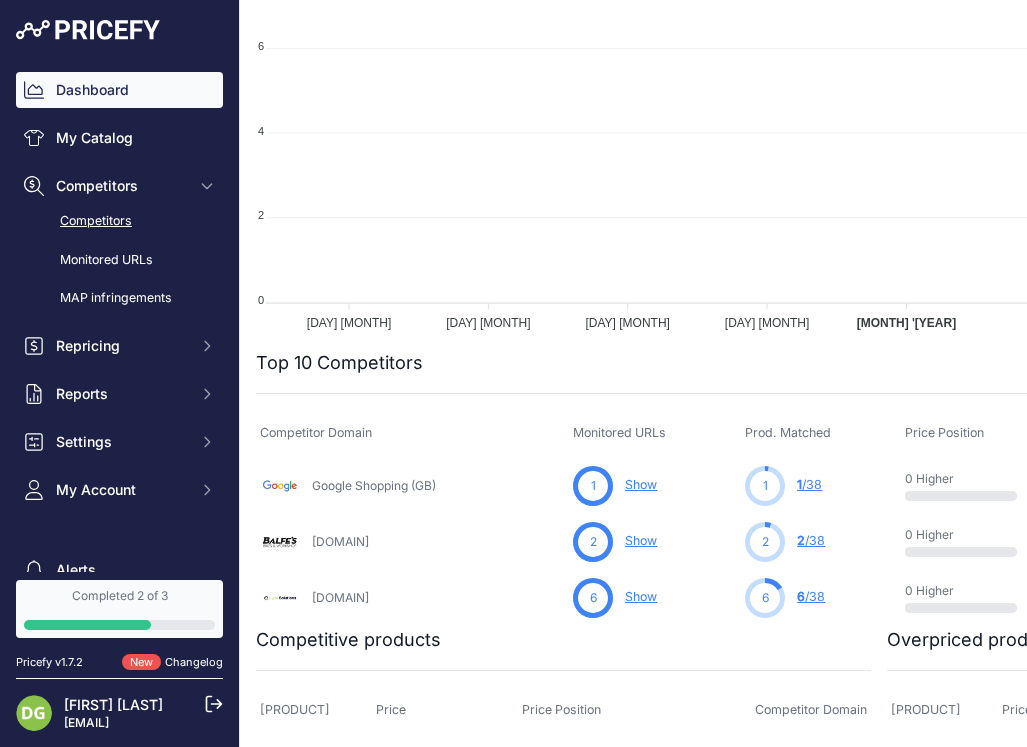 click on "Competitors" at bounding box center (119, 221) 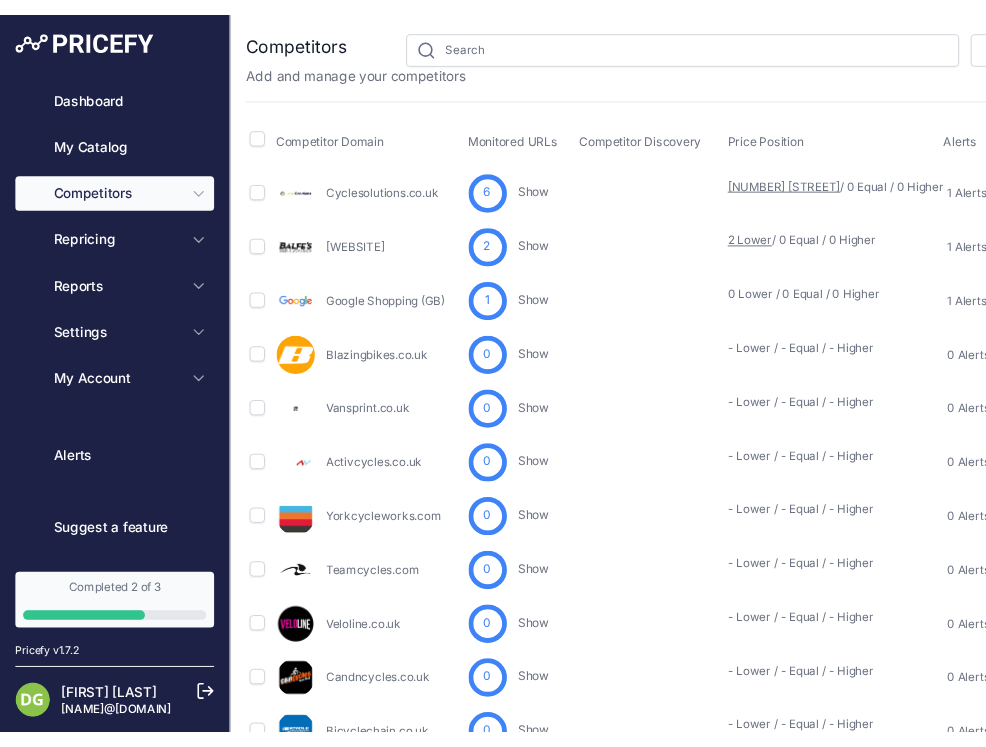 scroll, scrollTop: 0, scrollLeft: 0, axis: both 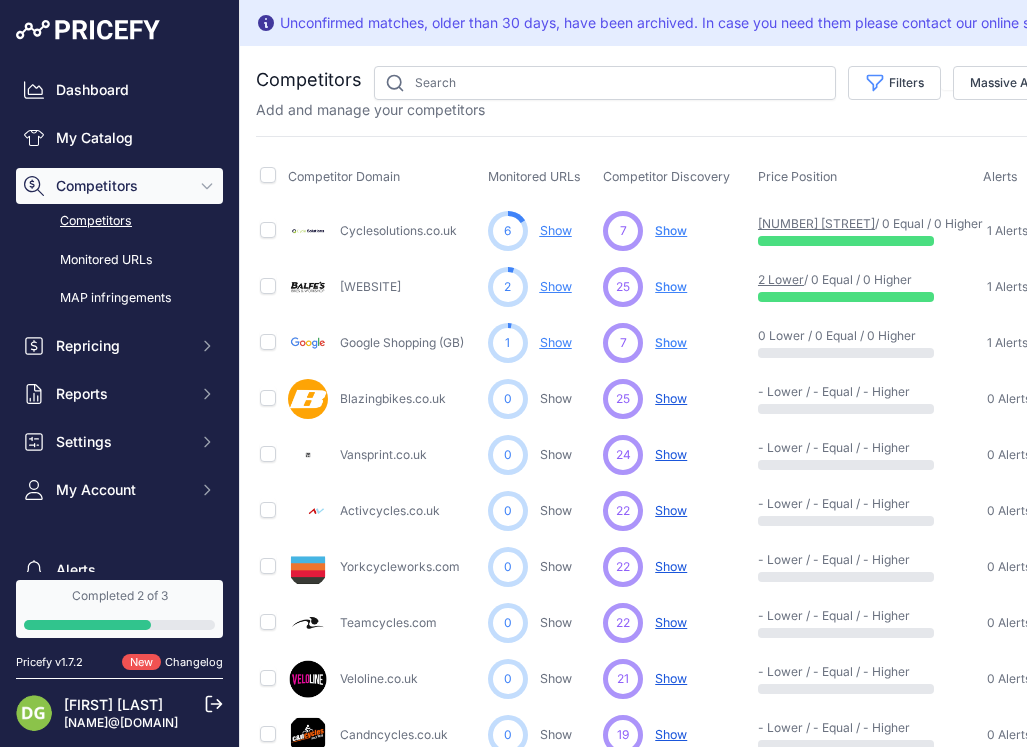 click on "7
...
Discovering...
Show
Show
Show
​" at bounding box center [676, 231] 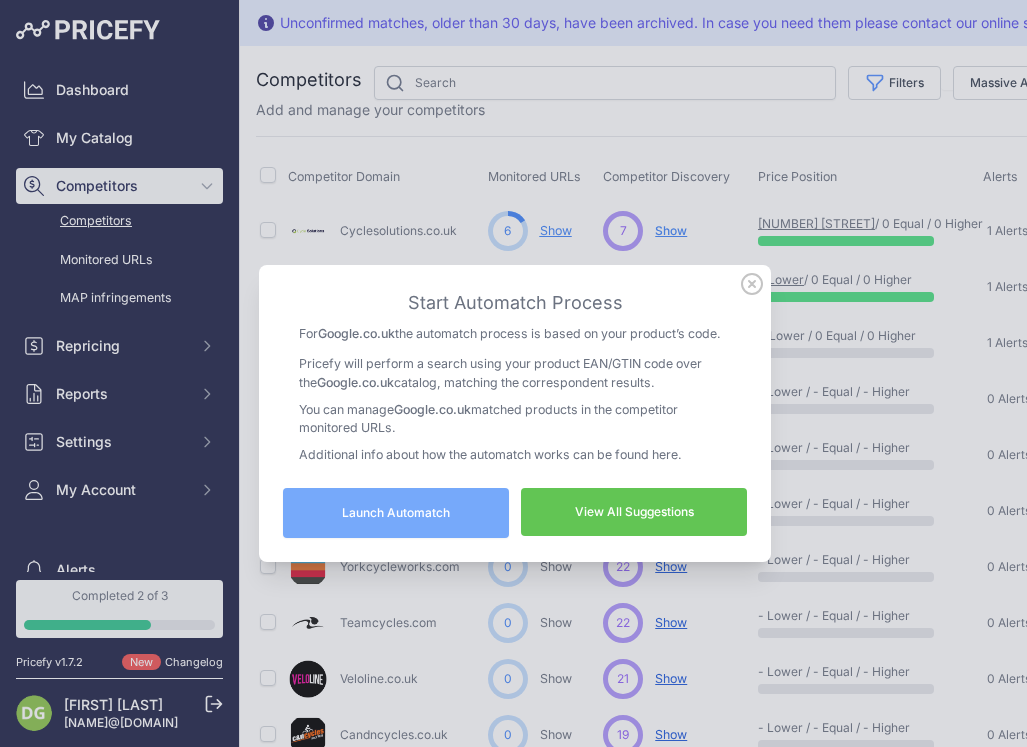 click on "View All Suggestions" at bounding box center [0, 0] 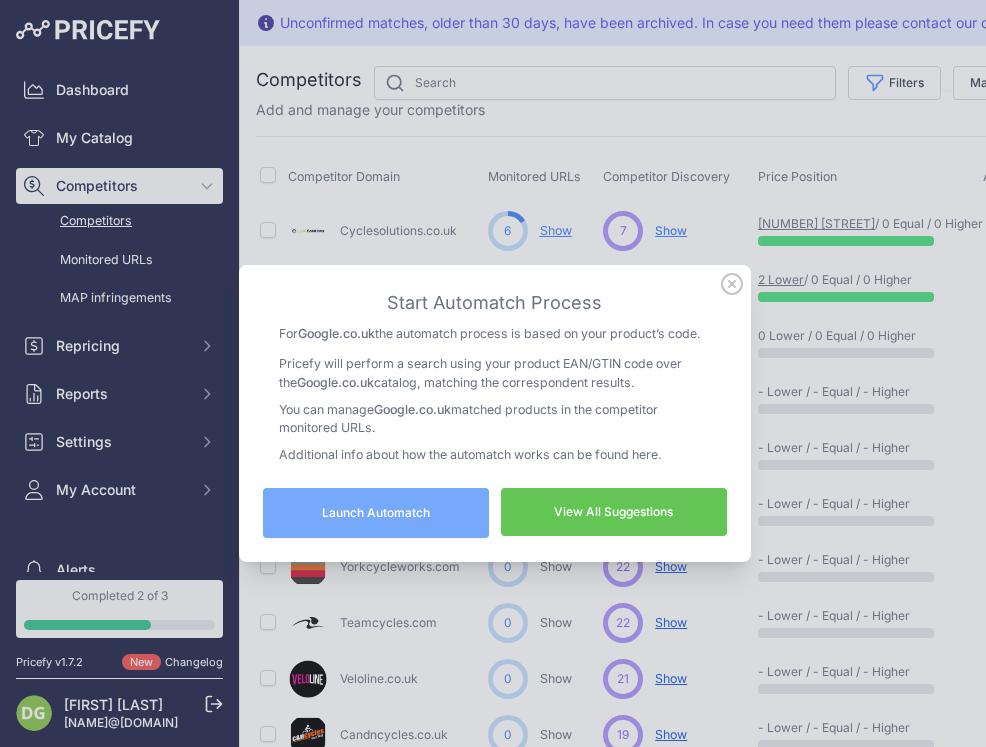 click at bounding box center (0, 0) 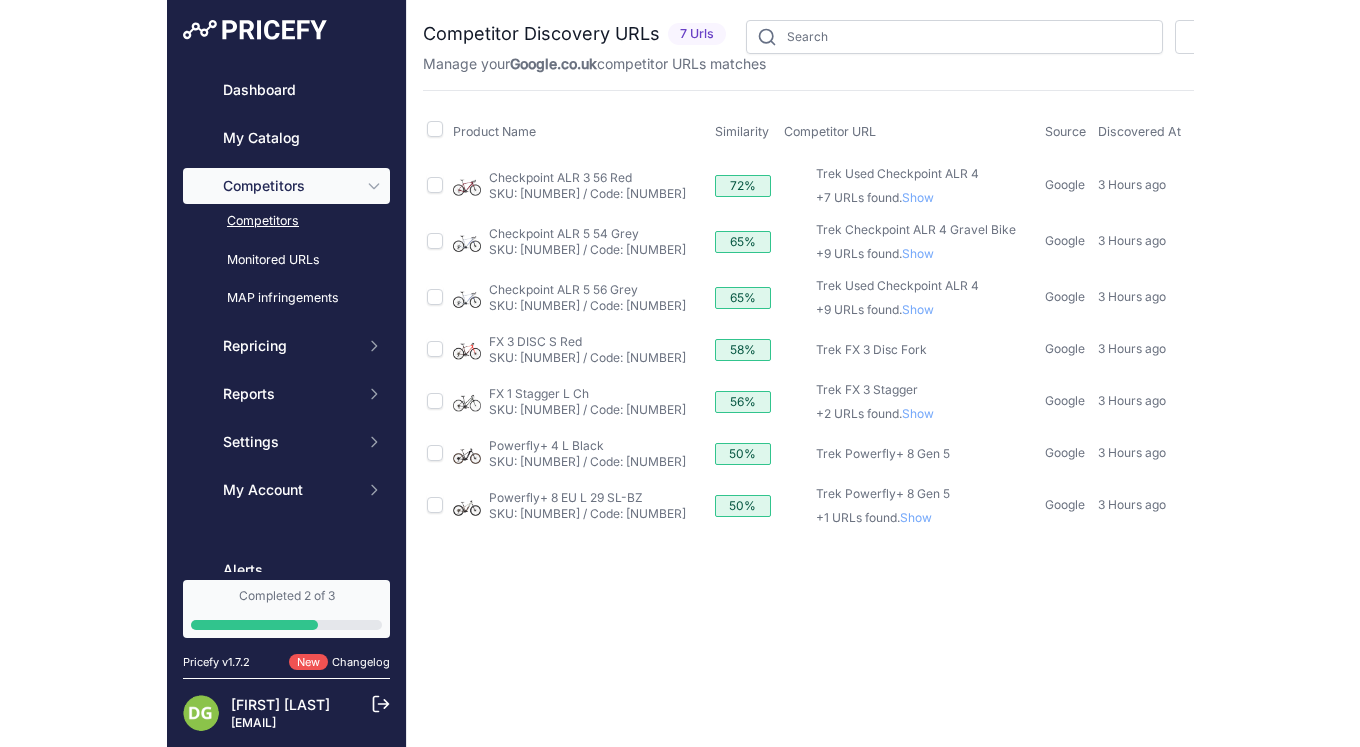 scroll, scrollTop: 0, scrollLeft: 0, axis: both 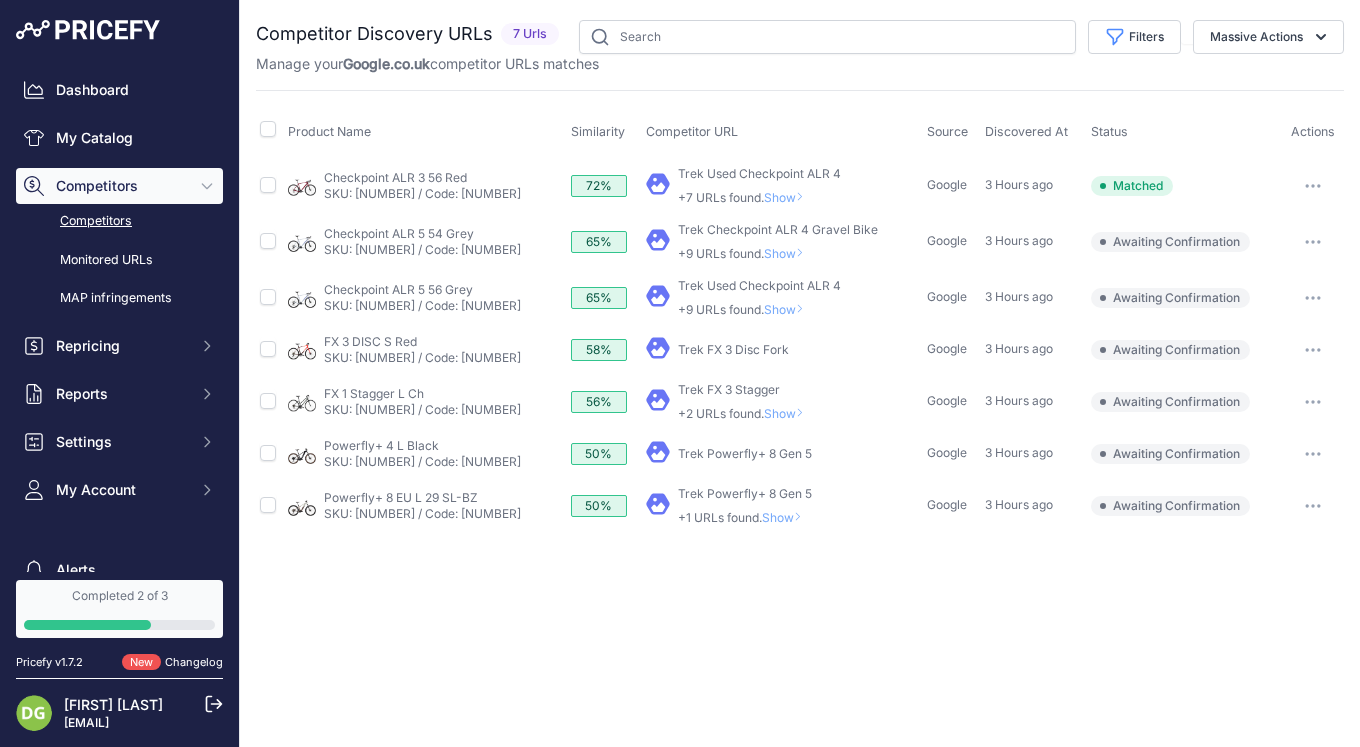 click at bounding box center (0, 0) 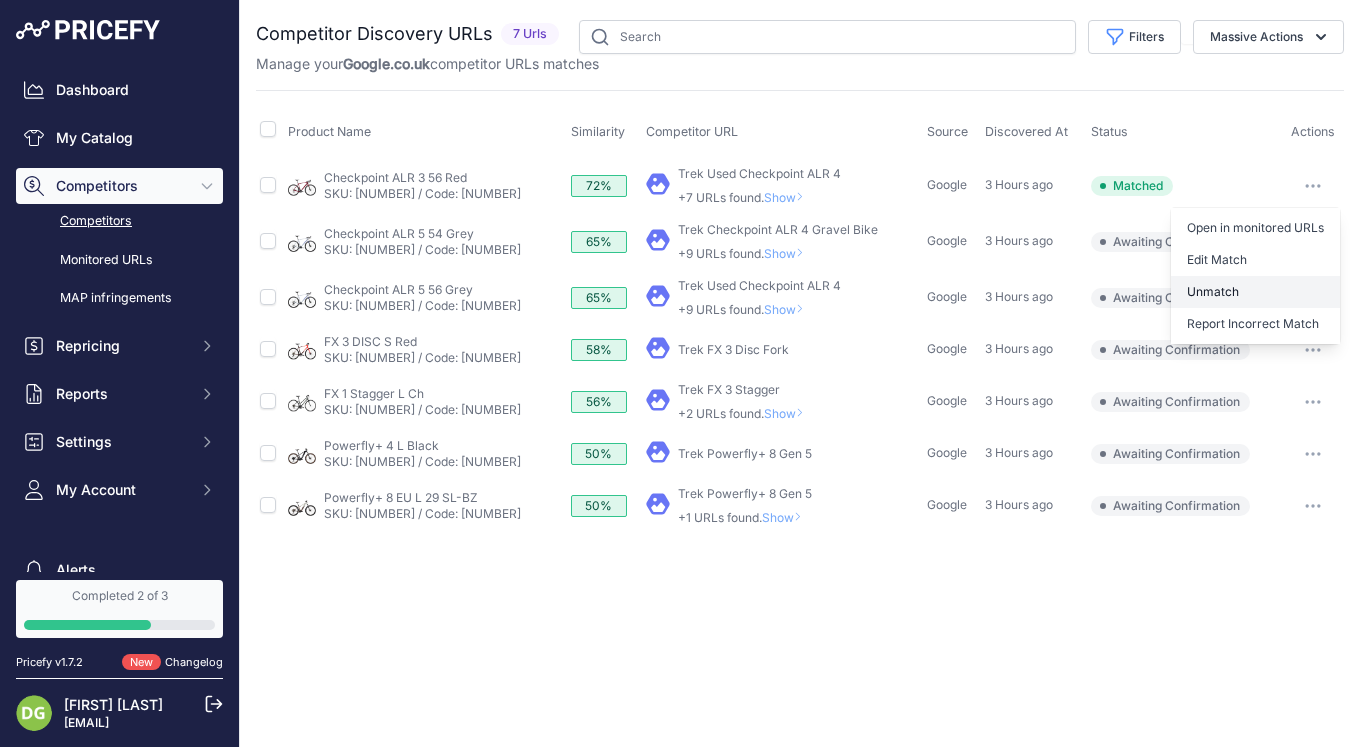 click on "Unmatch" at bounding box center [1255, 292] 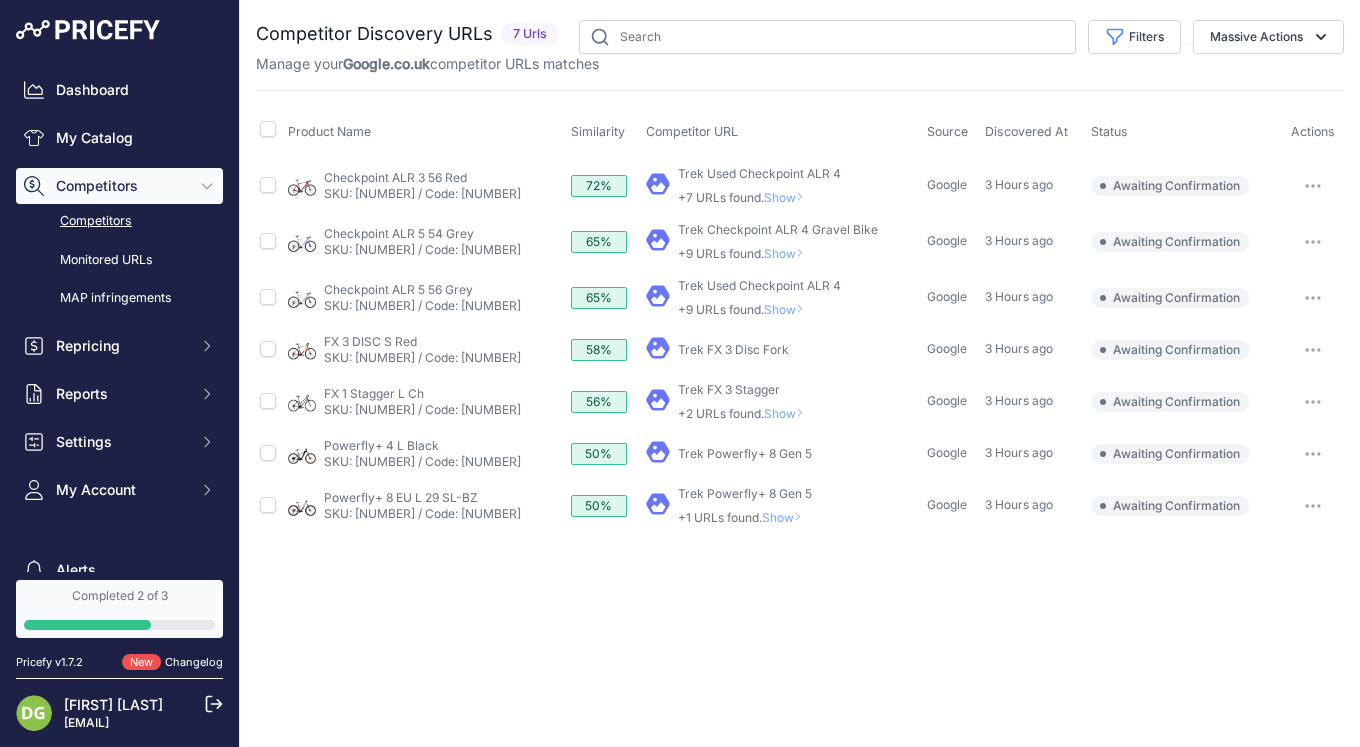 click on "Show" at bounding box center [788, 197] 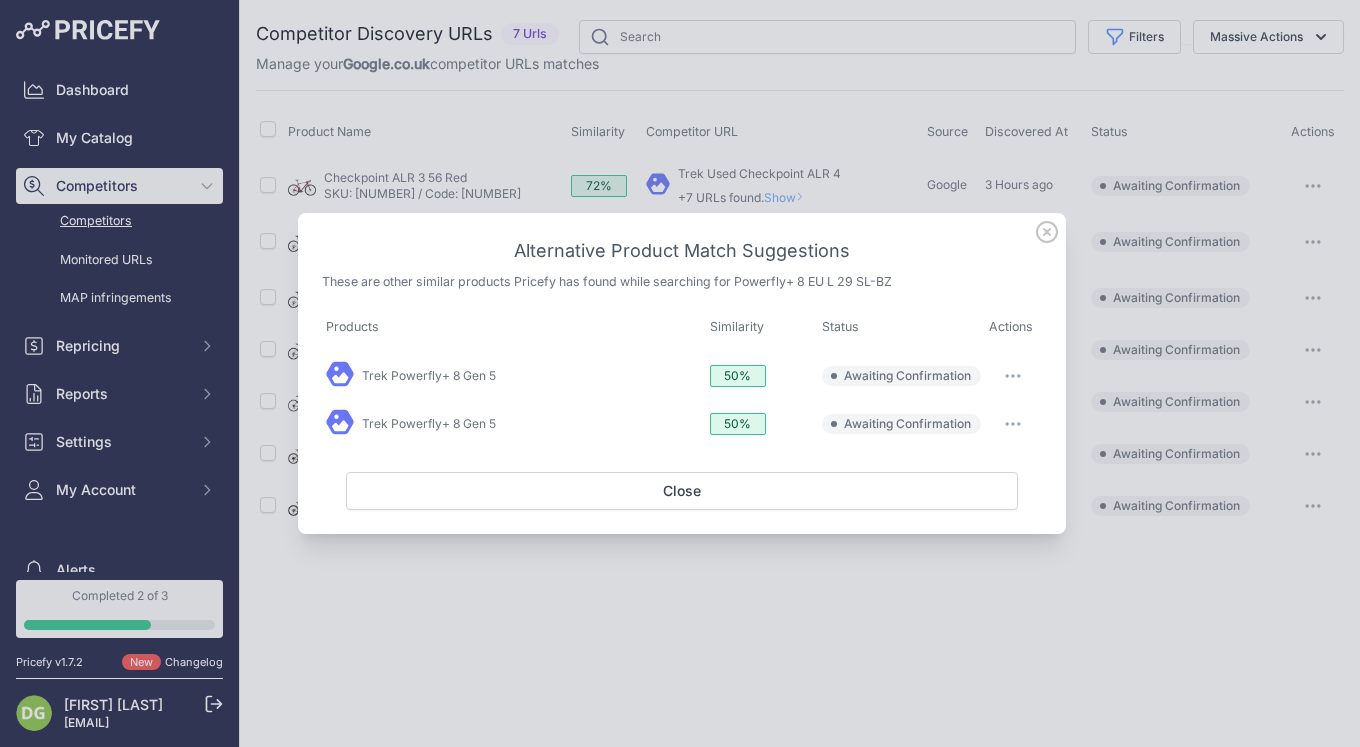 click at bounding box center [0, 0] 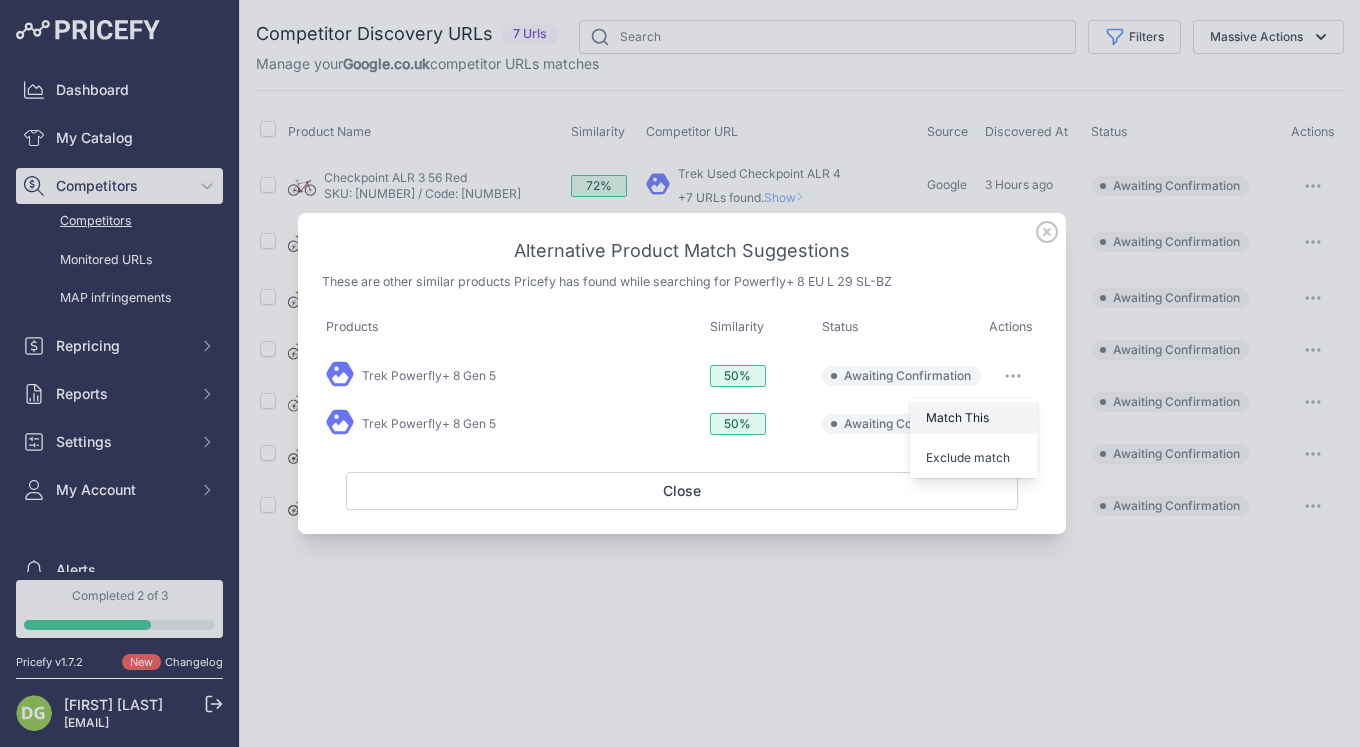 click on "Match This" at bounding box center (0, 0) 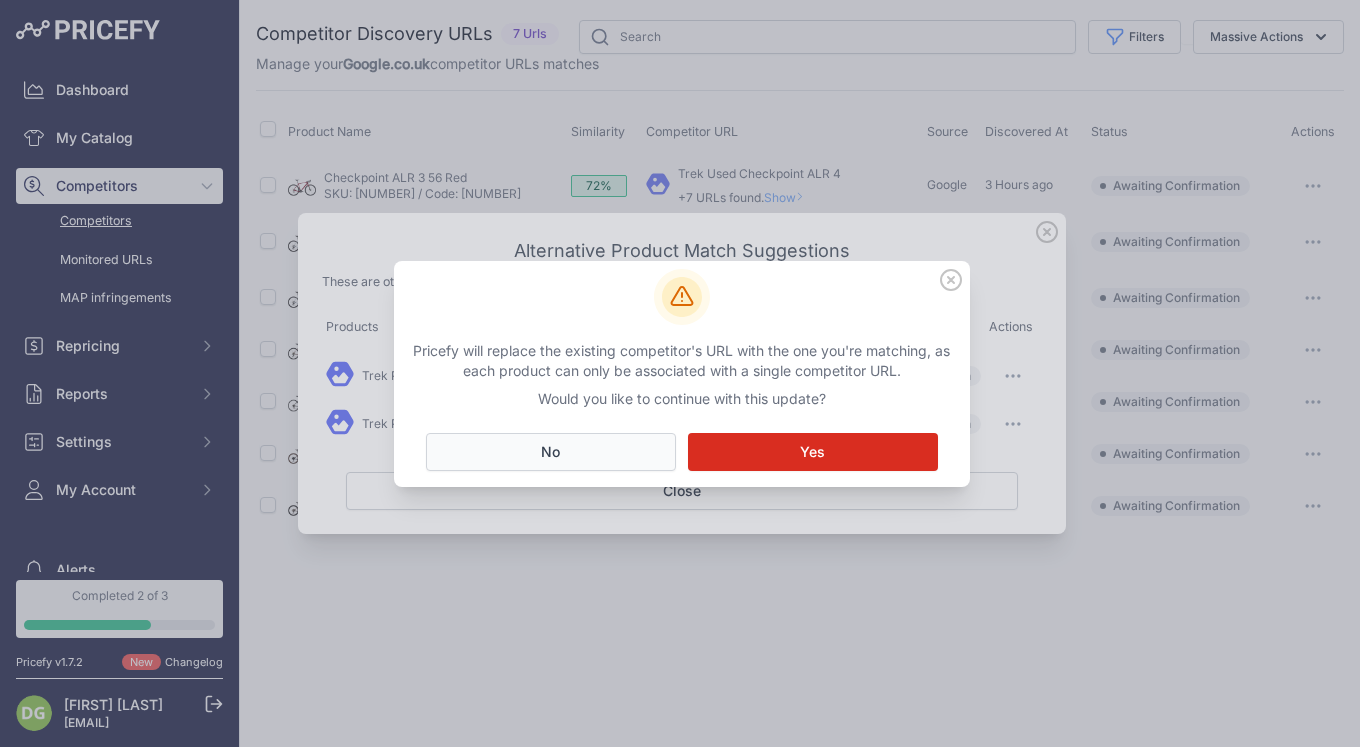 click on "No
Close" at bounding box center [0, 0] 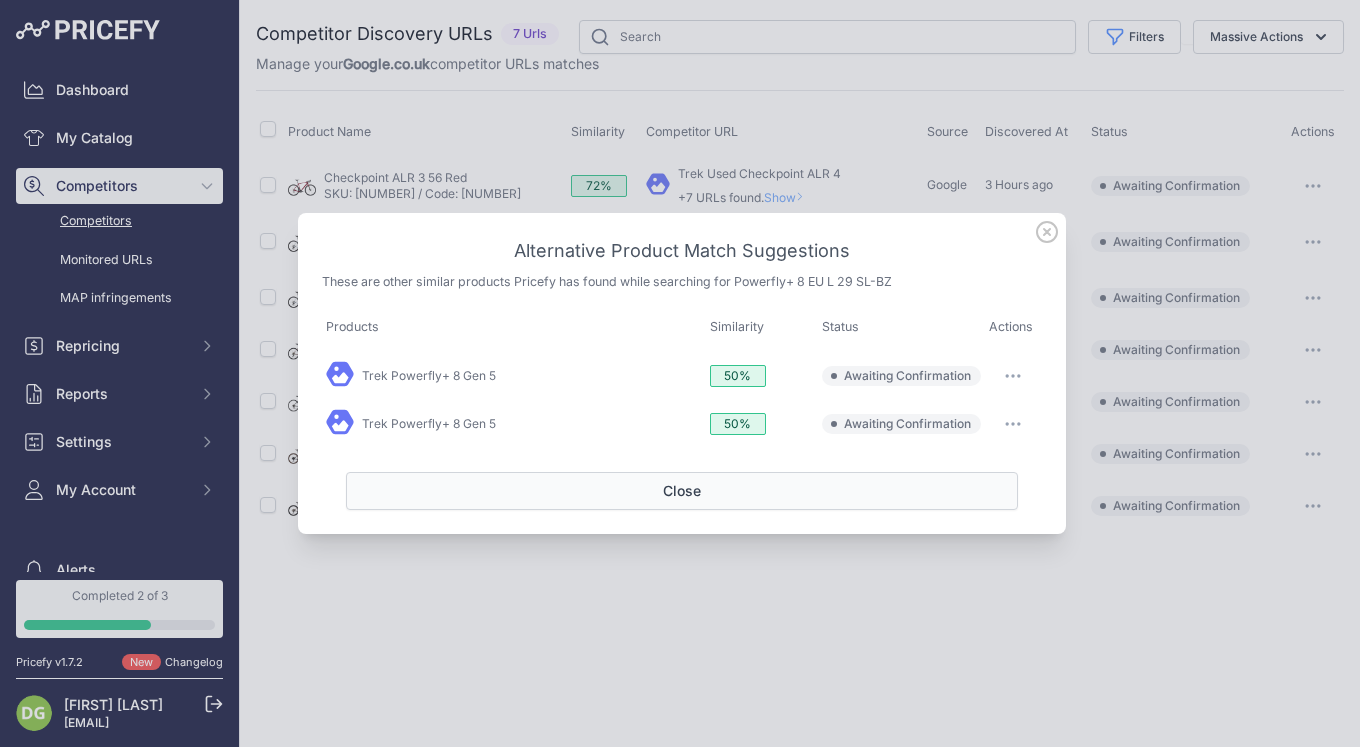 click on "Close" at bounding box center [0, 0] 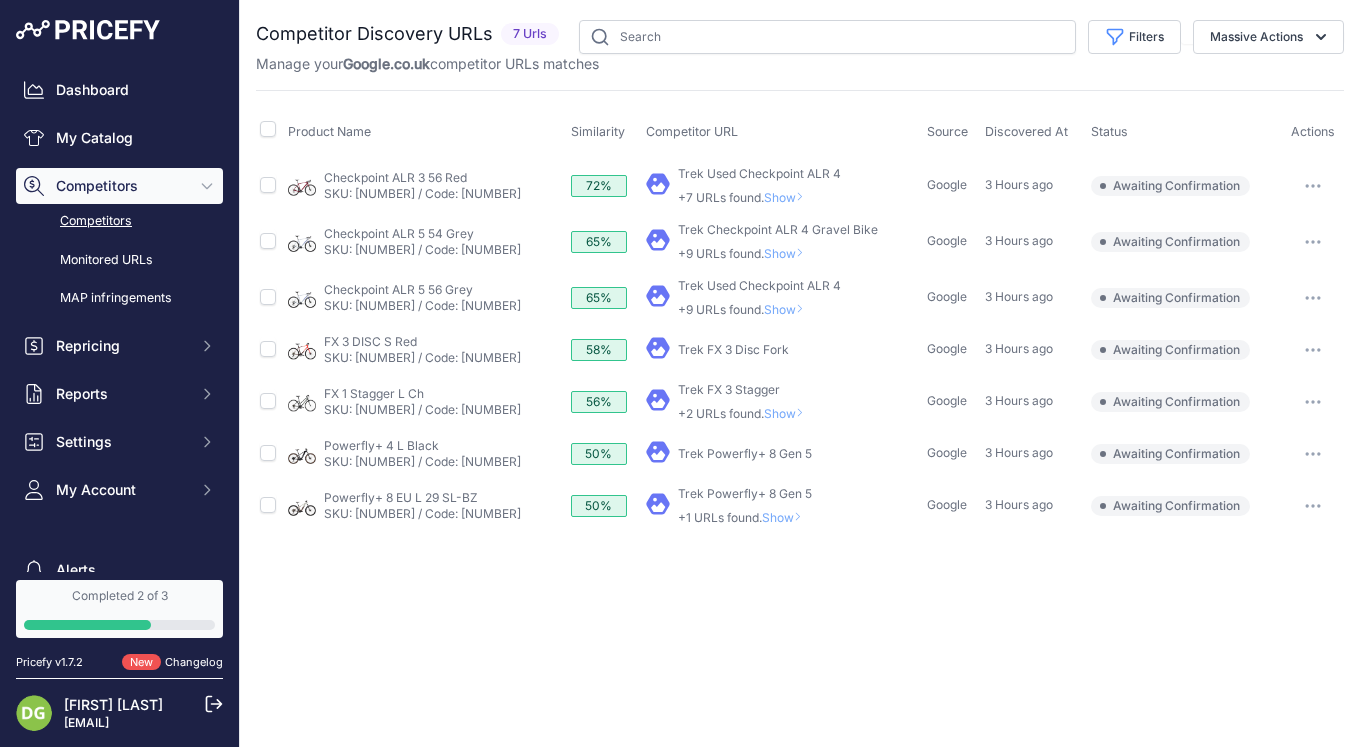 click on "Show" at bounding box center [788, 197] 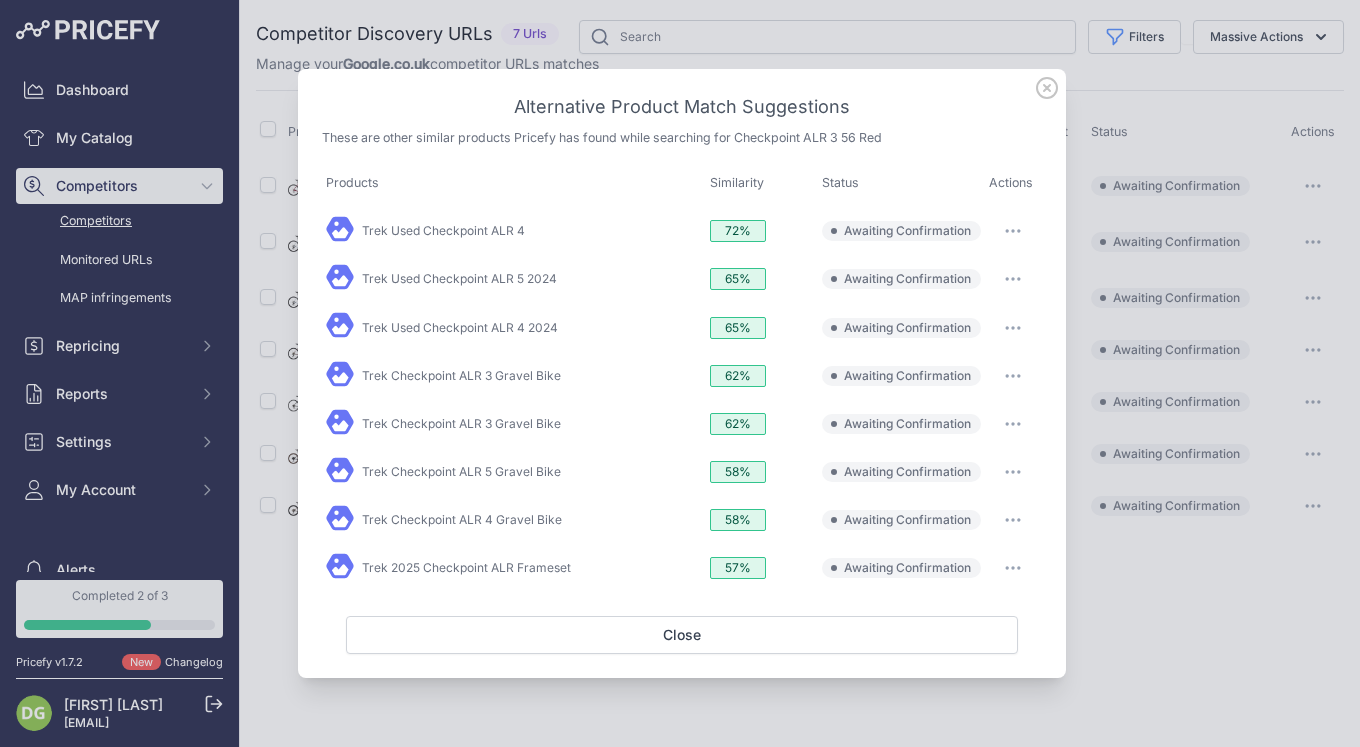 drag, startPoint x: 877, startPoint y: 100, endPoint x: 1039, endPoint y: 78, distance: 163.487 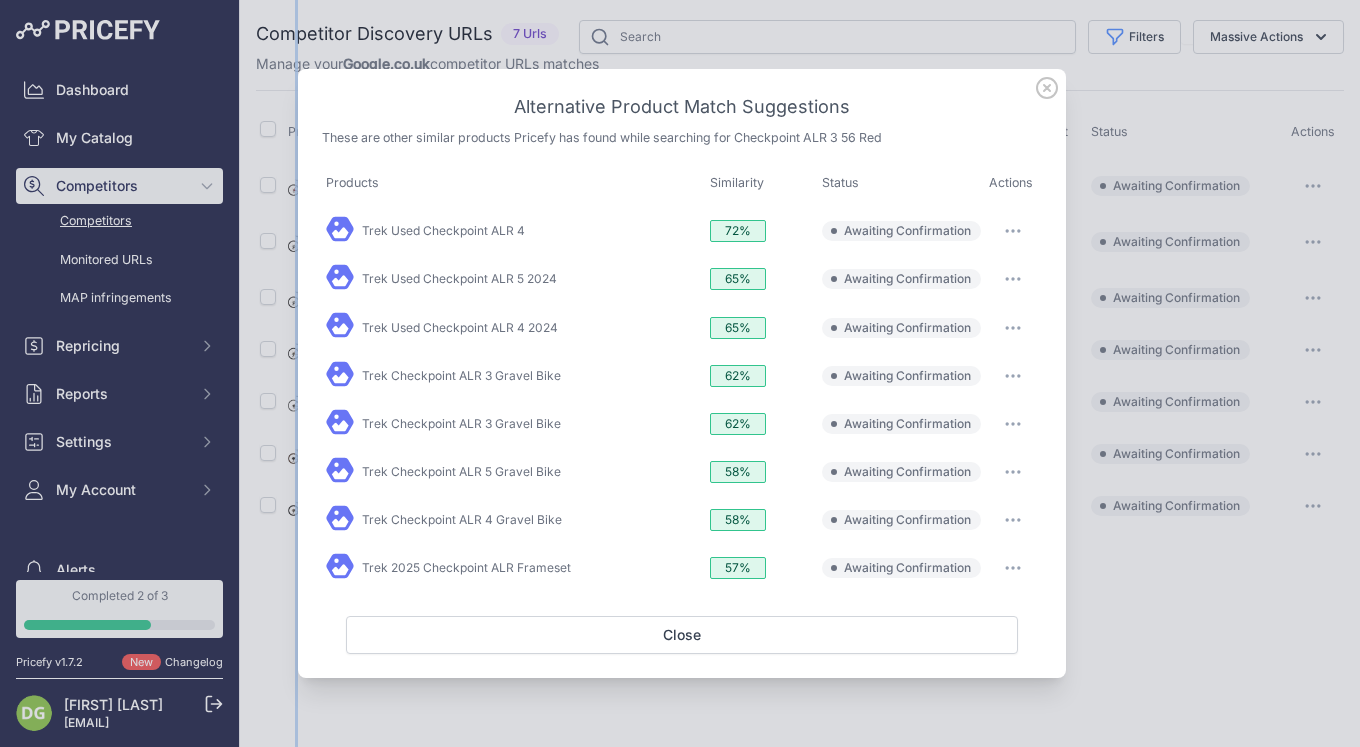 drag, startPoint x: 915, startPoint y: 75, endPoint x: 933, endPoint y: 64, distance: 21.095022 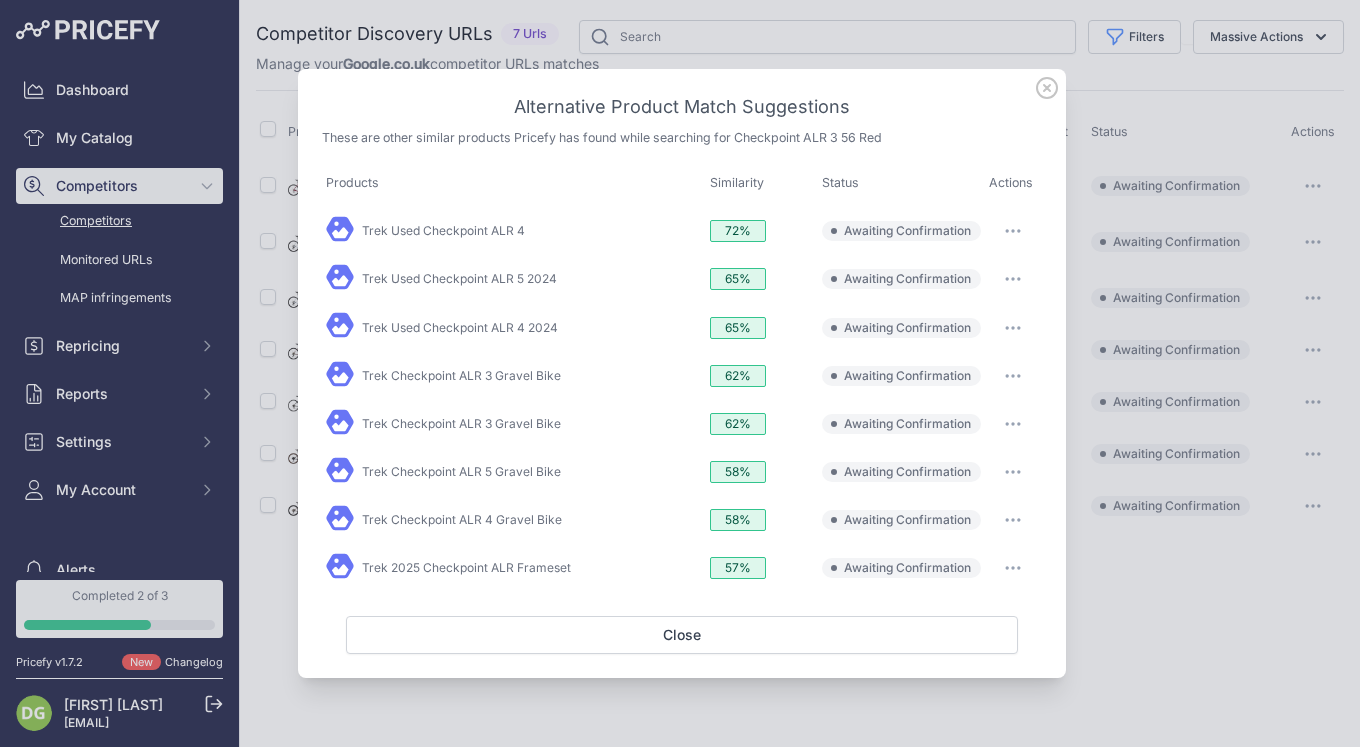 drag, startPoint x: 472, startPoint y: 90, endPoint x: 962, endPoint y: 124, distance: 491.17816 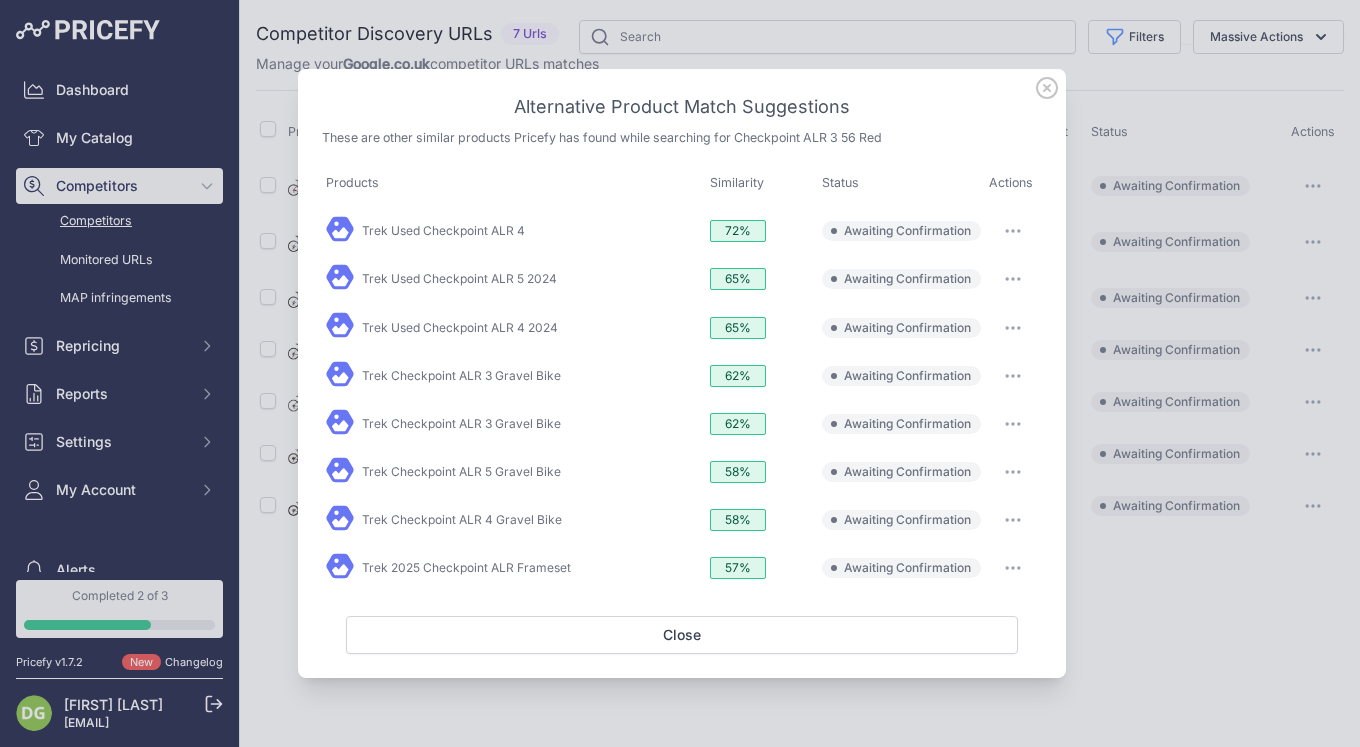 click at bounding box center (1013, 231) 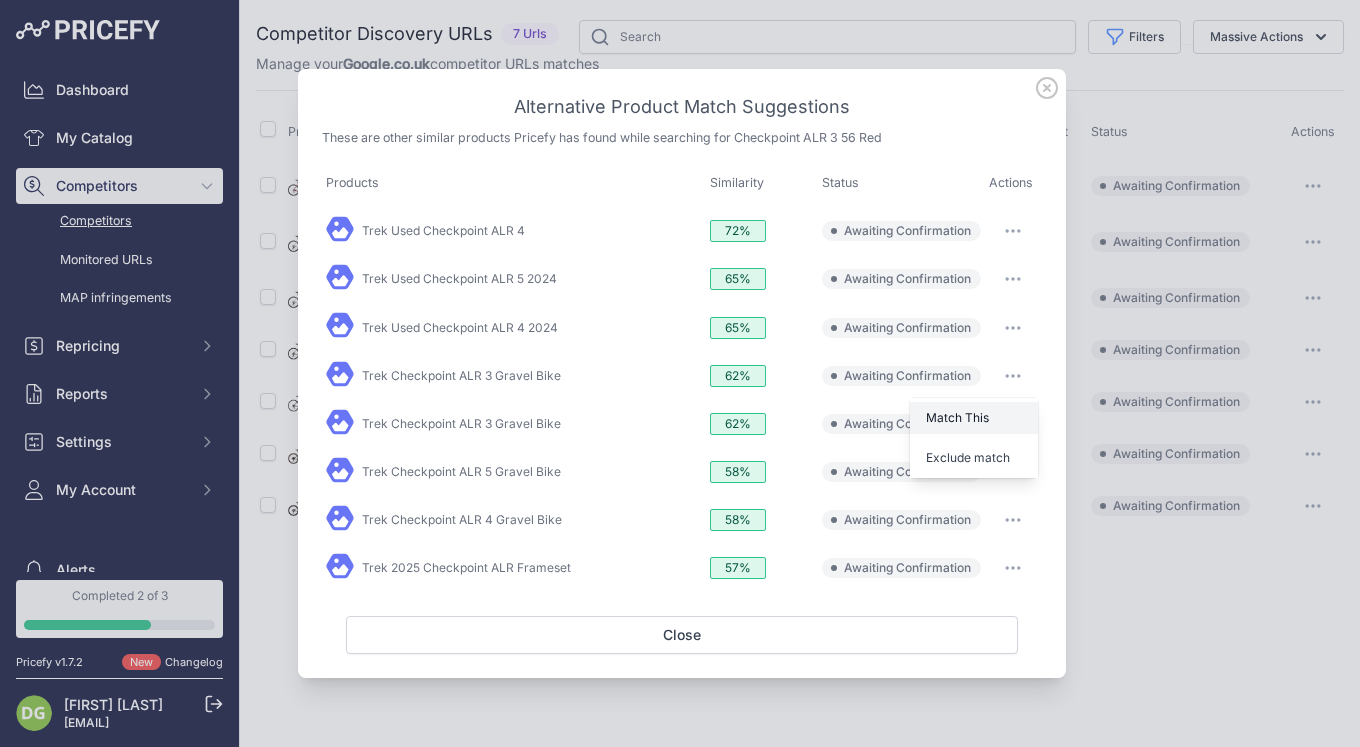 click on "Match This" at bounding box center (0, 0) 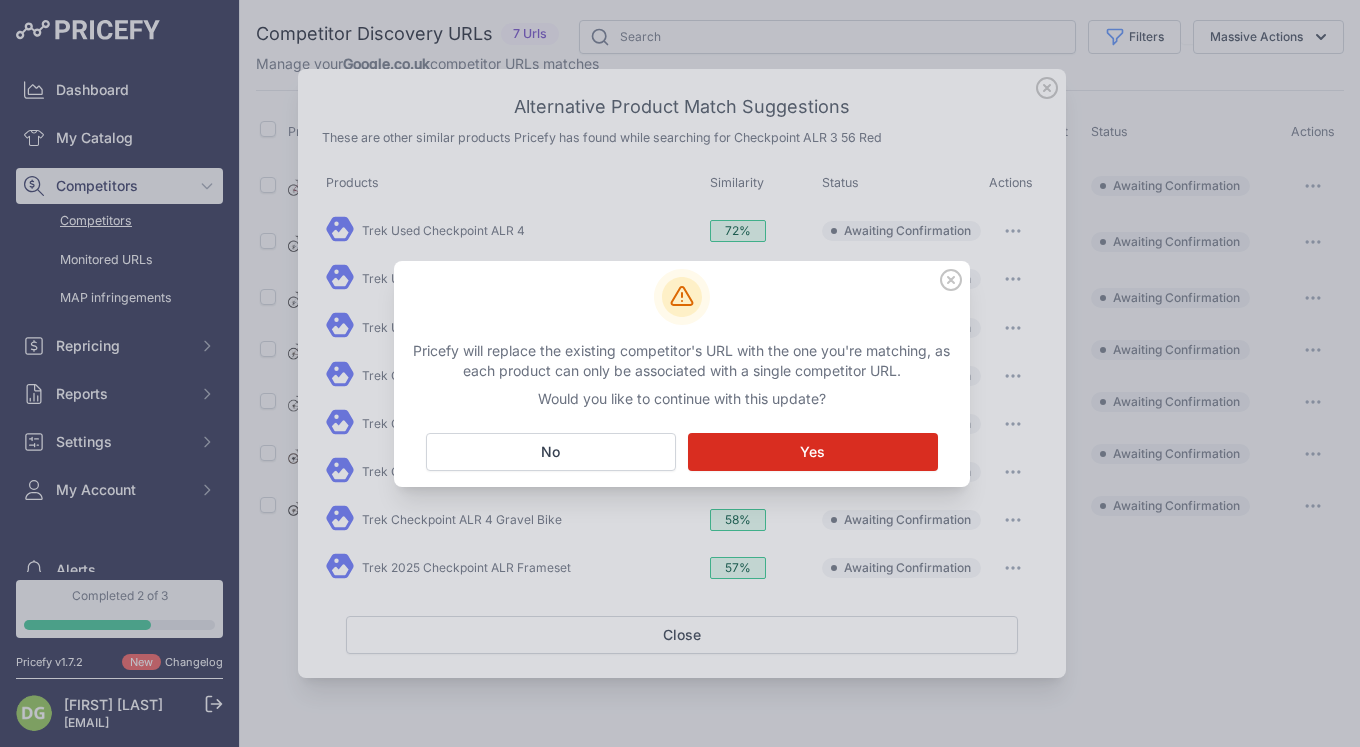 click at bounding box center [951, 280] 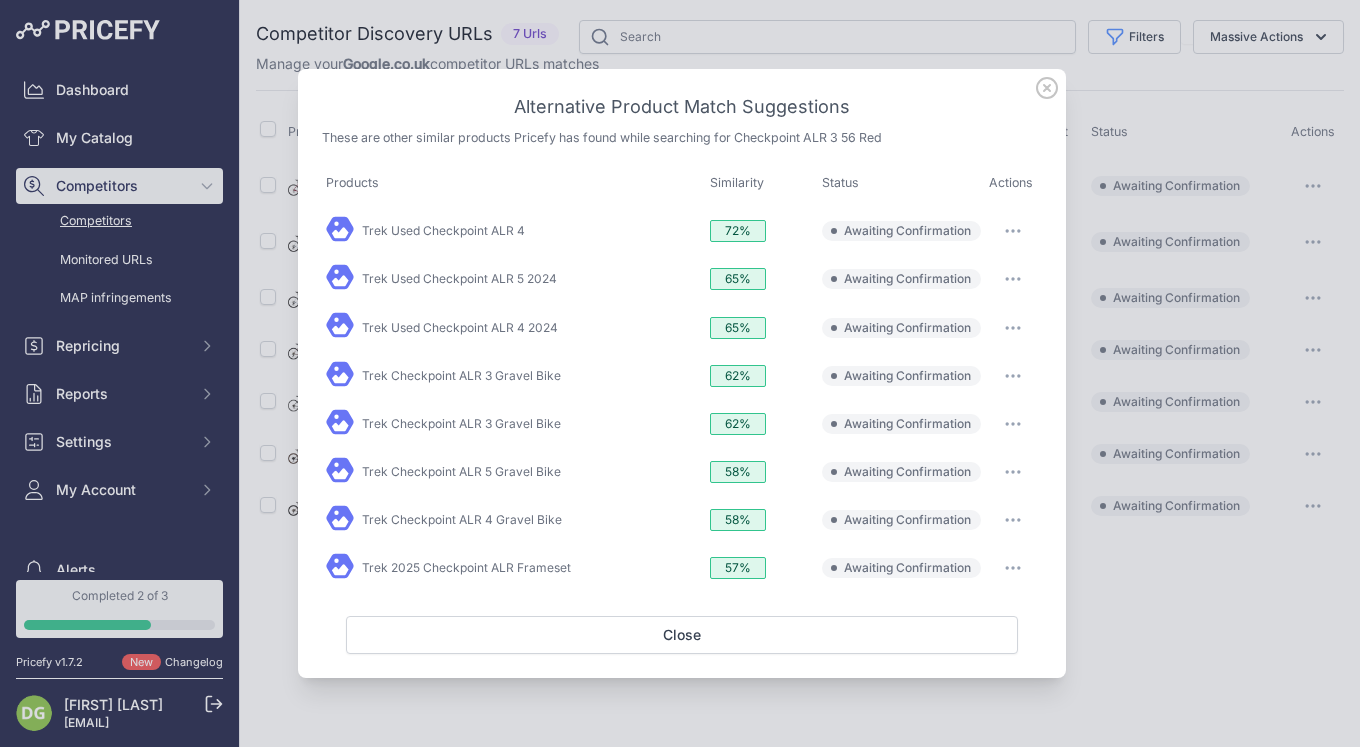 click at bounding box center [1013, 231] 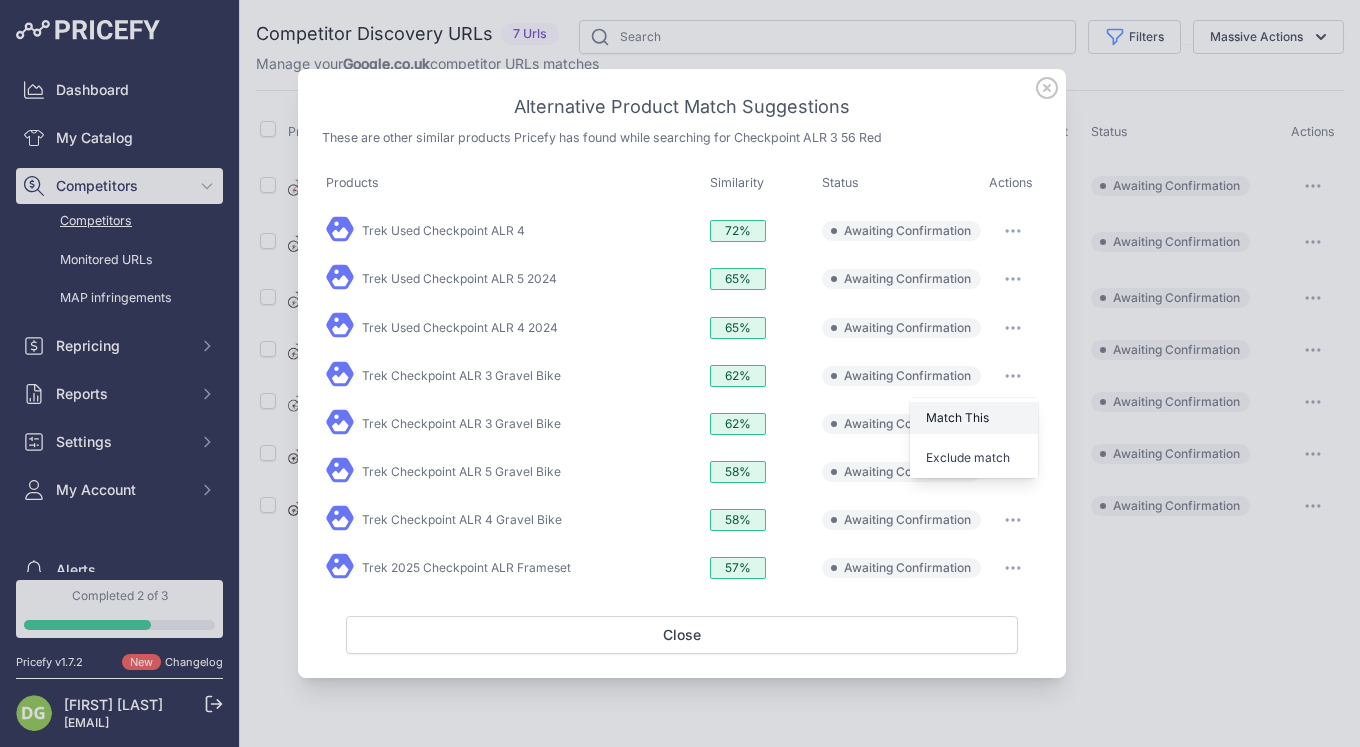 click on "Match This" at bounding box center (0, 0) 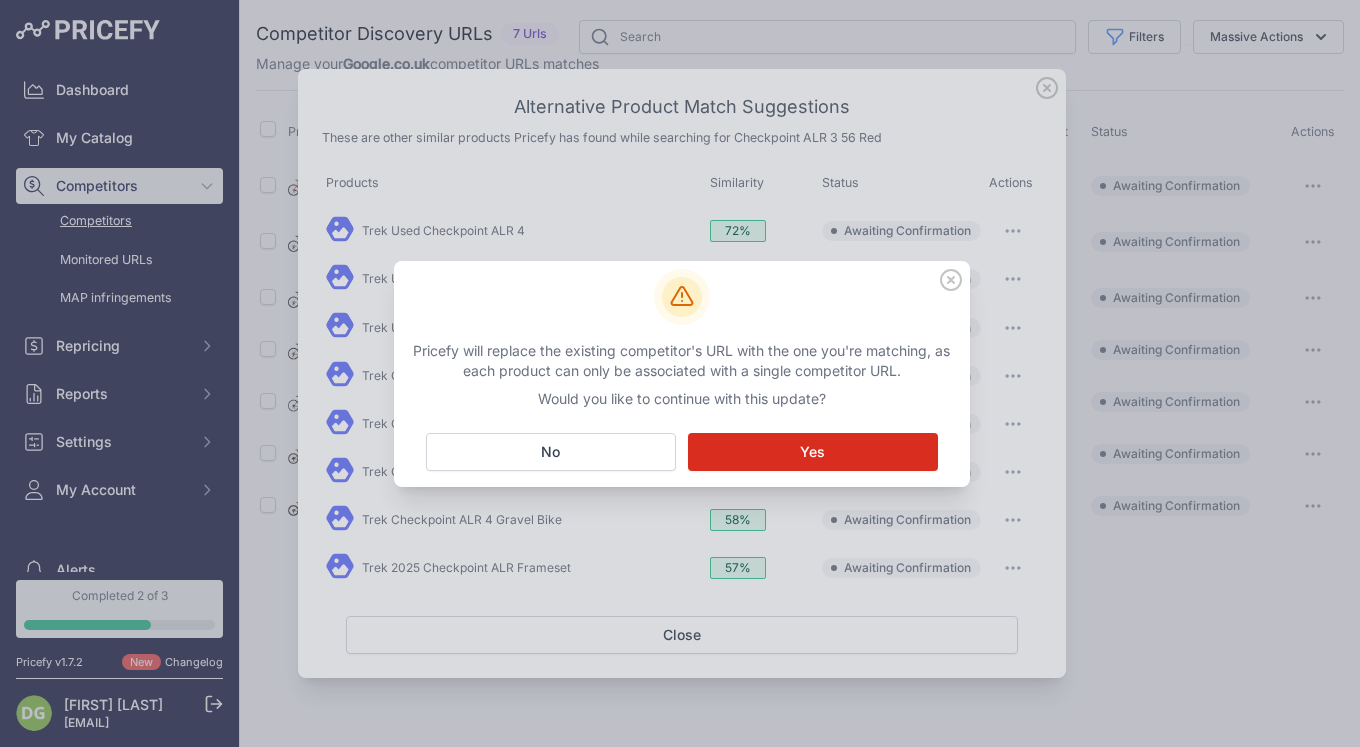 click on "Matching...
Yes" at bounding box center (813, 452) 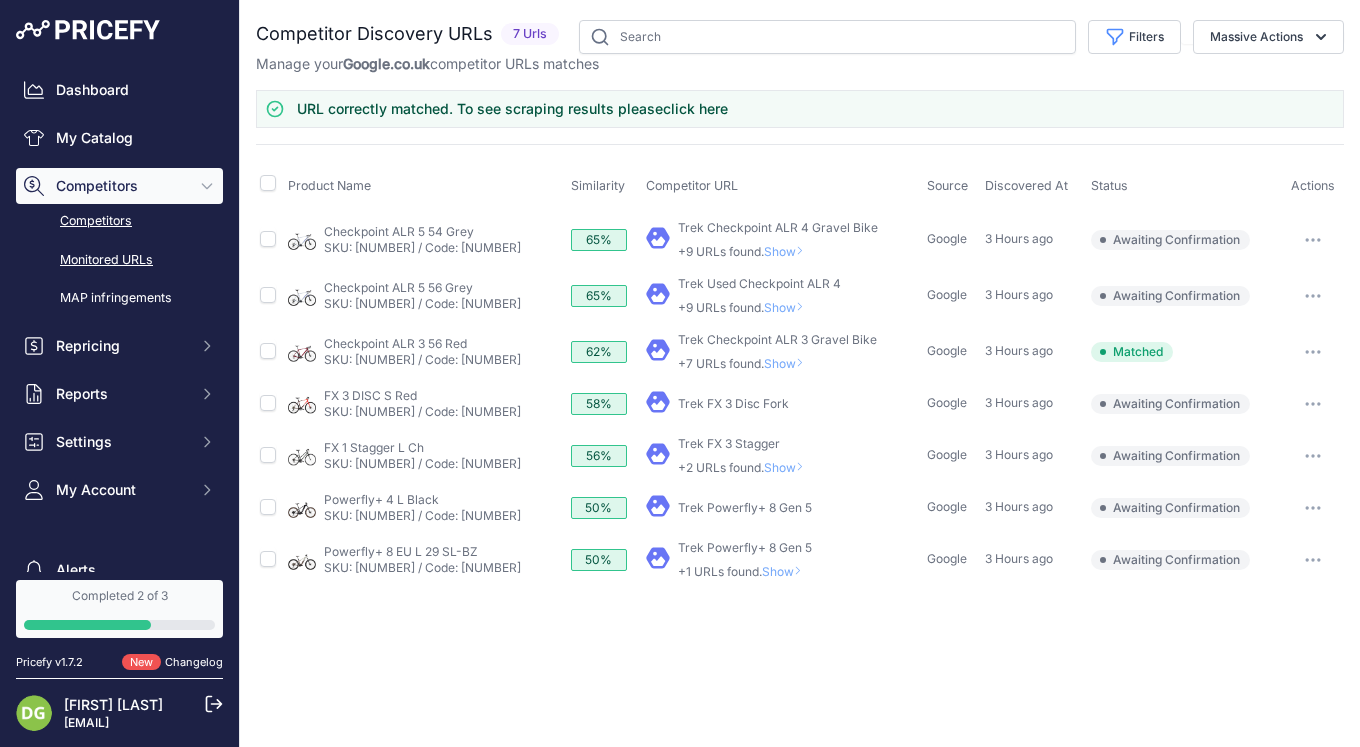 click on "Monitored URLs" at bounding box center (119, 260) 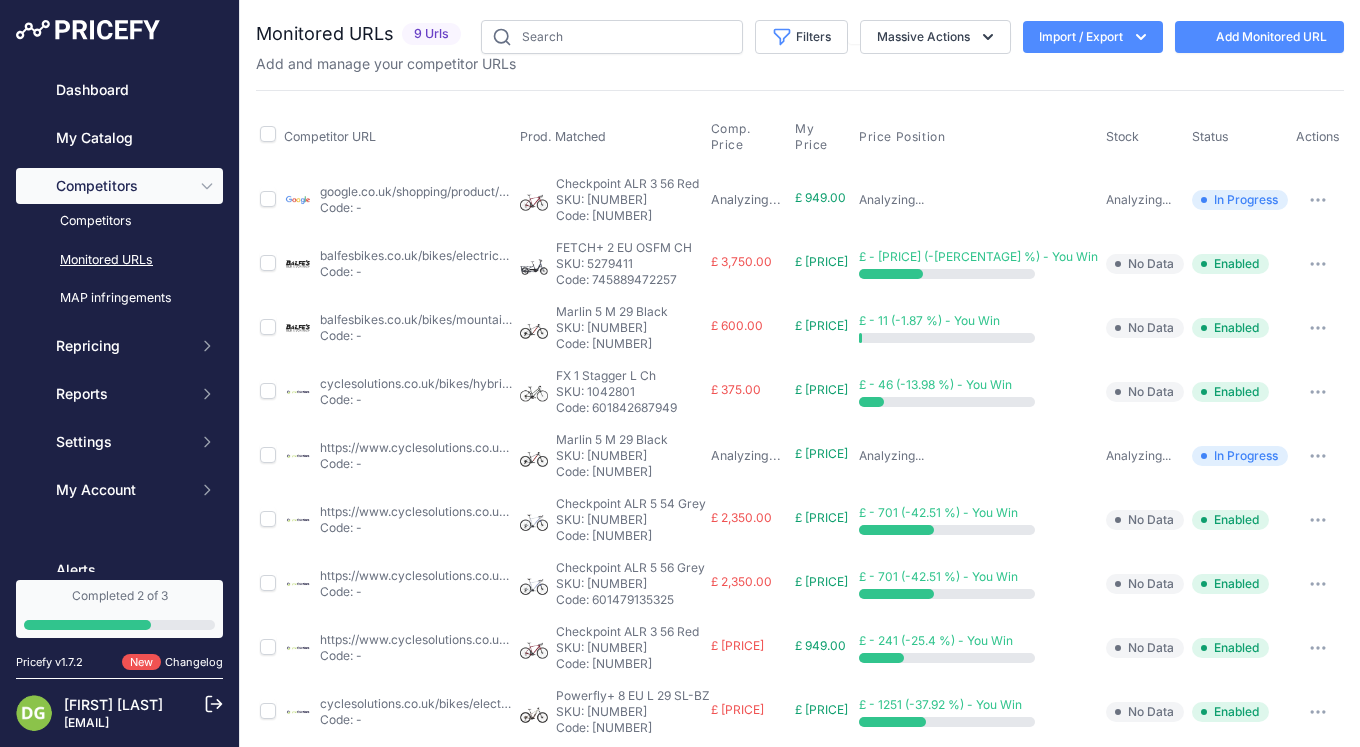 scroll, scrollTop: 0, scrollLeft: 0, axis: both 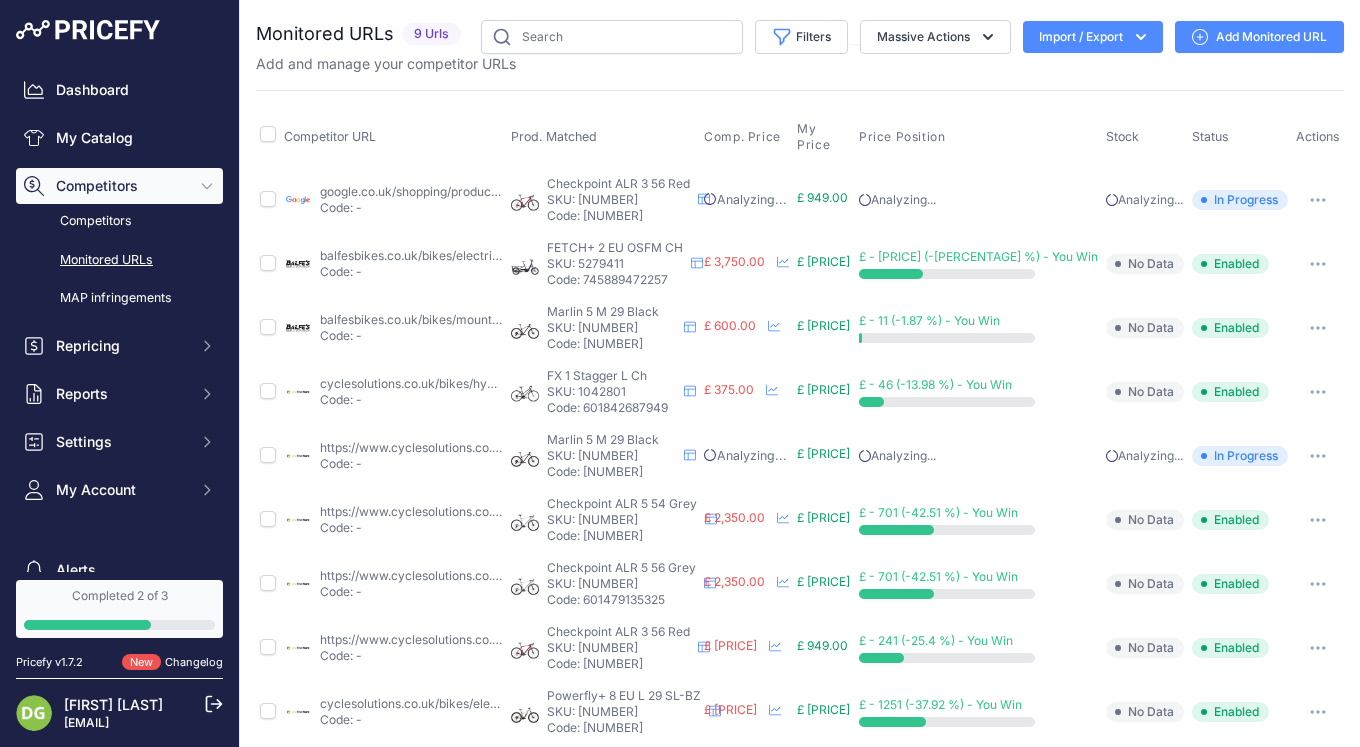 click at bounding box center [1318, 200] 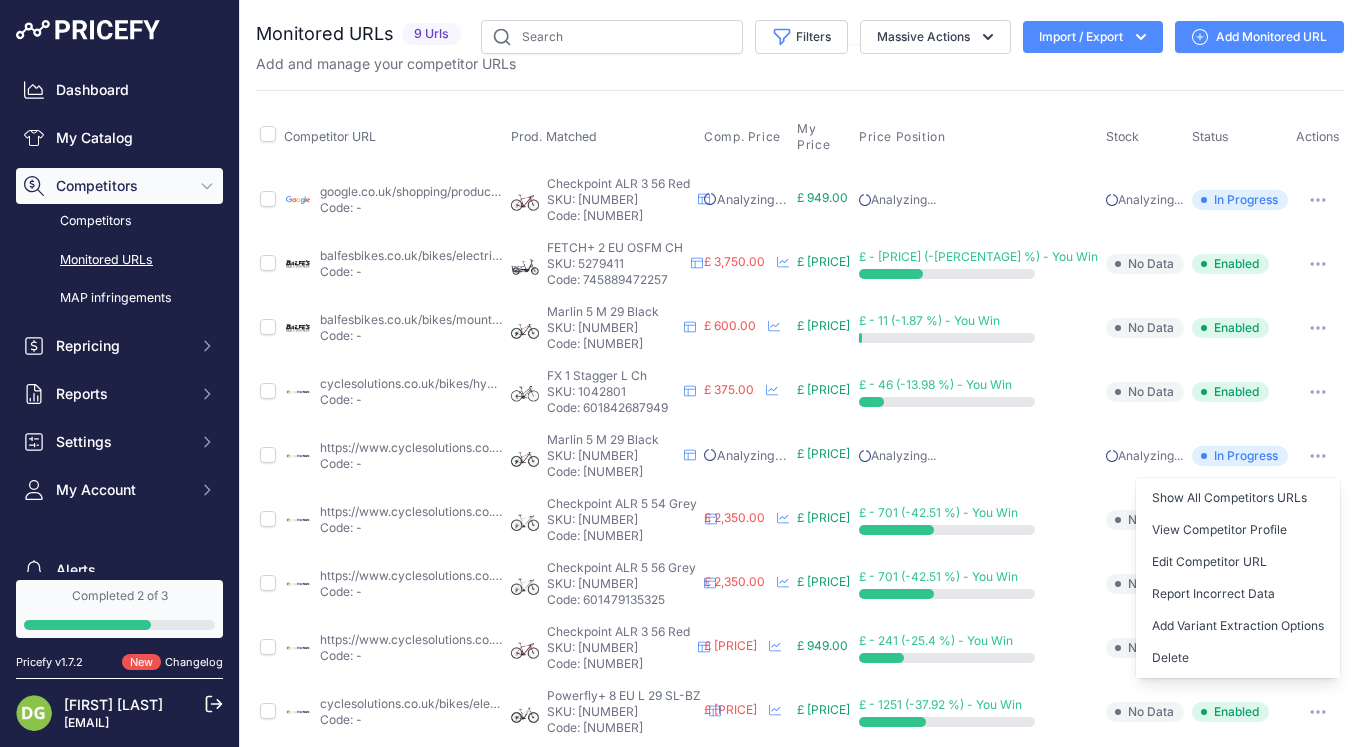 click on "Analyzing..." at bounding box center [978, 200] 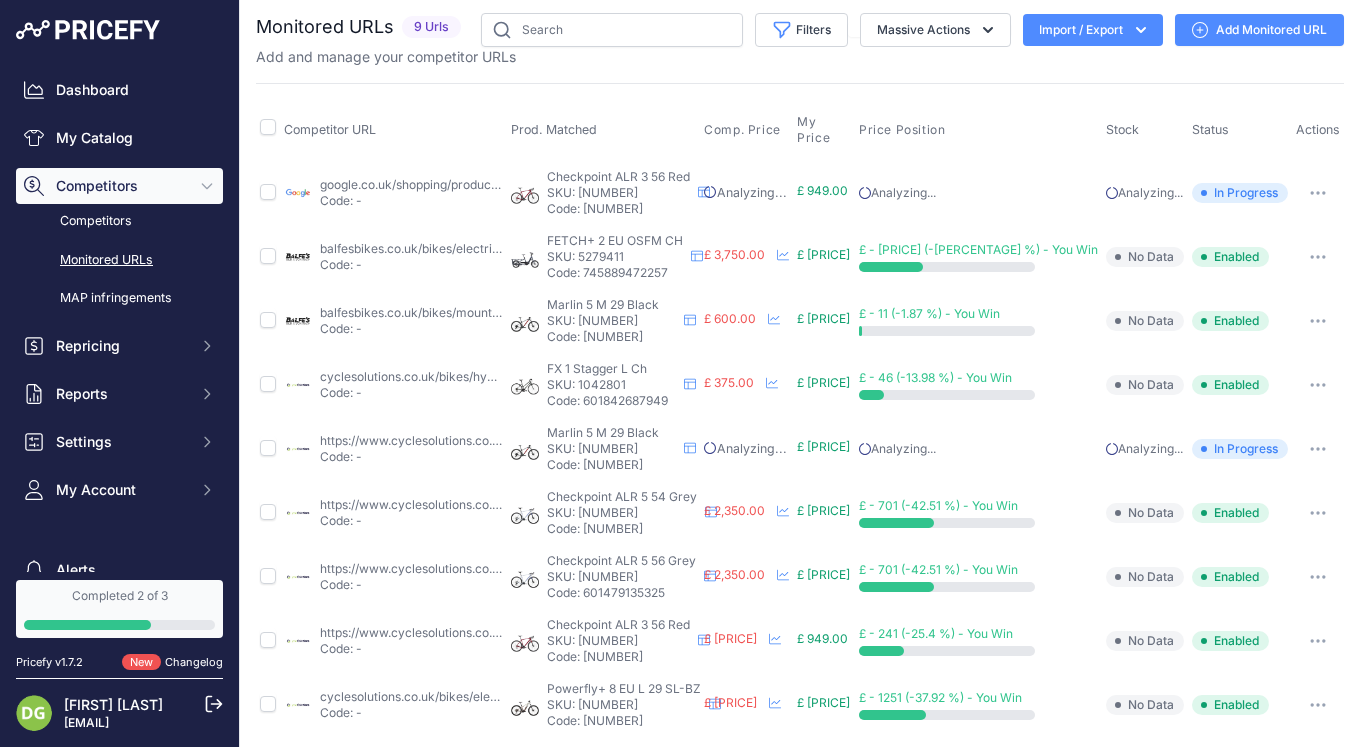 scroll, scrollTop: 0, scrollLeft: 0, axis: both 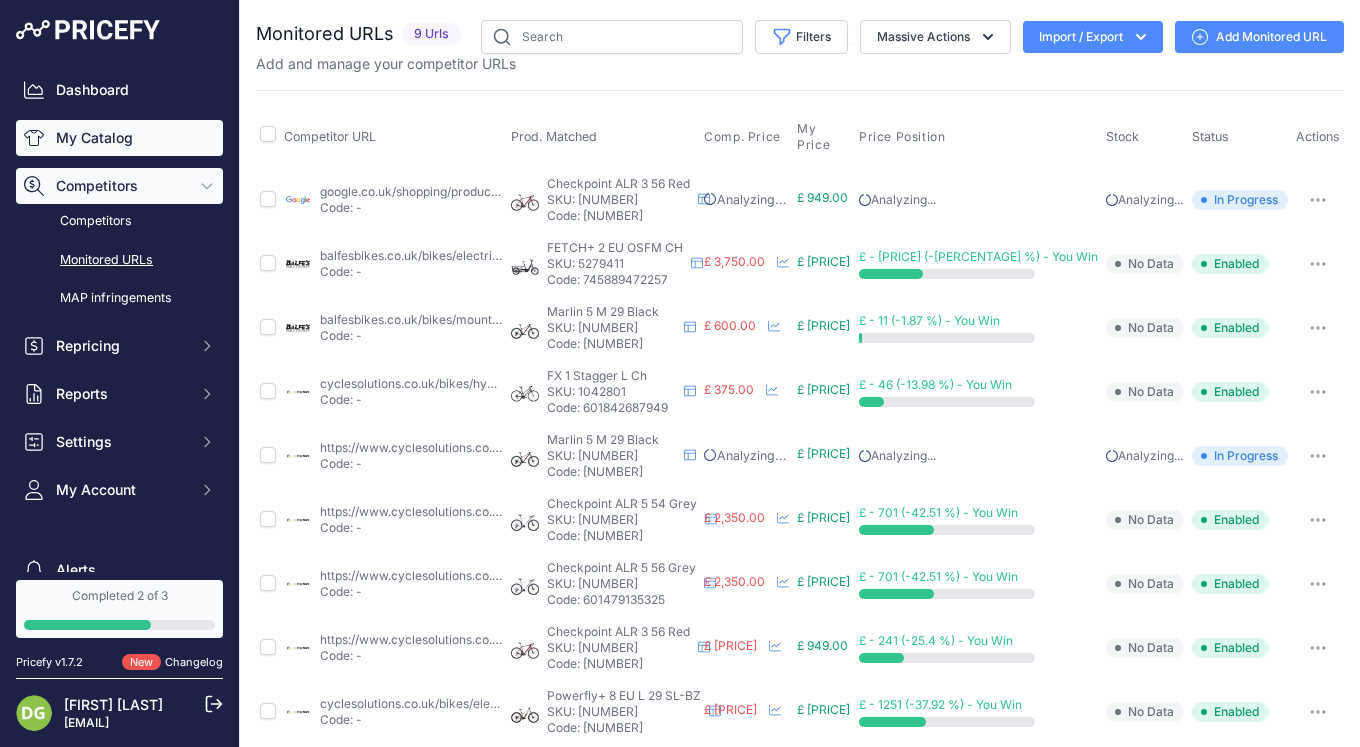 click on "My Catalog" at bounding box center (119, 138) 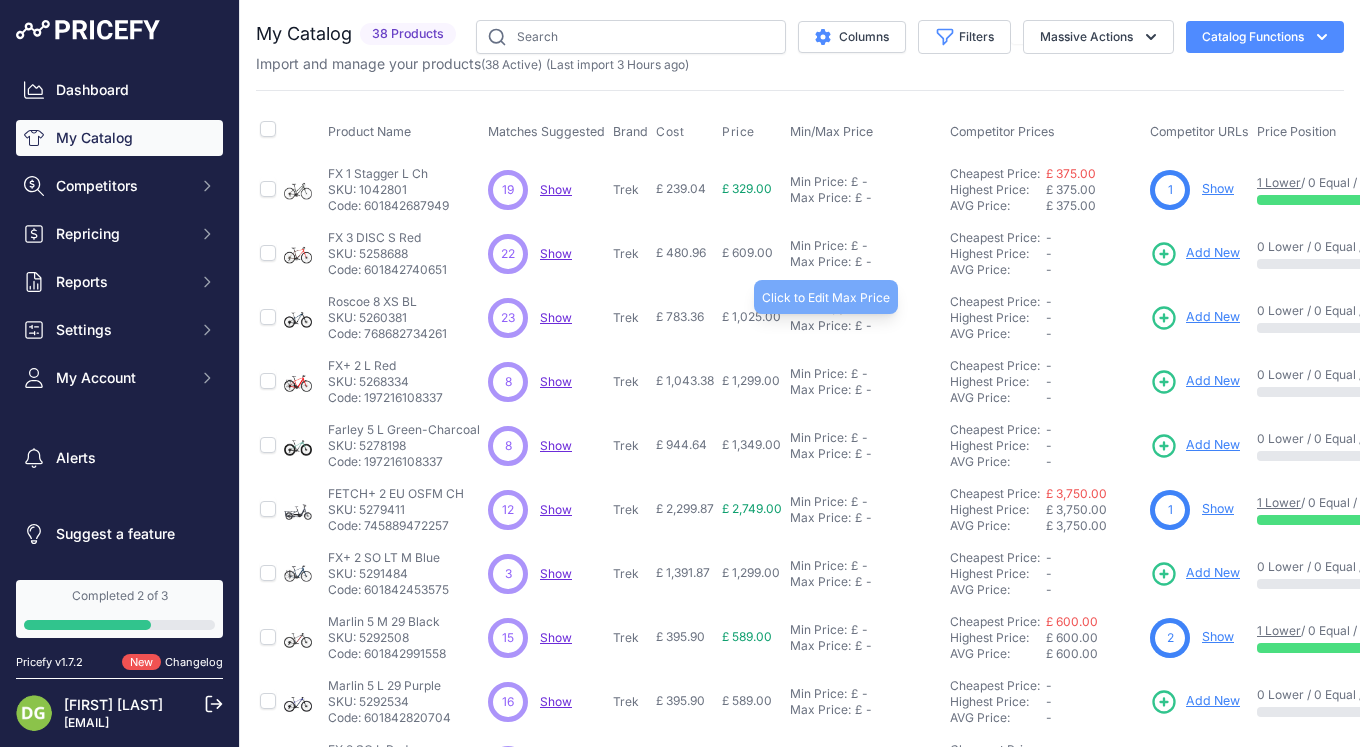 scroll, scrollTop: 0, scrollLeft: 0, axis: both 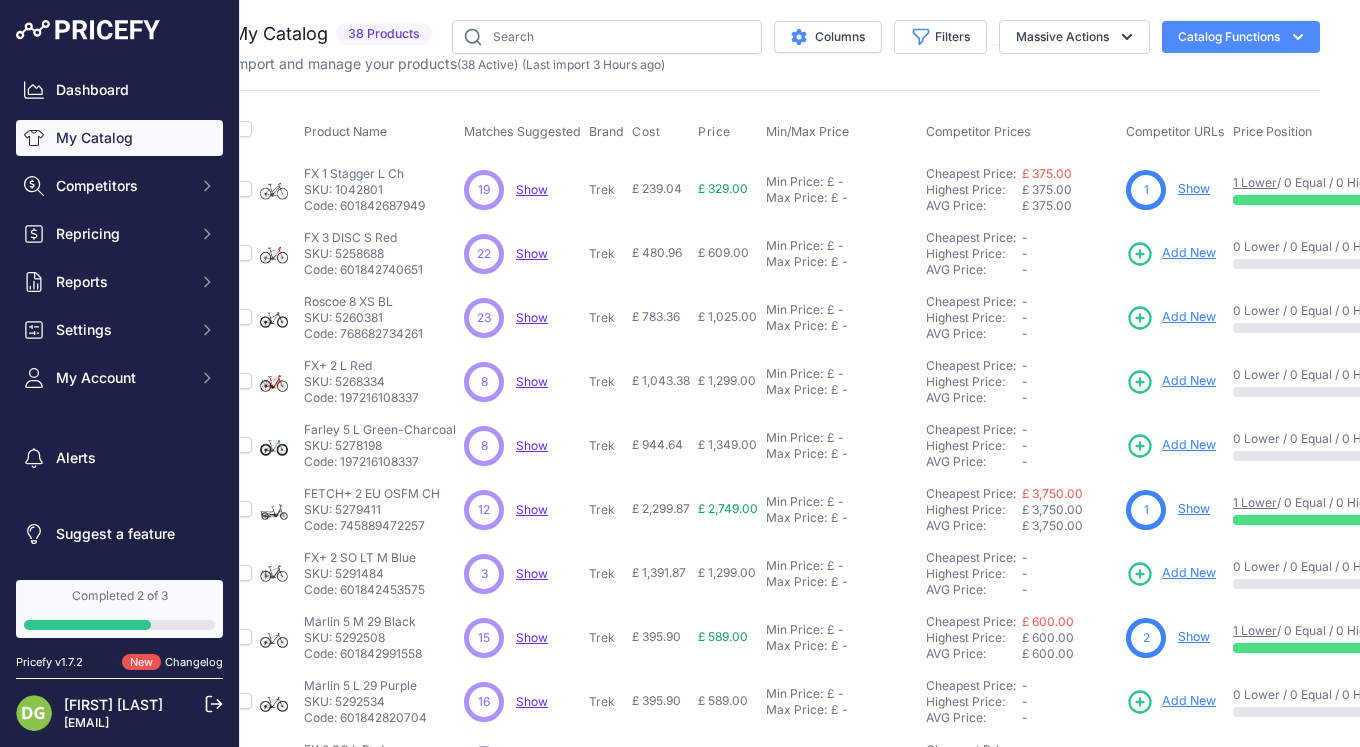 click on "Add New" at bounding box center [1189, 253] 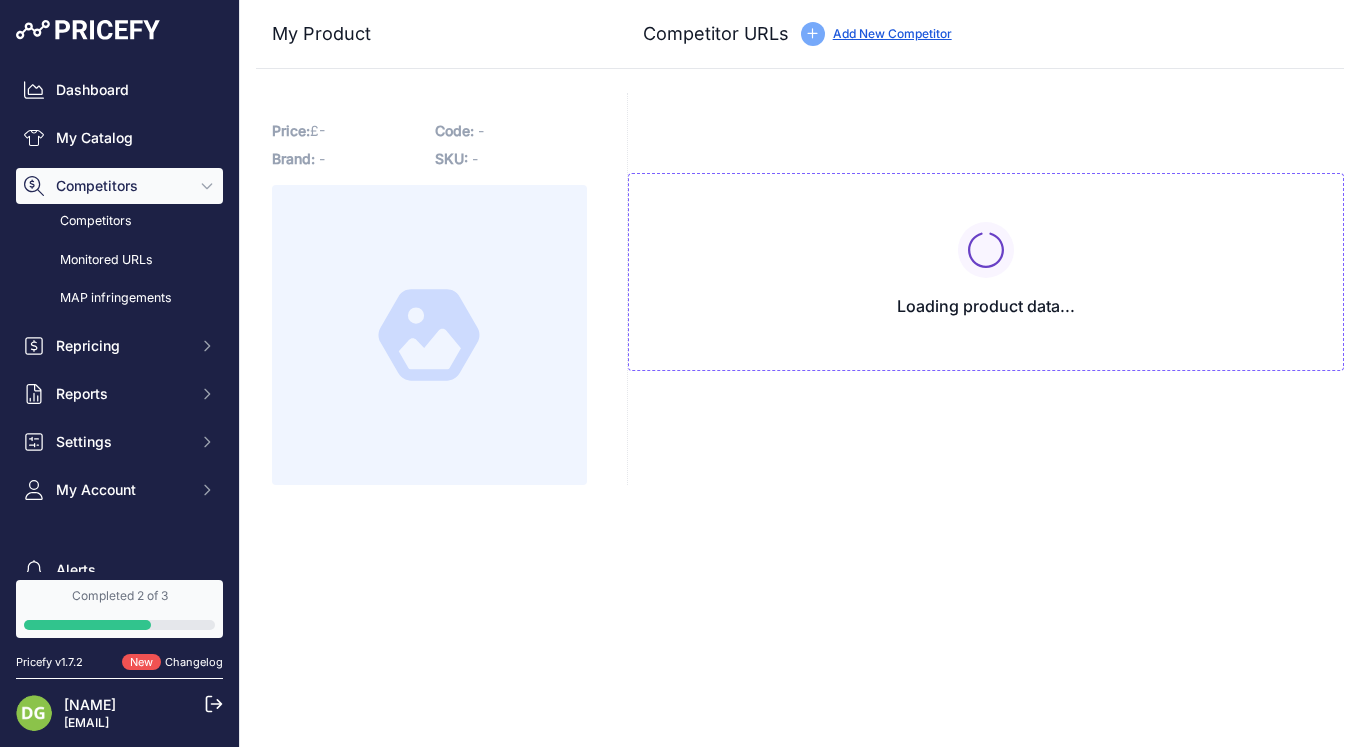 scroll, scrollTop: 0, scrollLeft: 0, axis: both 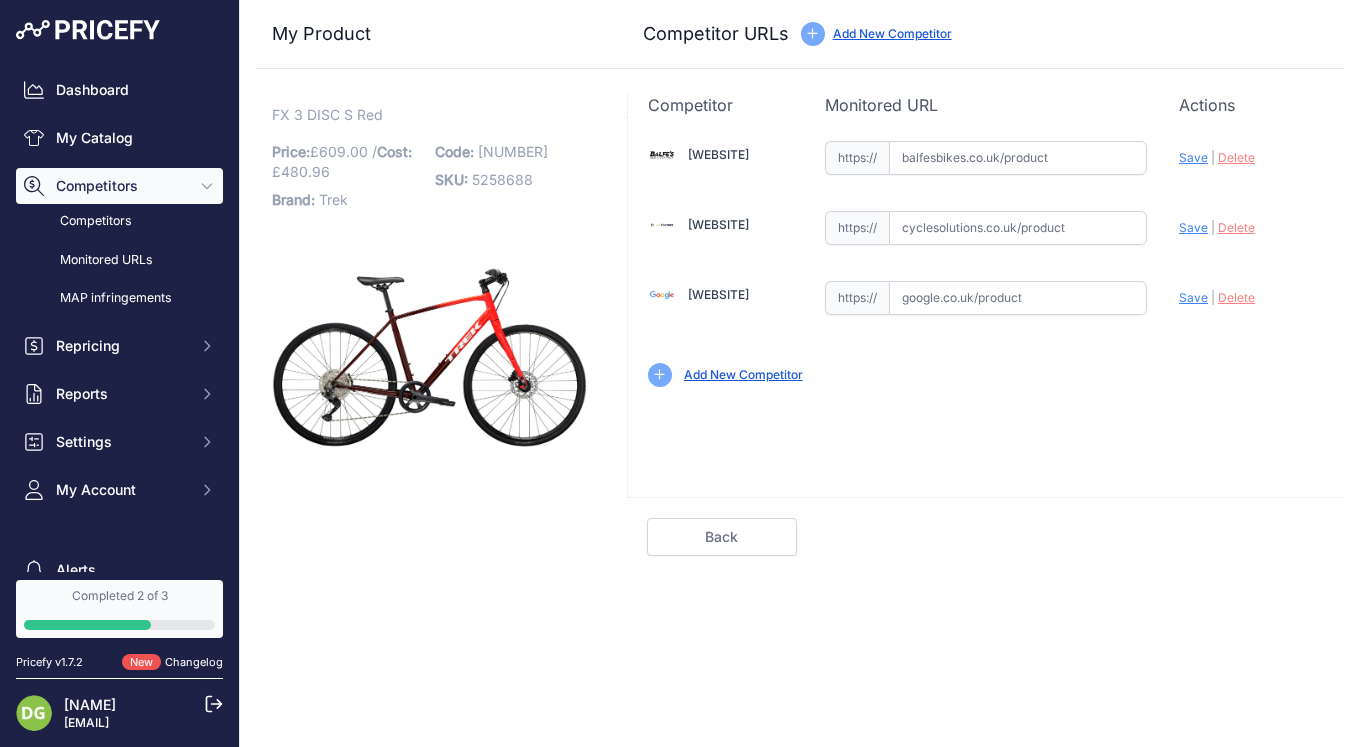 click on "Competitors" at bounding box center [121, 186] 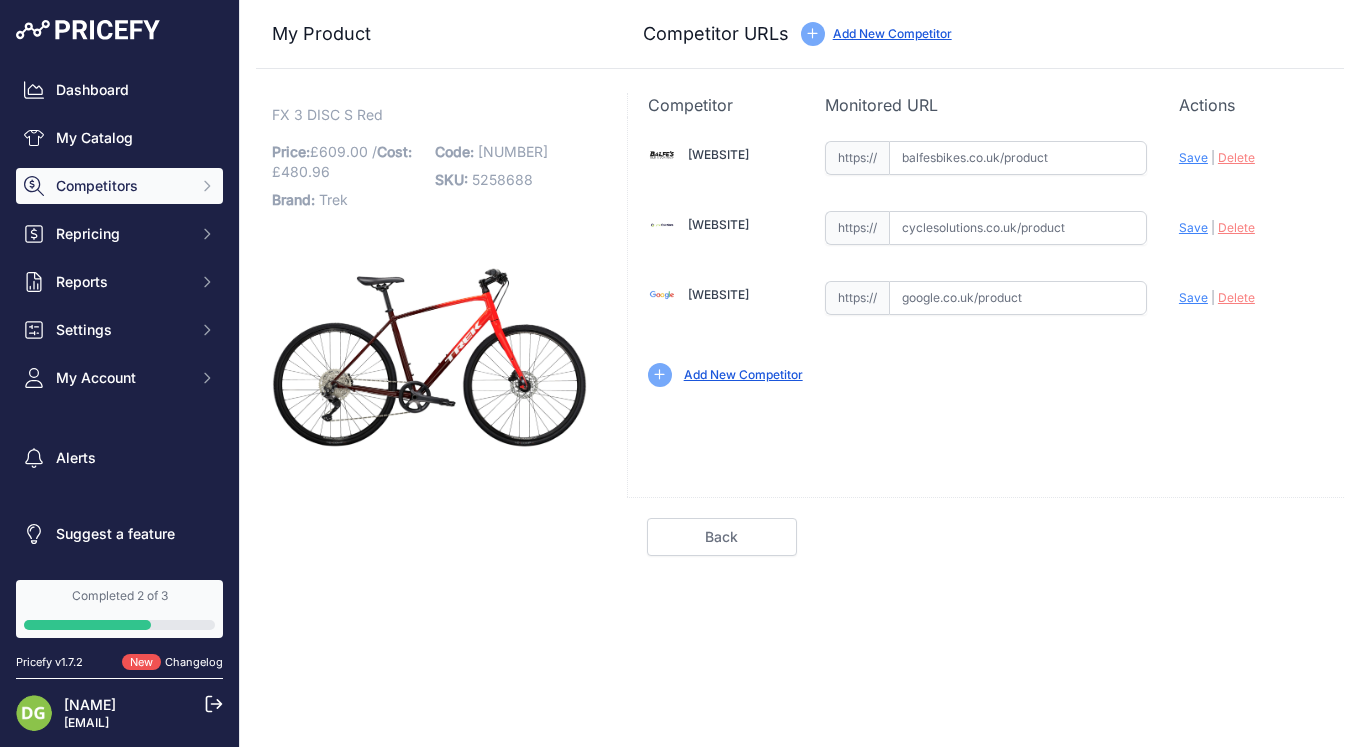 click on "Changelog" at bounding box center (194, 662) 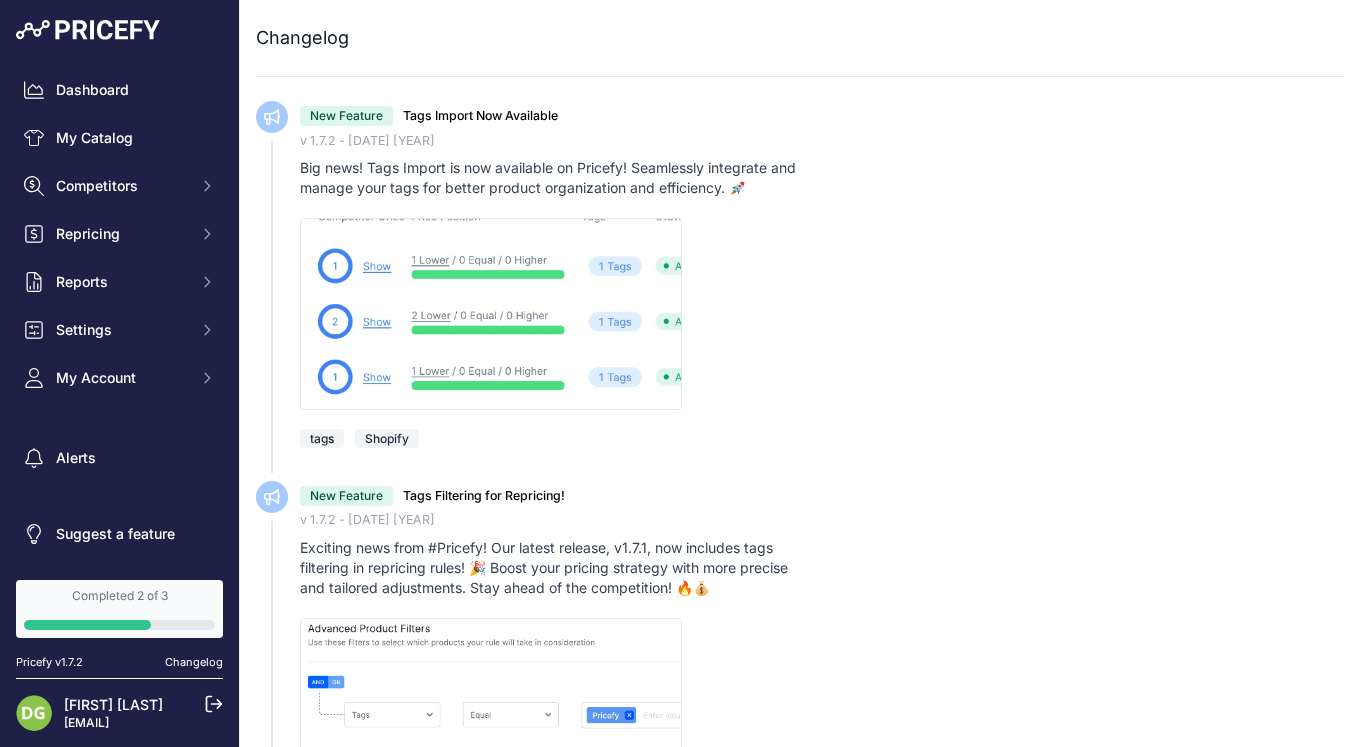 scroll, scrollTop: 0, scrollLeft: 0, axis: both 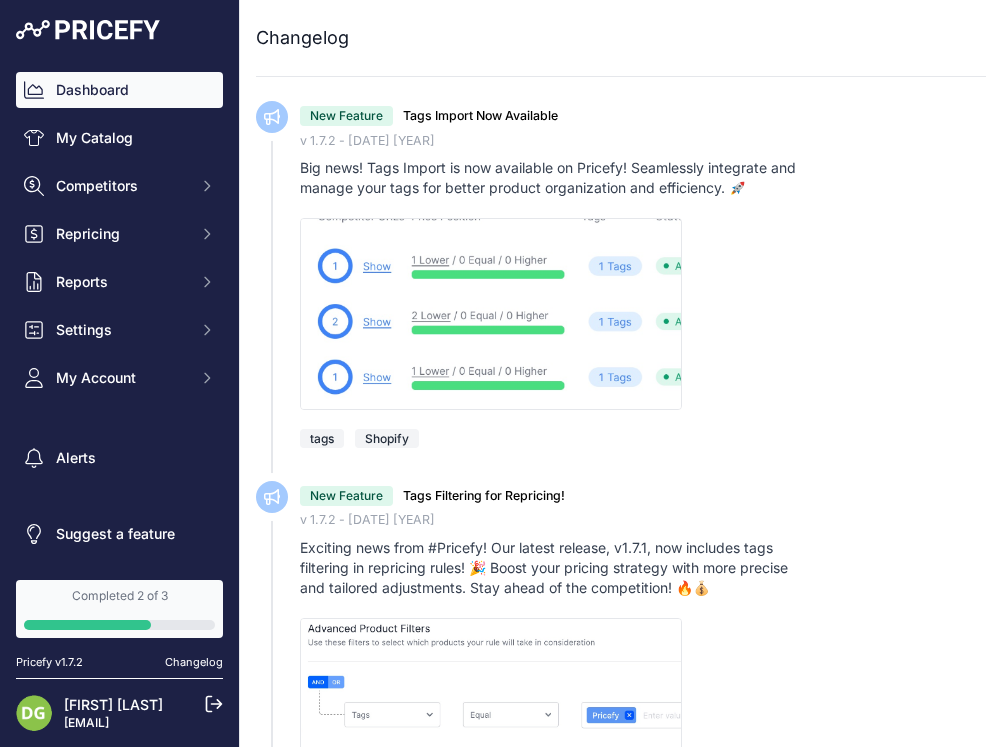click on "Dashboard" at bounding box center [119, 90] 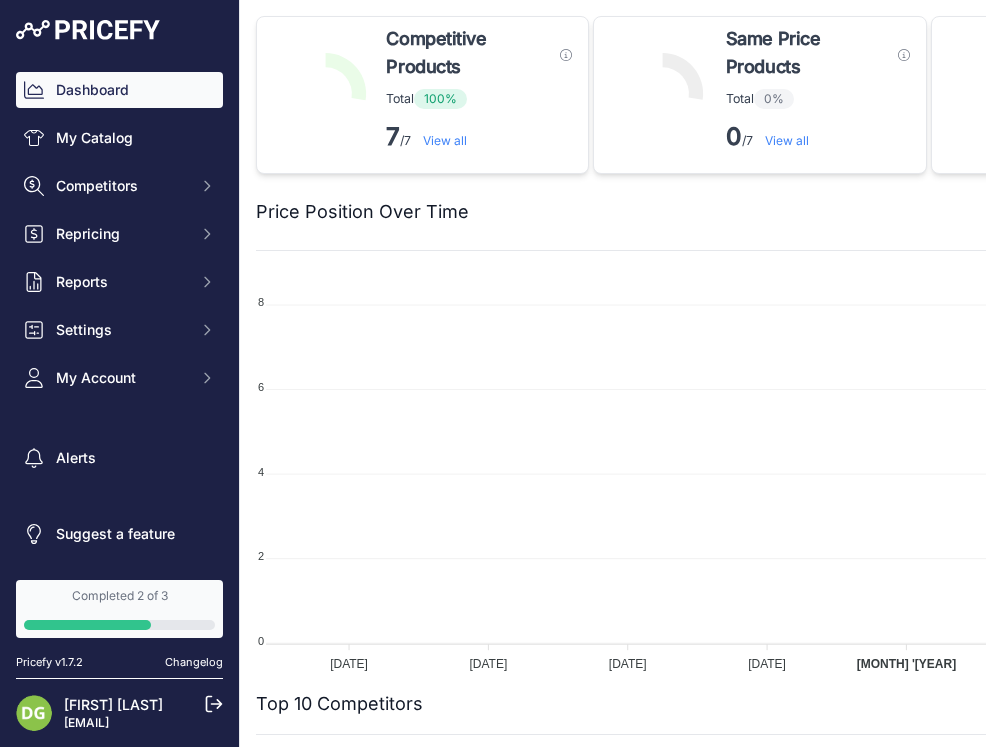 scroll, scrollTop: 0, scrollLeft: 0, axis: both 